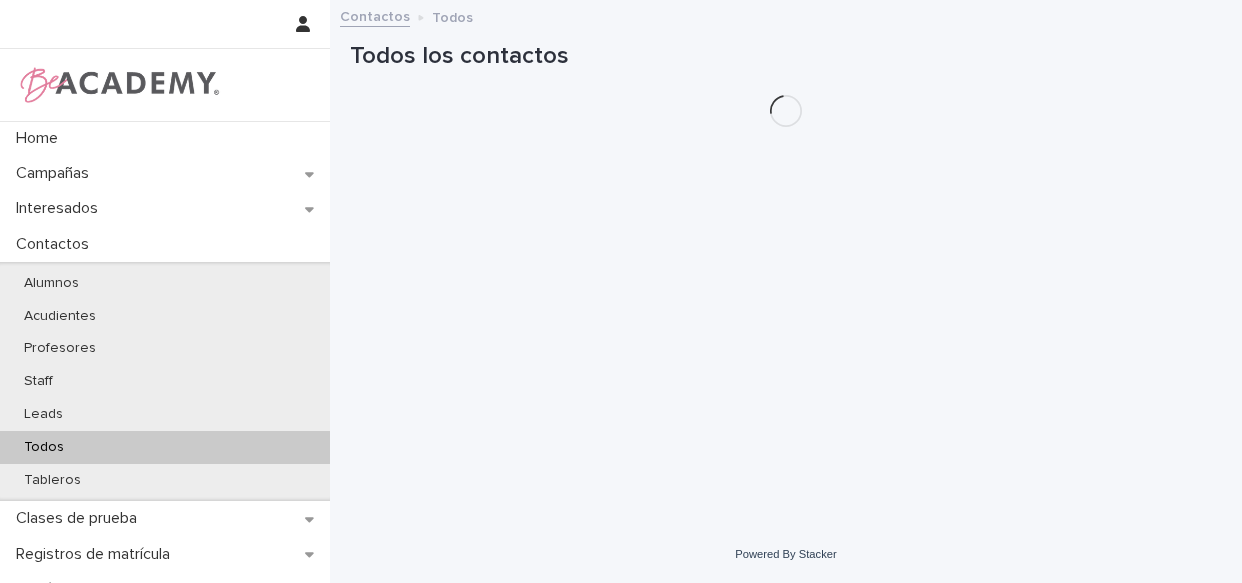 scroll, scrollTop: 0, scrollLeft: 0, axis: both 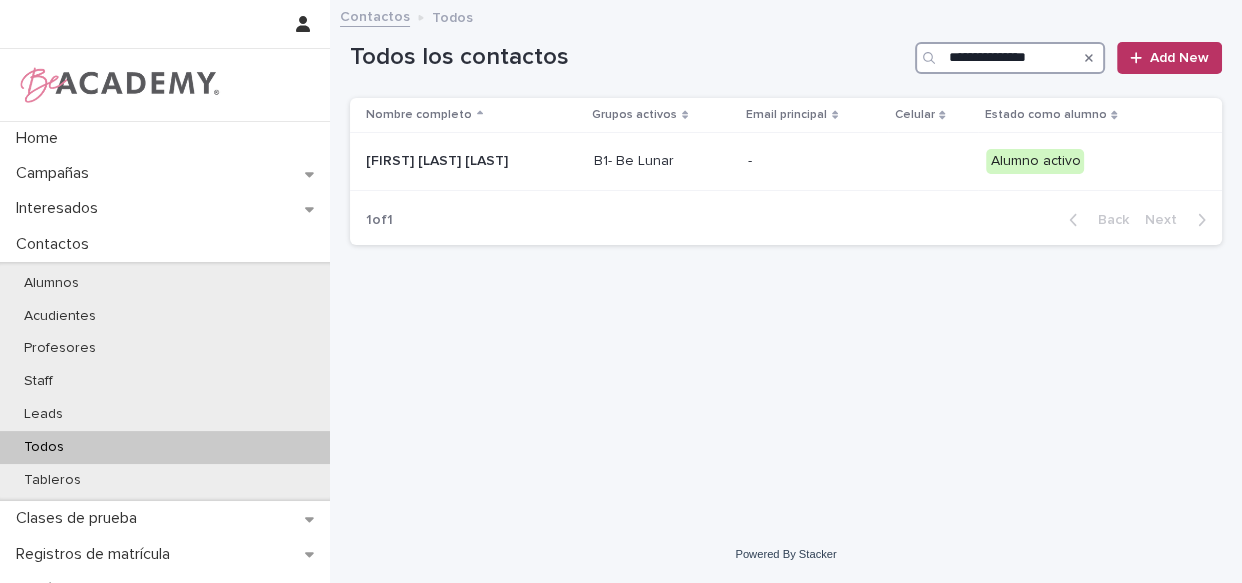 click on "**********" at bounding box center [1010, 58] 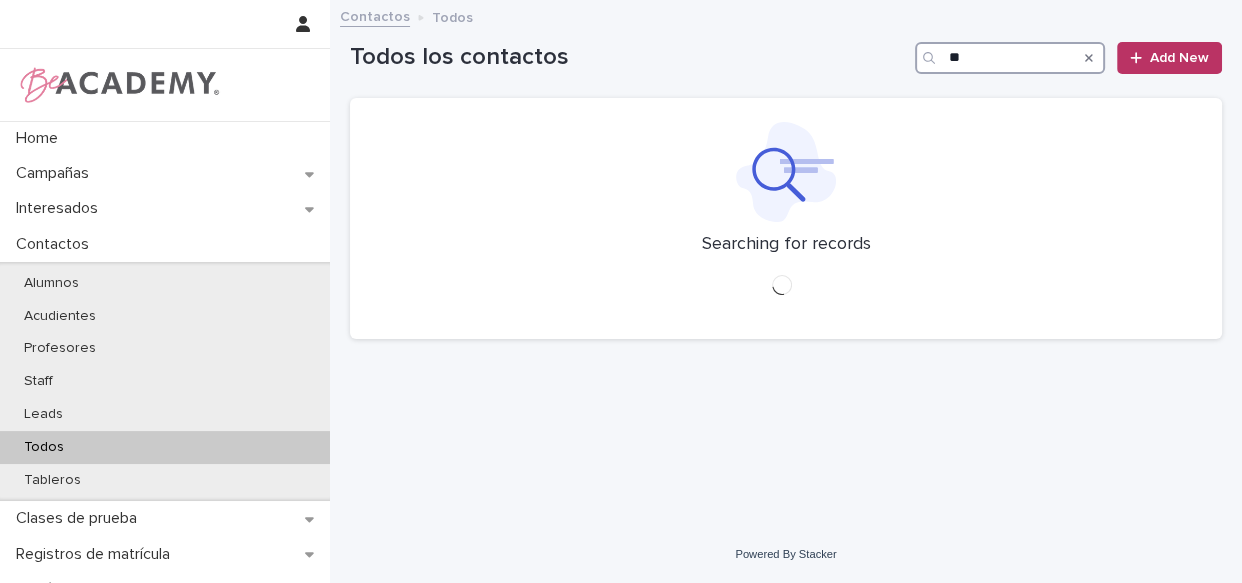 type on "*" 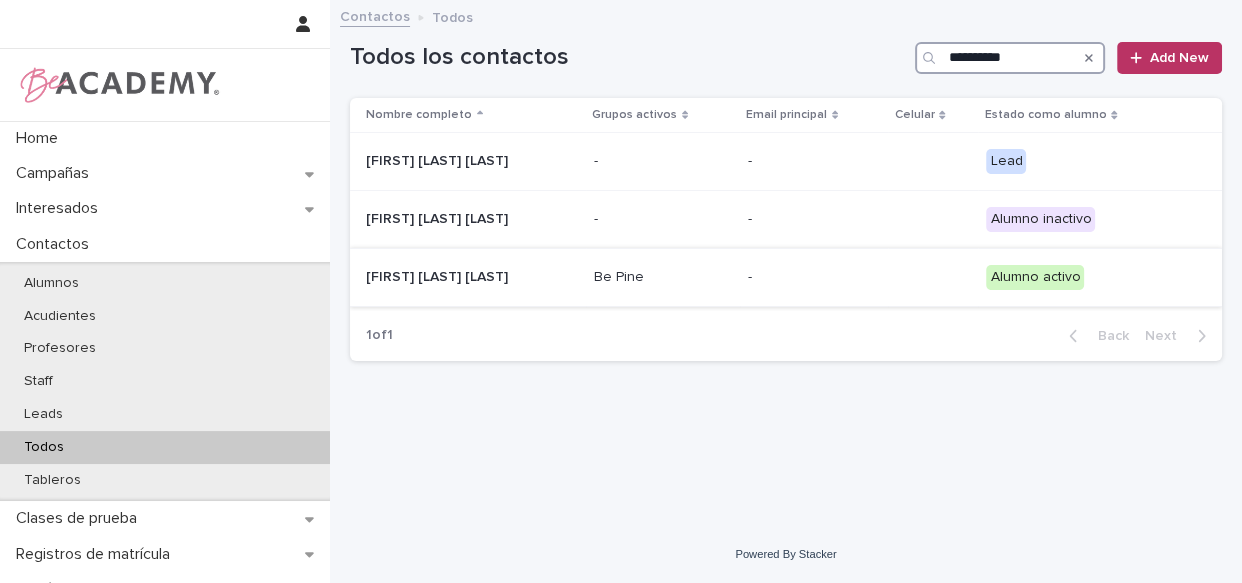 type on "**********" 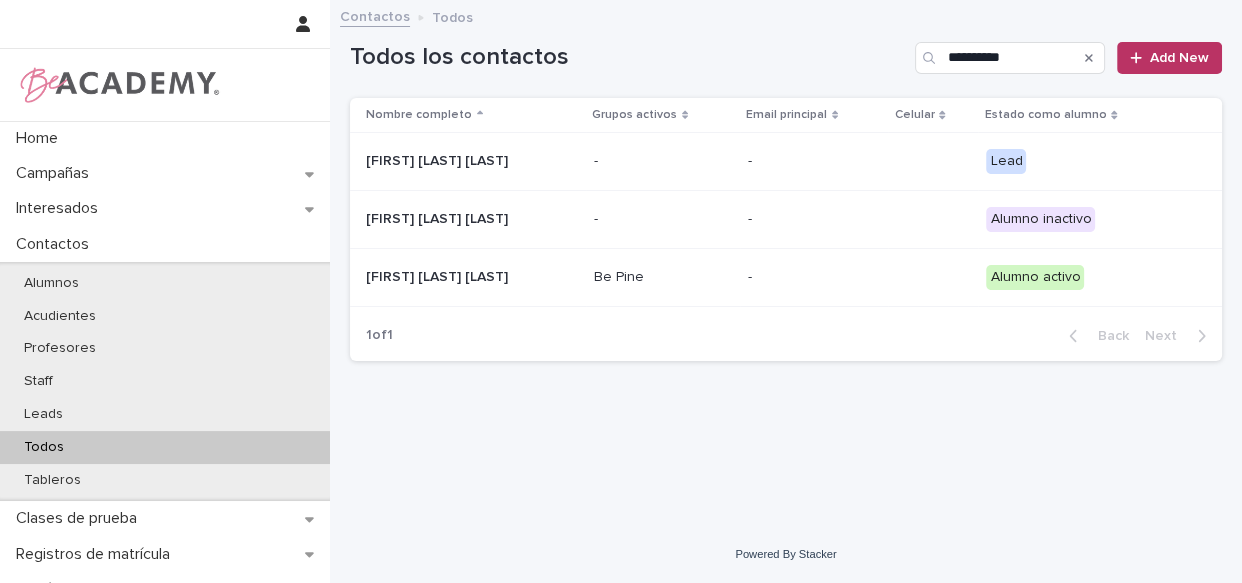 click on "-" at bounding box center (814, 277) 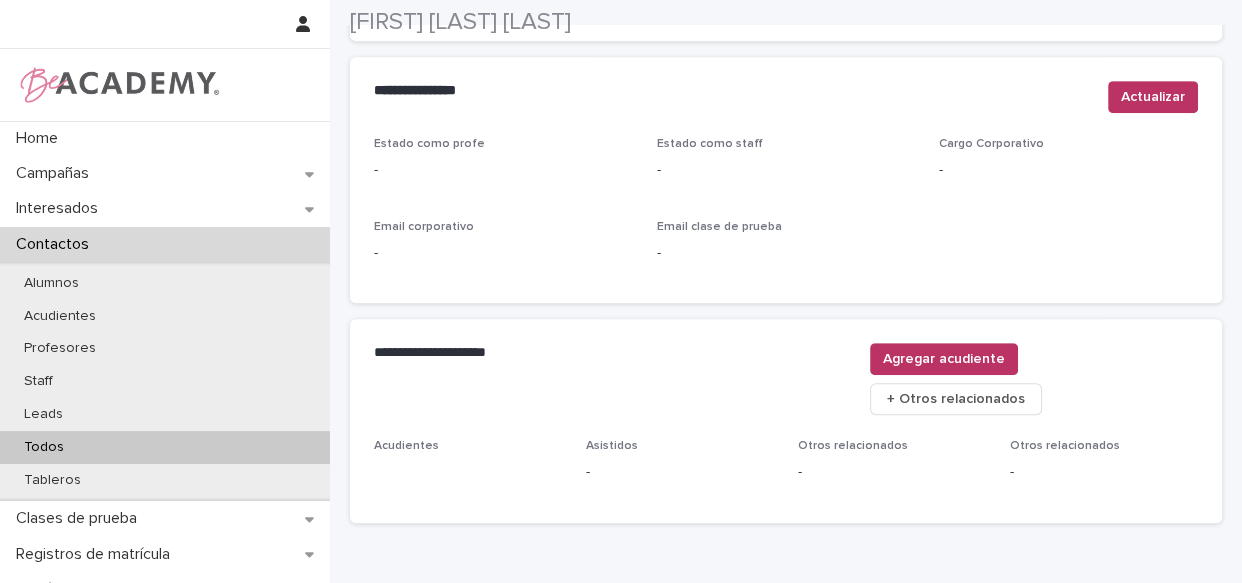 scroll, scrollTop: 892, scrollLeft: 0, axis: vertical 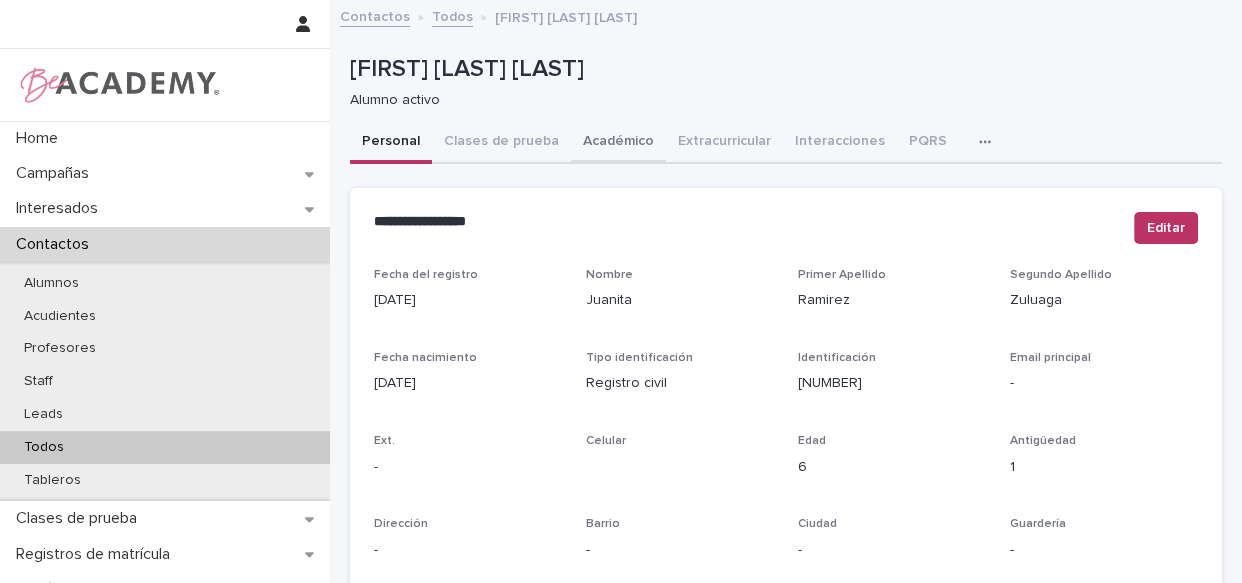 click on "Académico" at bounding box center (618, 143) 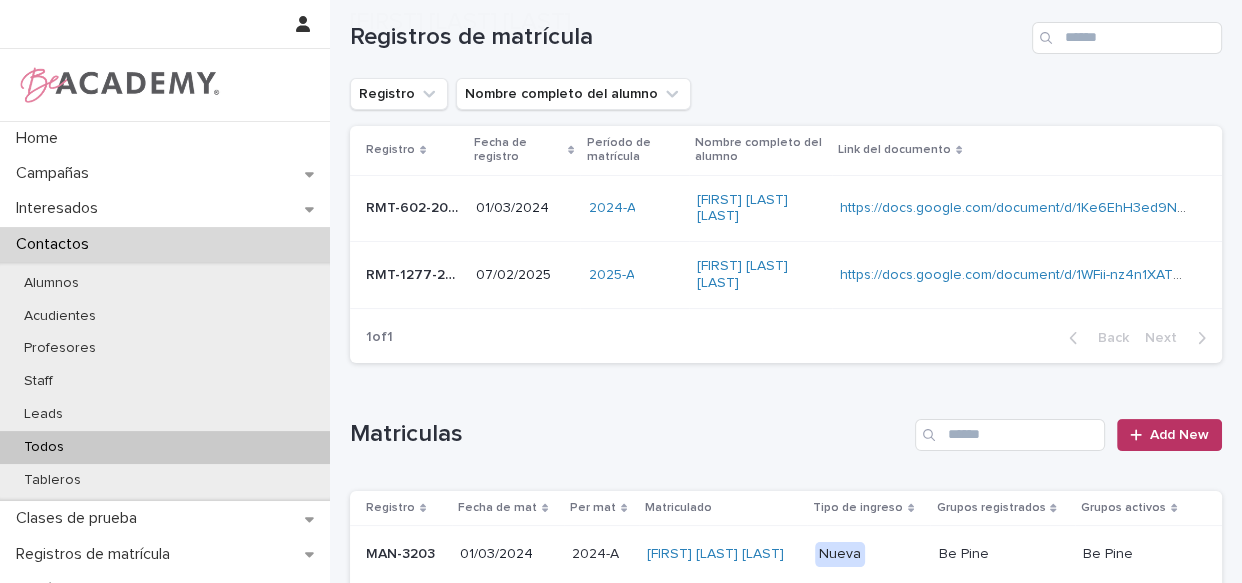 scroll, scrollTop: 162, scrollLeft: 0, axis: vertical 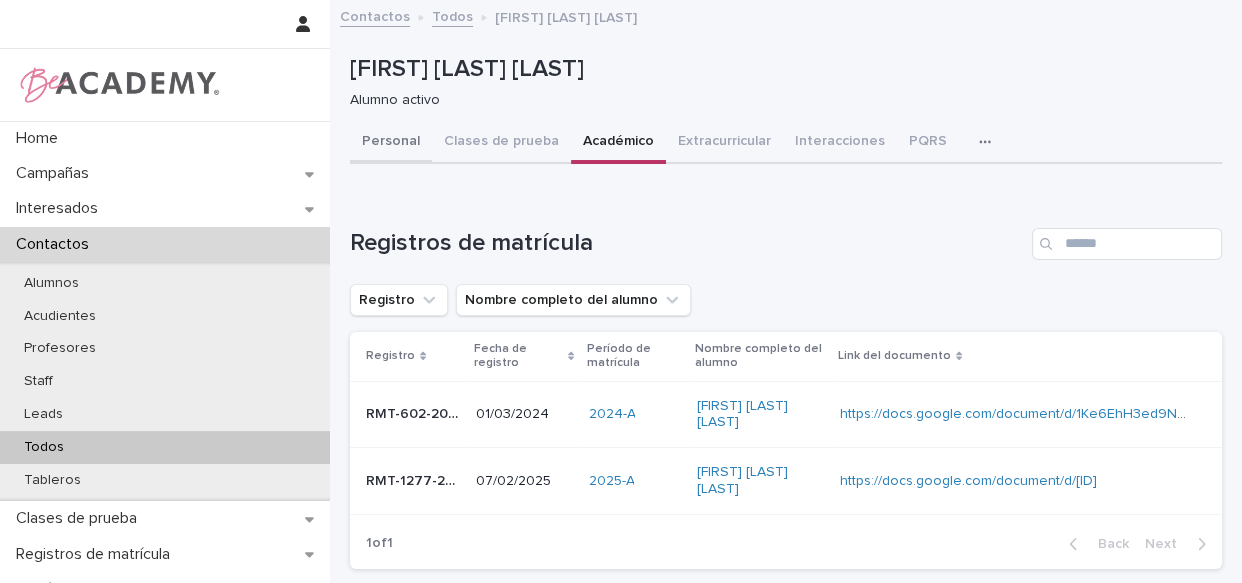 click on "Personal" at bounding box center [391, 143] 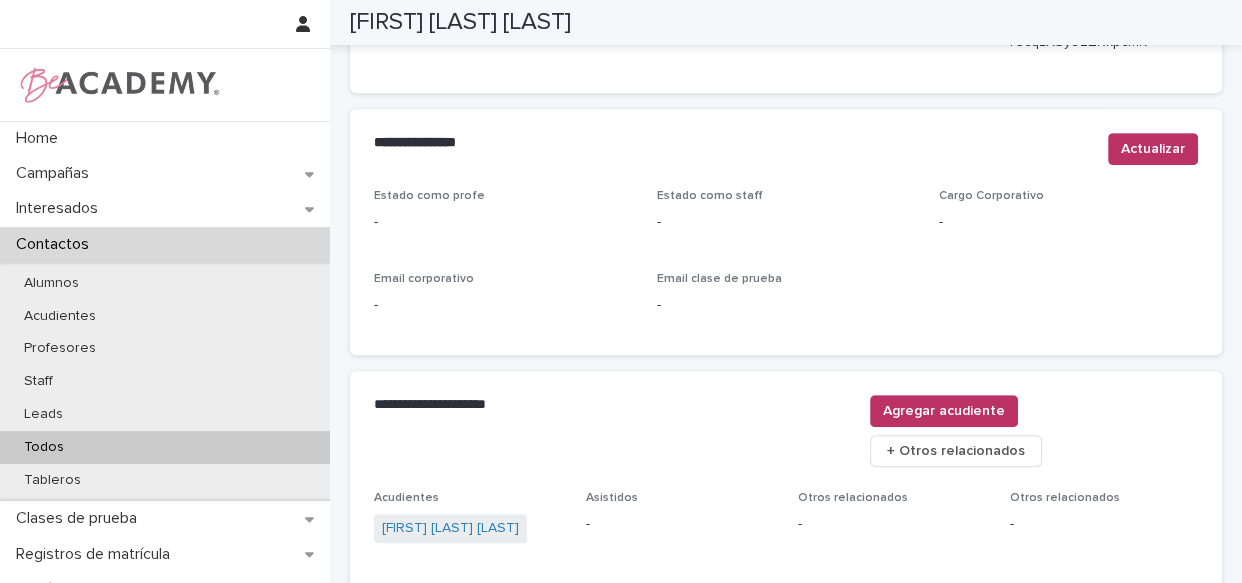 scroll, scrollTop: 904, scrollLeft: 0, axis: vertical 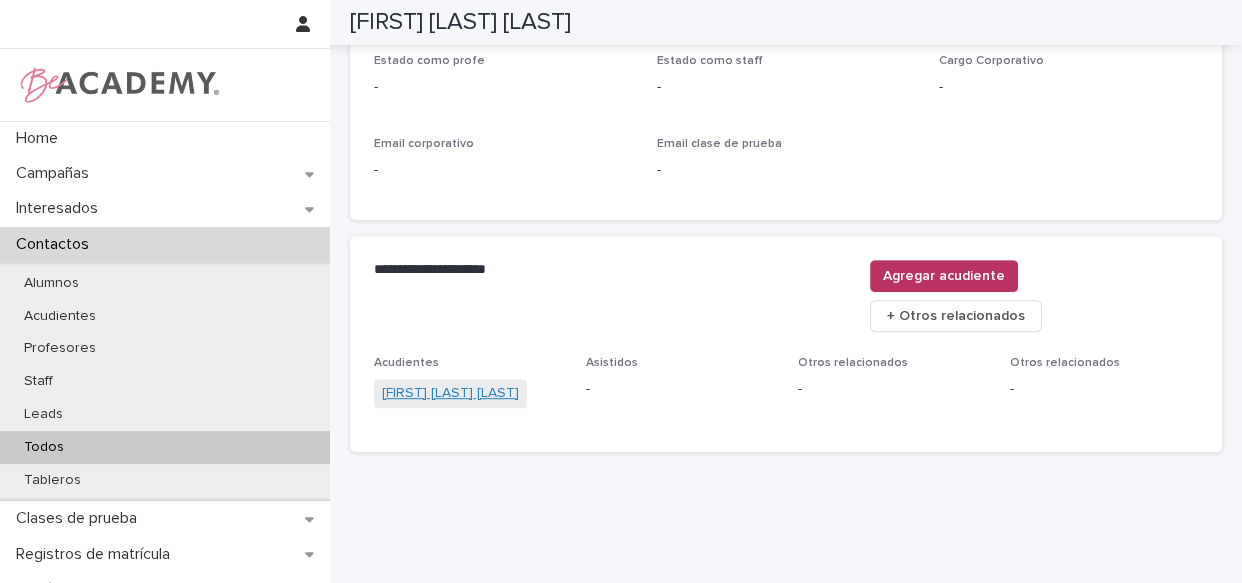 click on "Diomara Zuluaga Orozco" at bounding box center (450, 393) 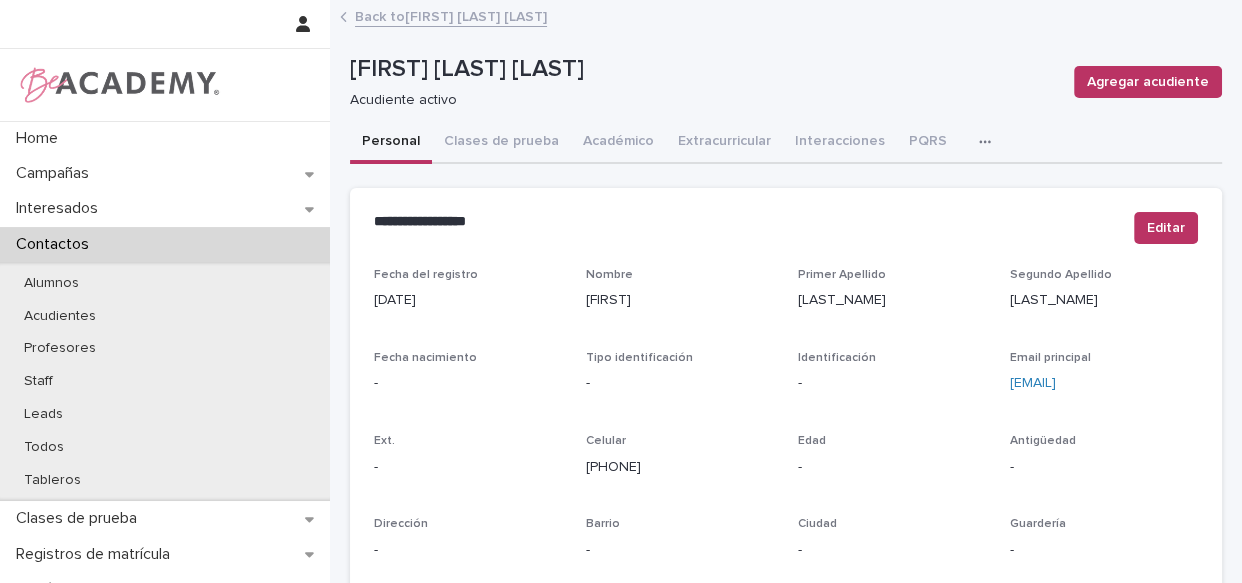 scroll, scrollTop: 0, scrollLeft: 0, axis: both 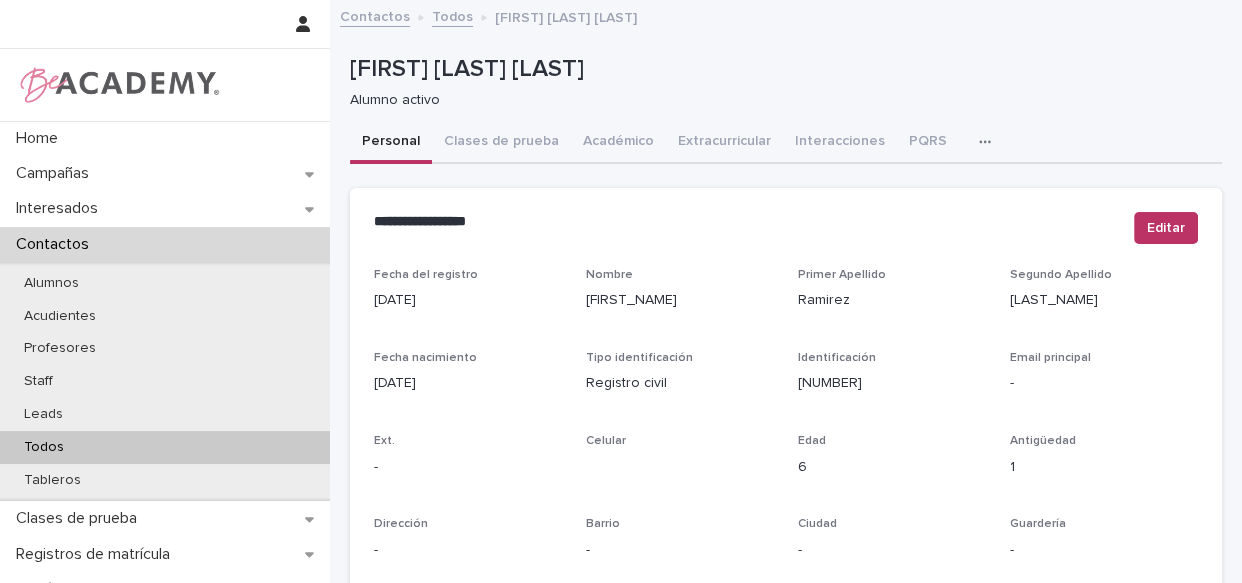 click on "Todos" at bounding box center (452, 15) 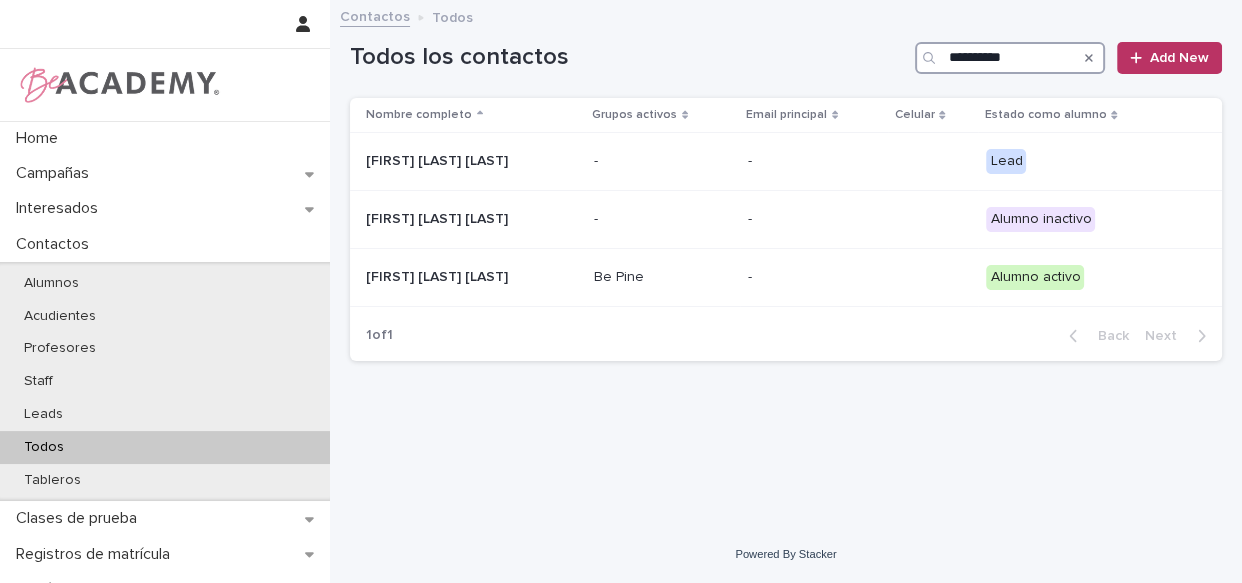 click on "**********" at bounding box center (1010, 58) 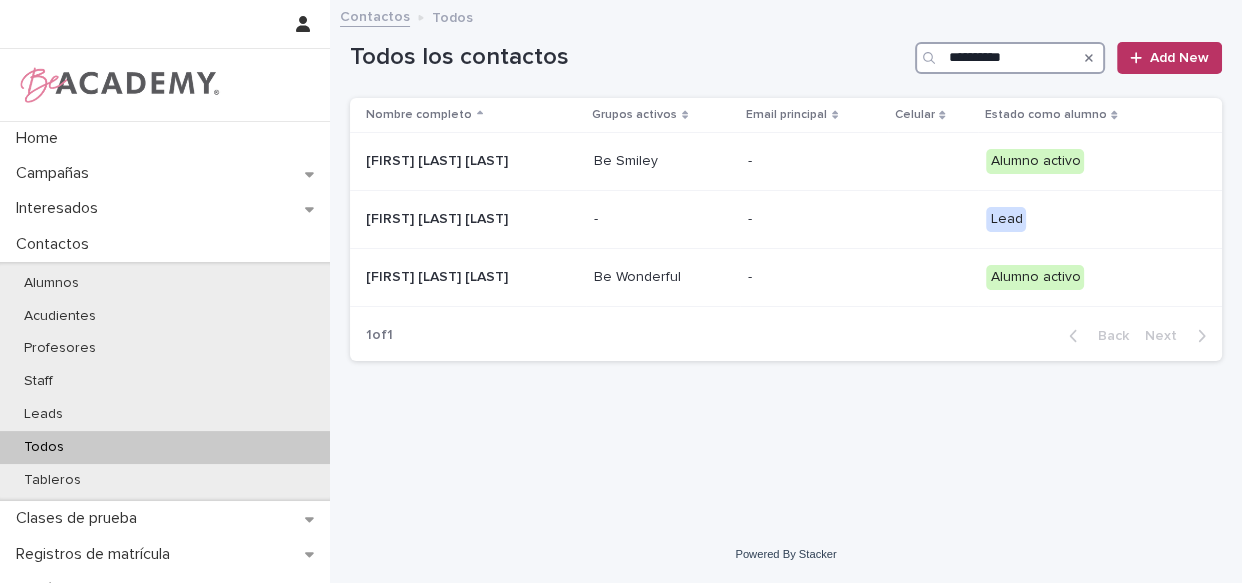 type on "**********" 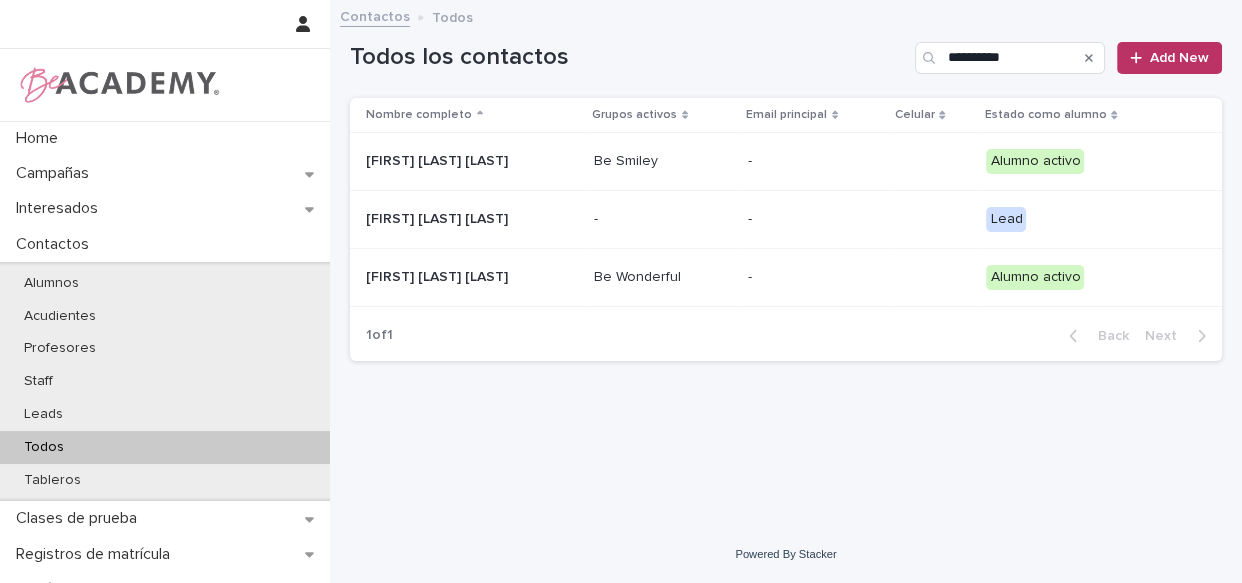 click on "-" at bounding box center (814, 277) 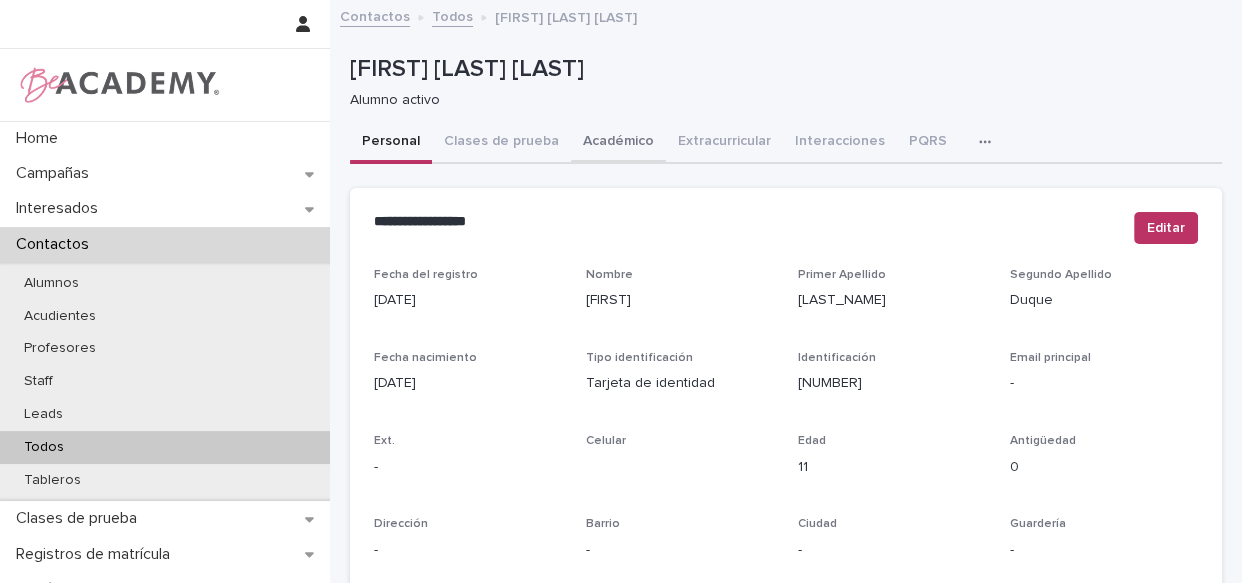 click on "Académico" at bounding box center (618, 143) 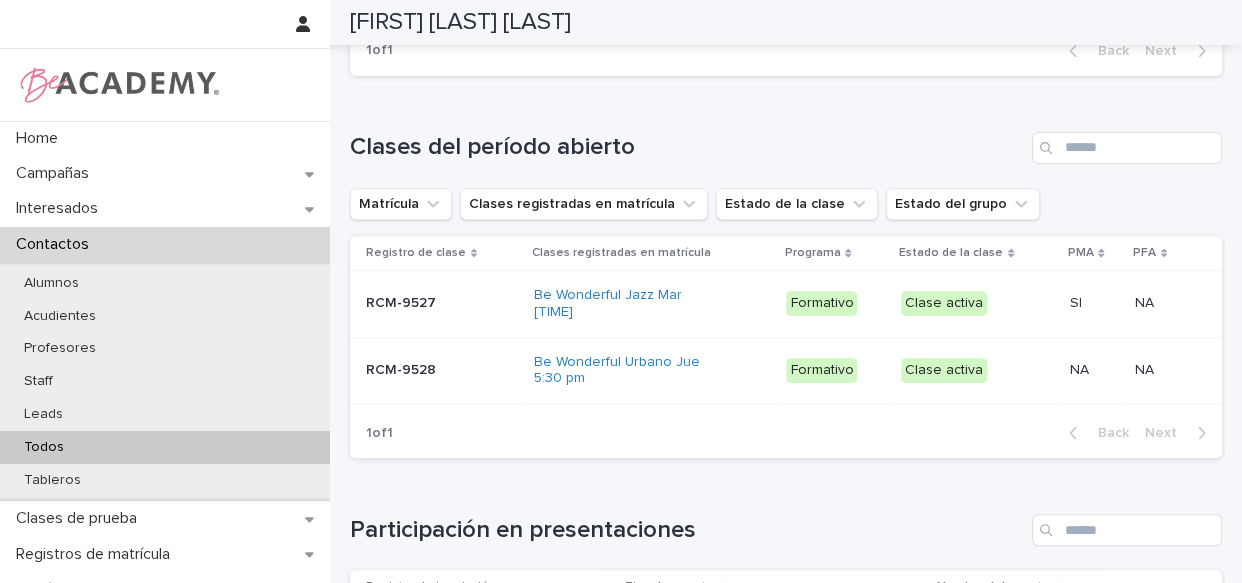 scroll, scrollTop: 727, scrollLeft: 0, axis: vertical 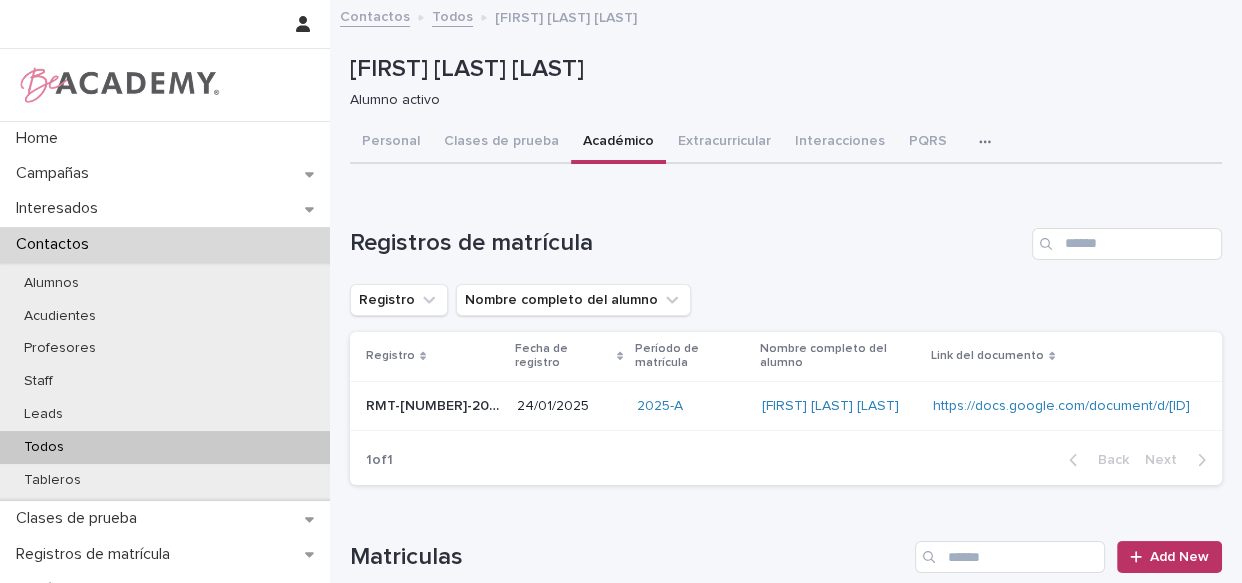 click on "PQRS" at bounding box center [928, 143] 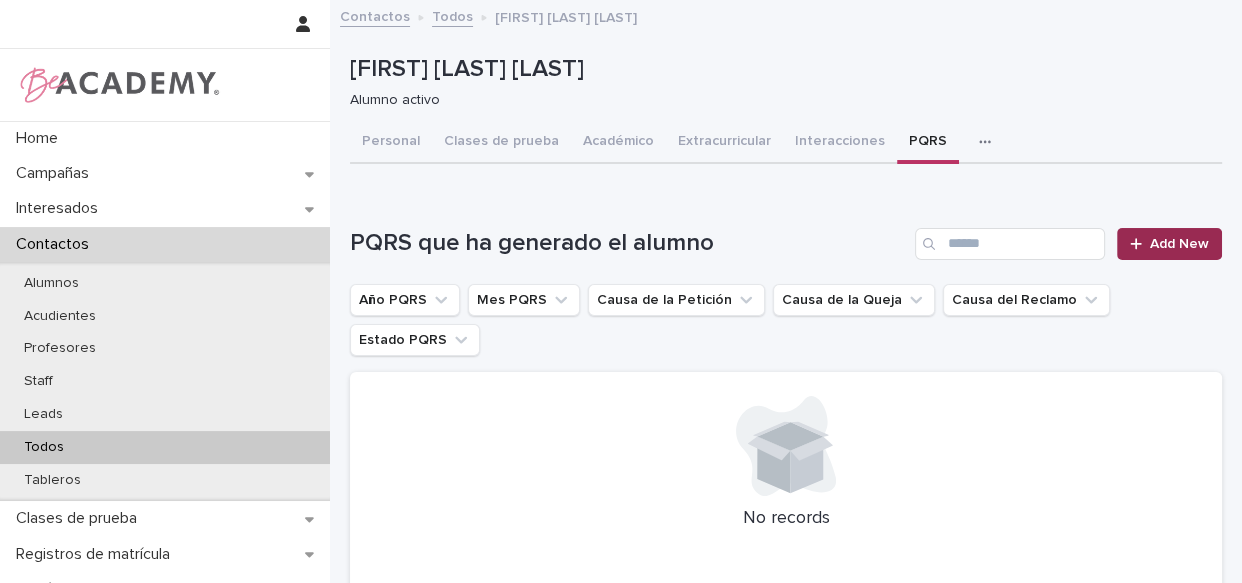 click on "Add New" at bounding box center [1179, 244] 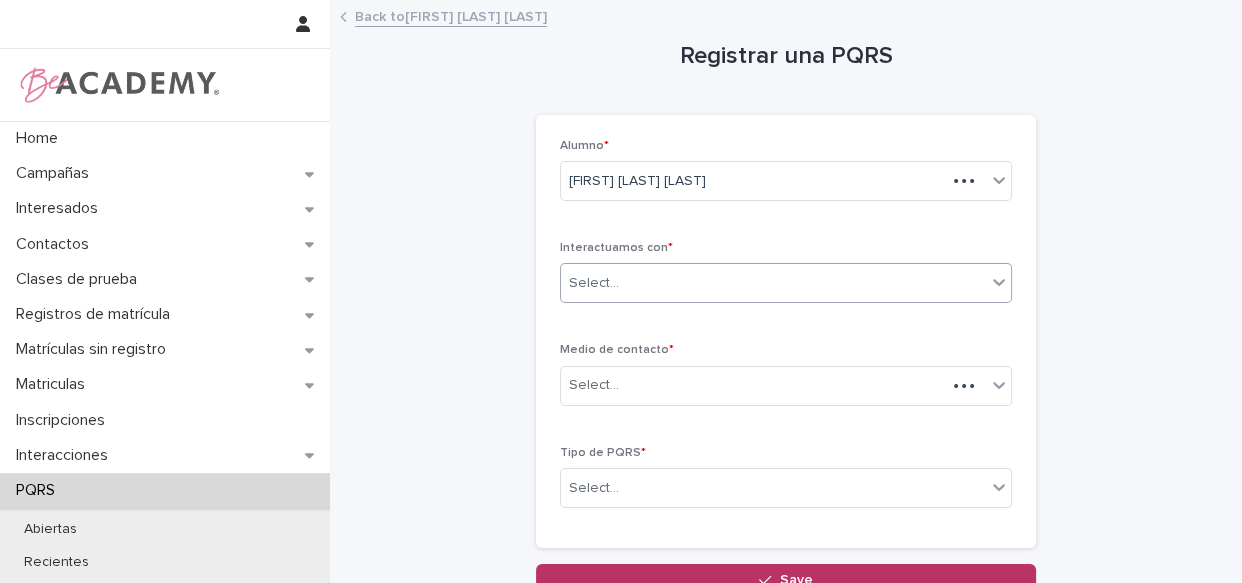 click on "Select..." at bounding box center (594, 283) 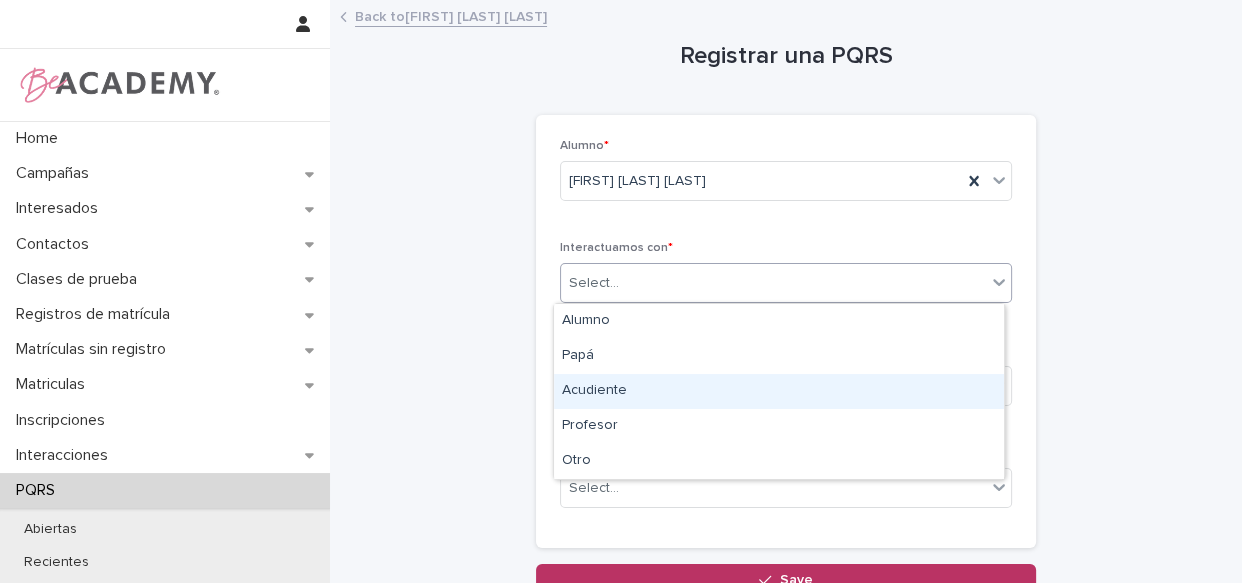 click on "Acudiente" at bounding box center [779, 391] 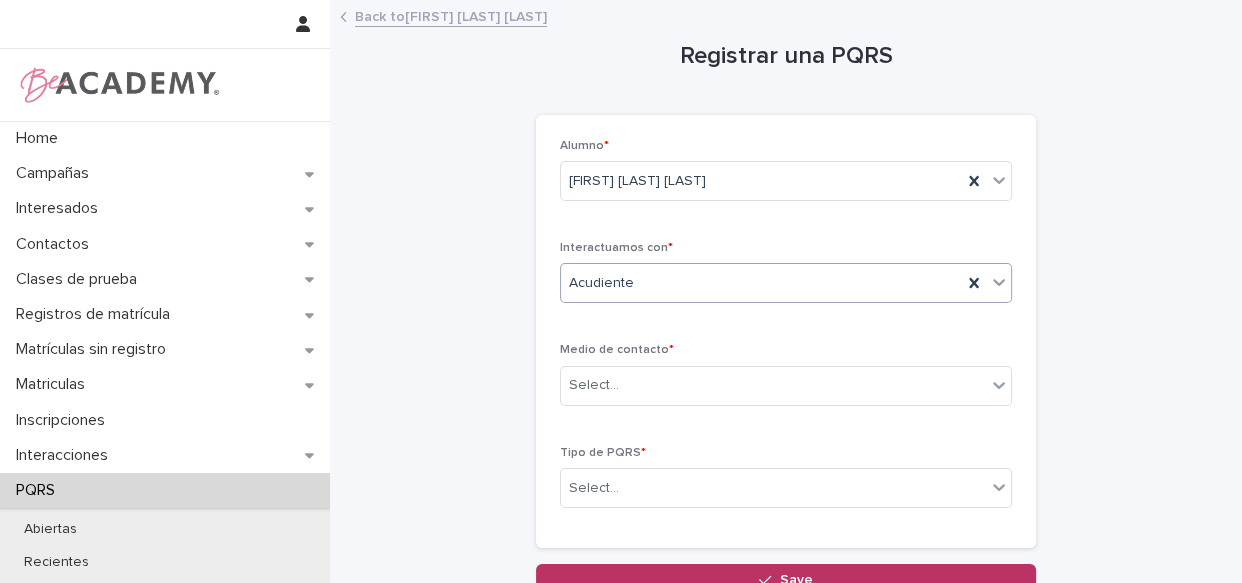 click on "Select..." at bounding box center [773, 385] 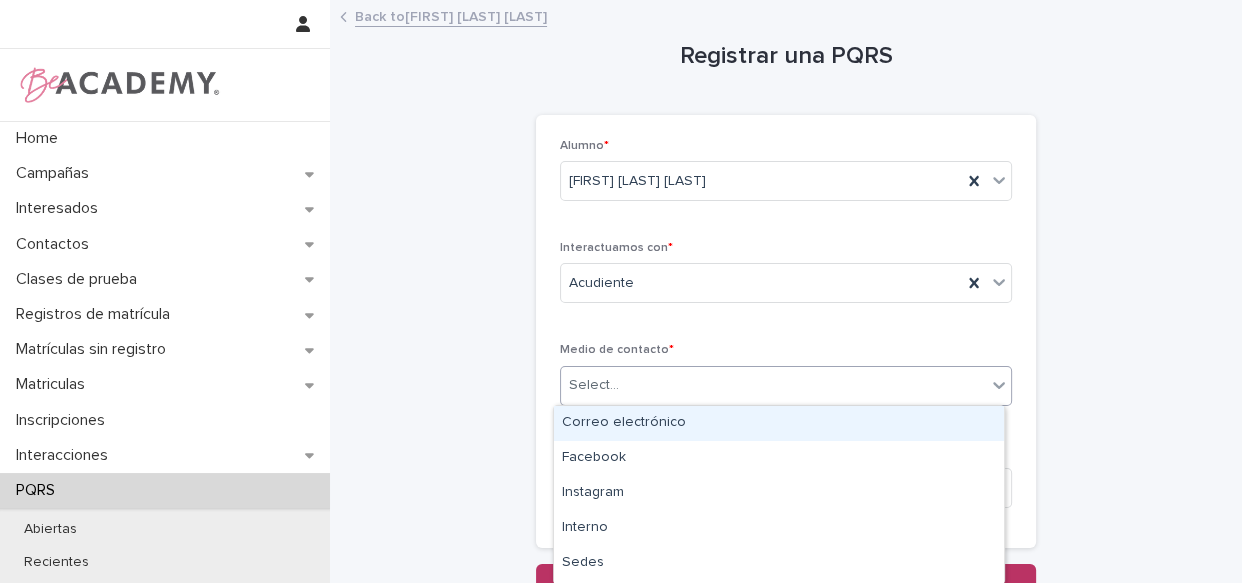 type on "*" 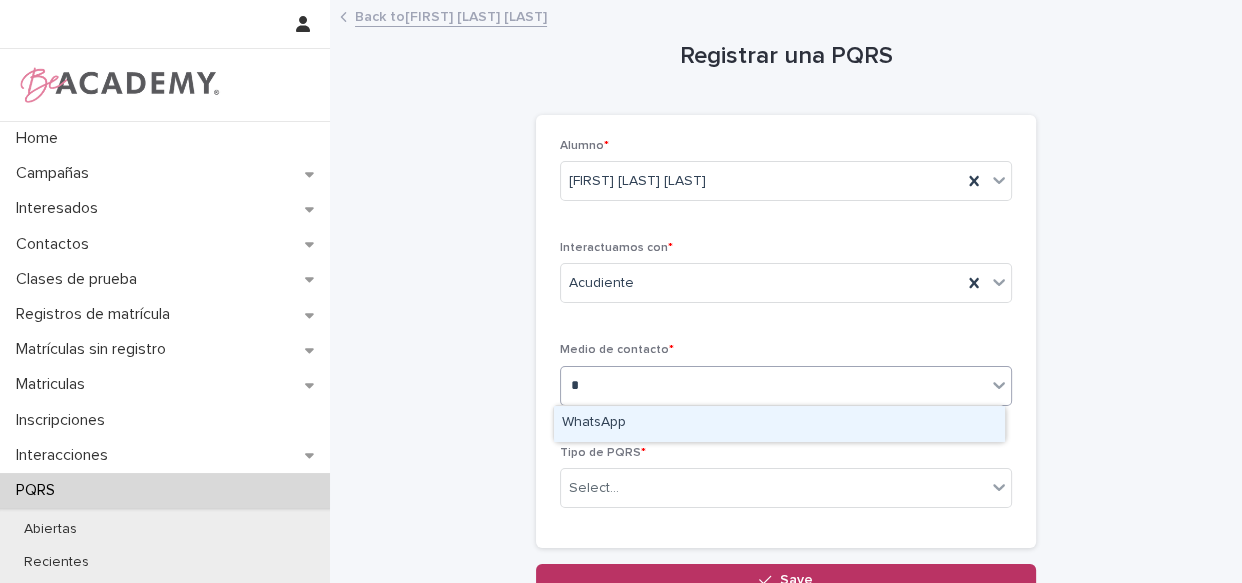 click on "WhatsApp" at bounding box center [779, 423] 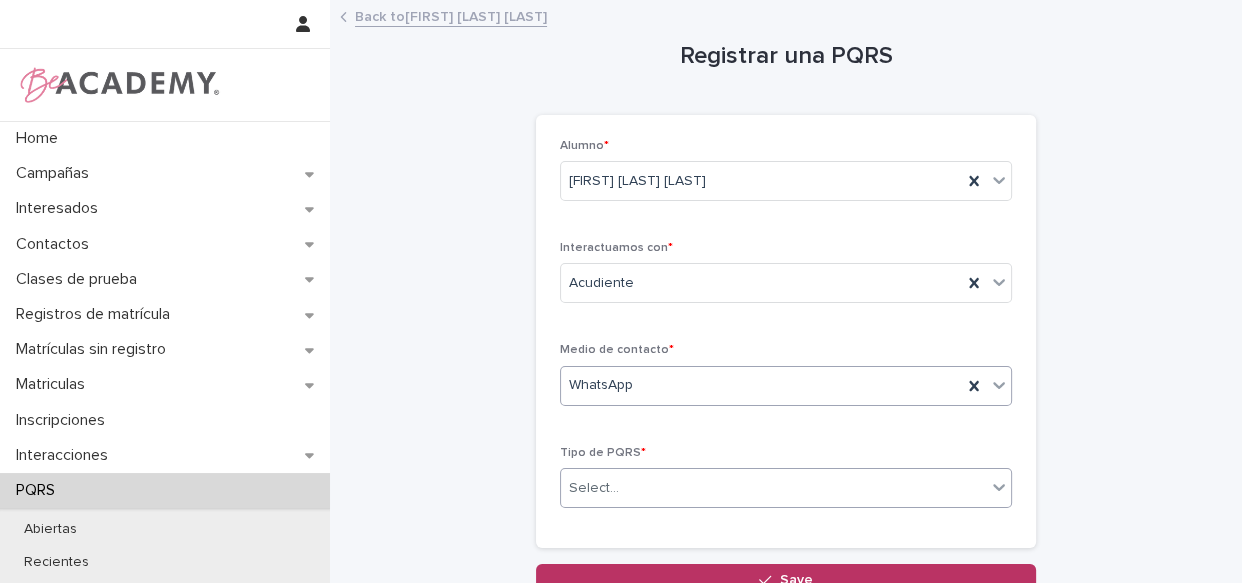 click on "Select..." at bounding box center [773, 488] 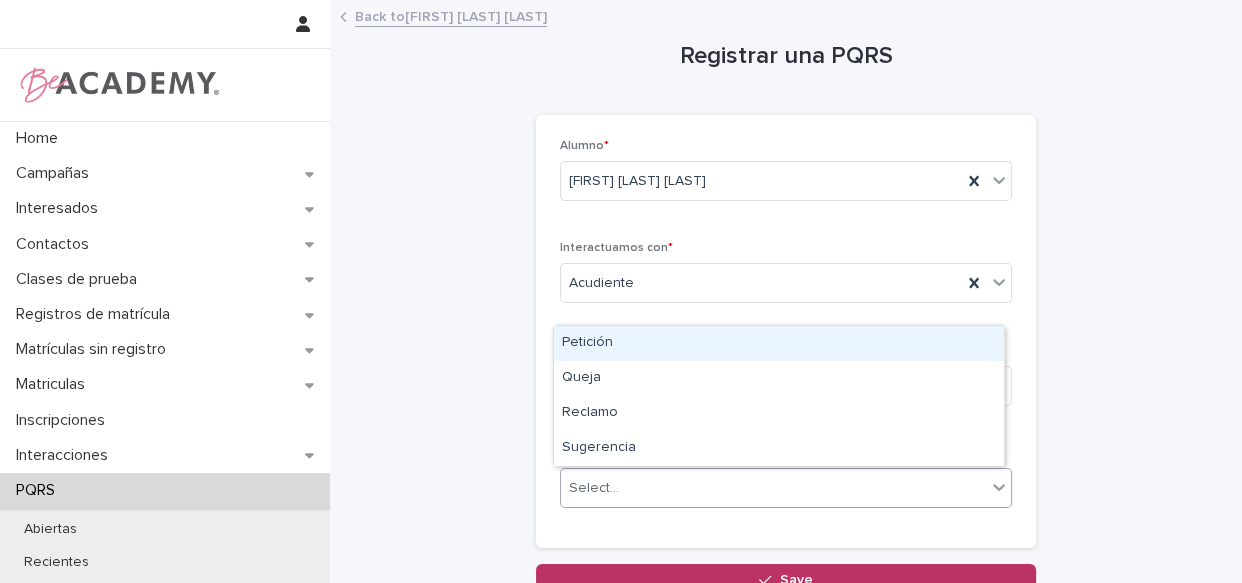 click on "Petición" at bounding box center (779, 343) 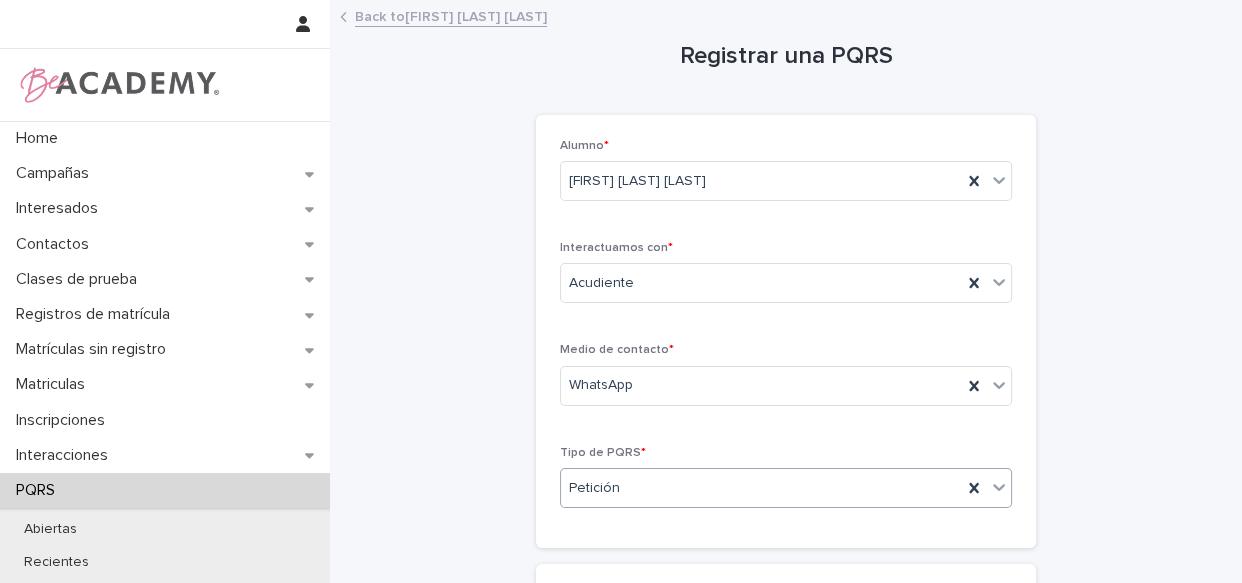 scroll, scrollTop: 332, scrollLeft: 0, axis: vertical 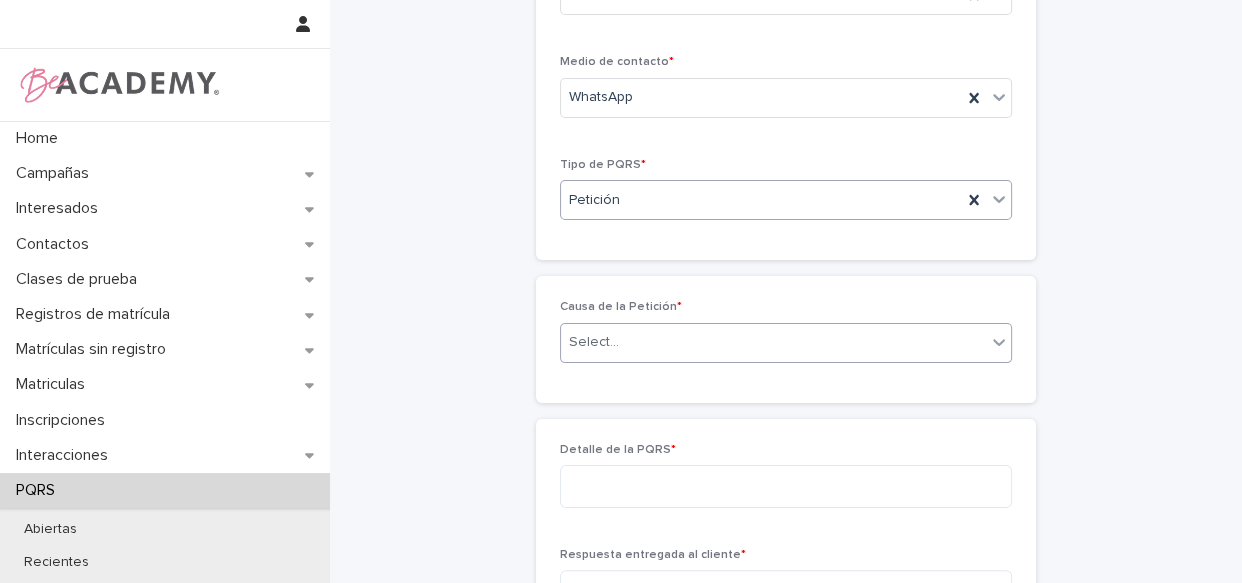 click on "Select..." at bounding box center (773, 342) 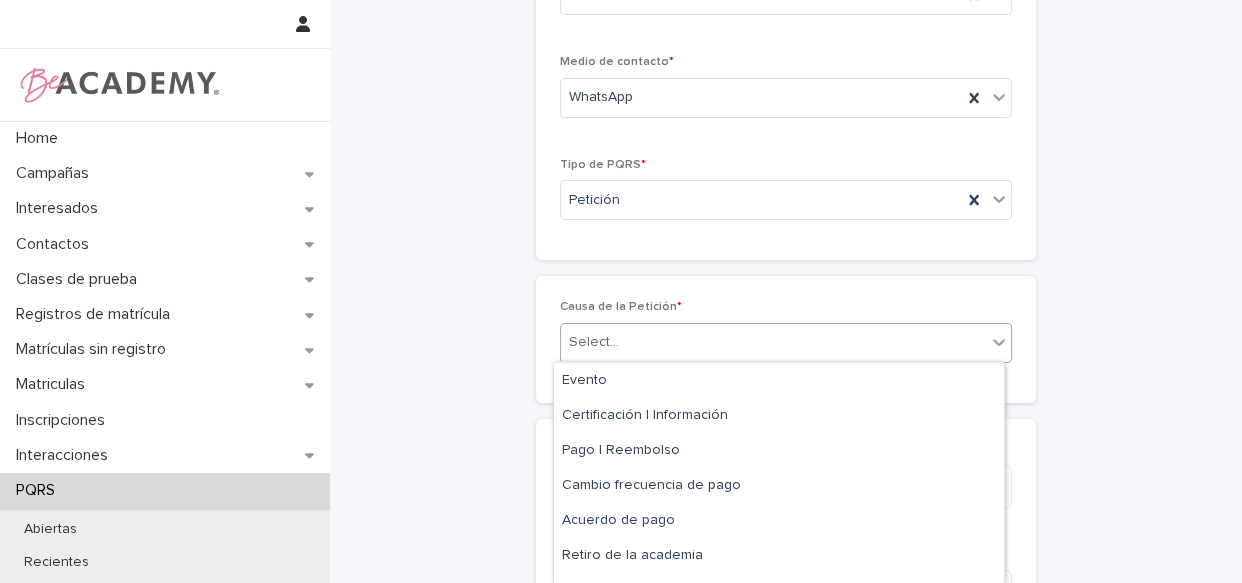 scroll, scrollTop: 181, scrollLeft: 0, axis: vertical 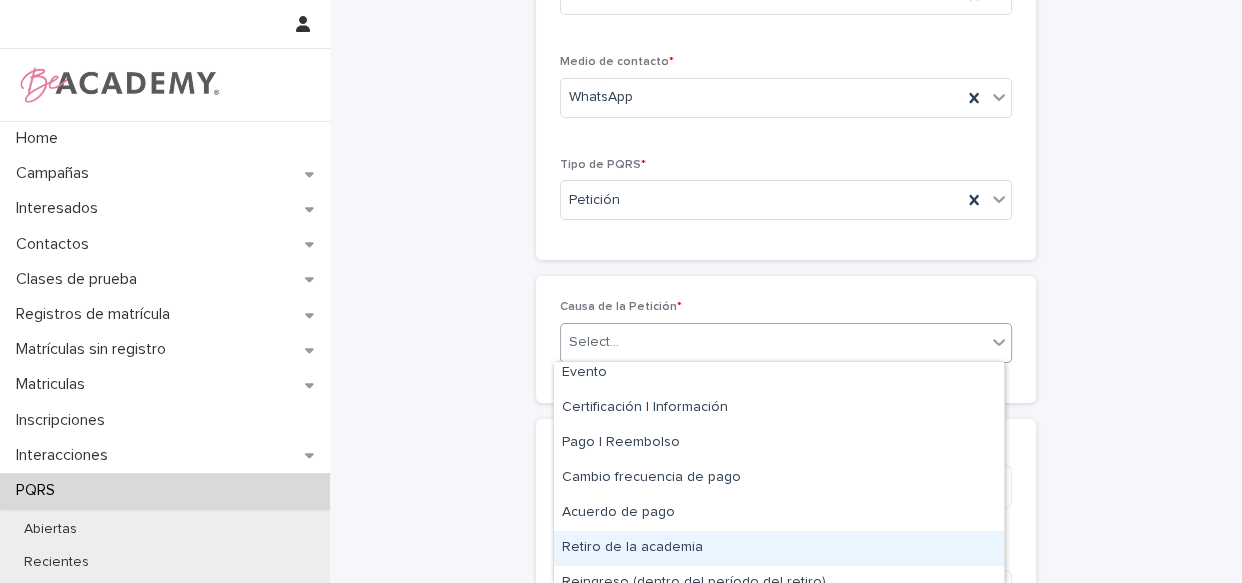 click on "Retiro de la academia" at bounding box center (779, 548) 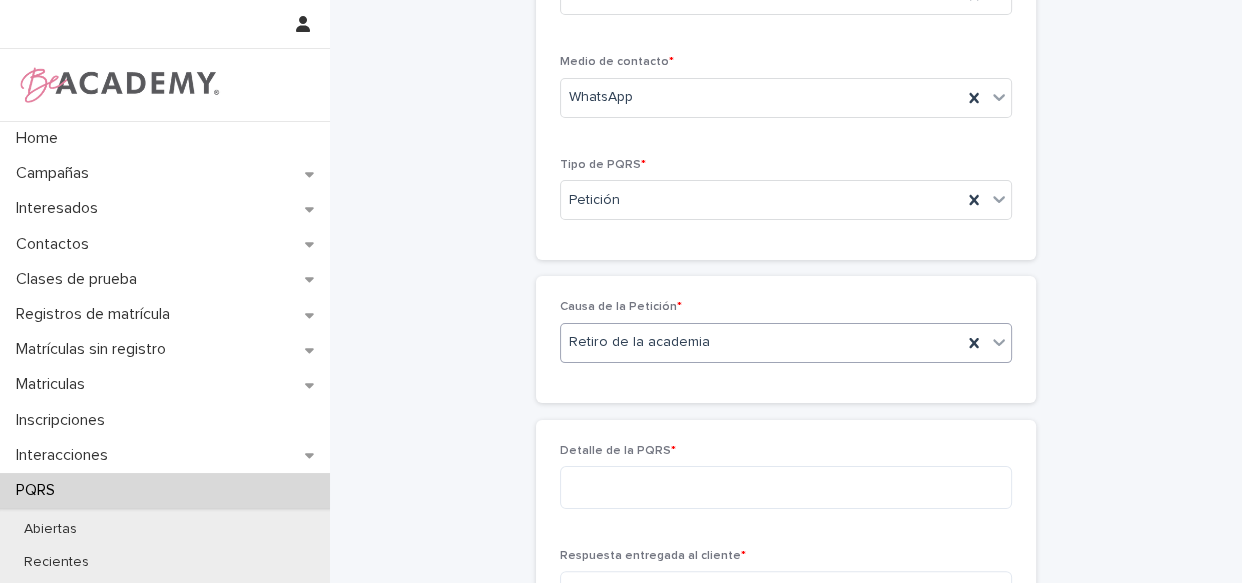 scroll, scrollTop: 300, scrollLeft: 0, axis: vertical 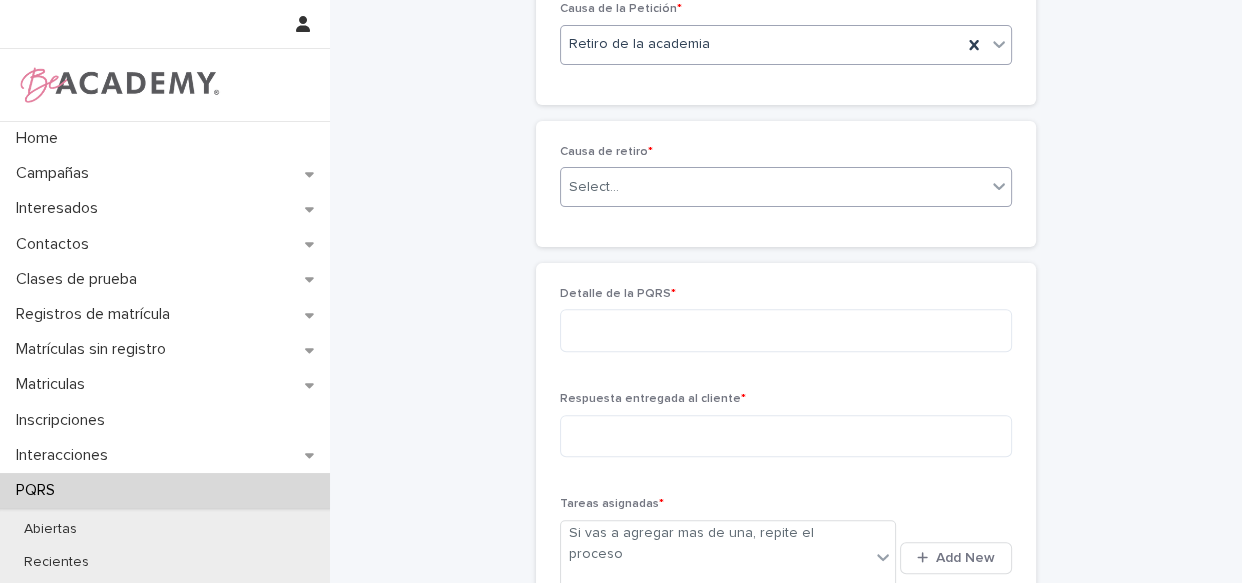 click on "Select..." at bounding box center [773, 187] 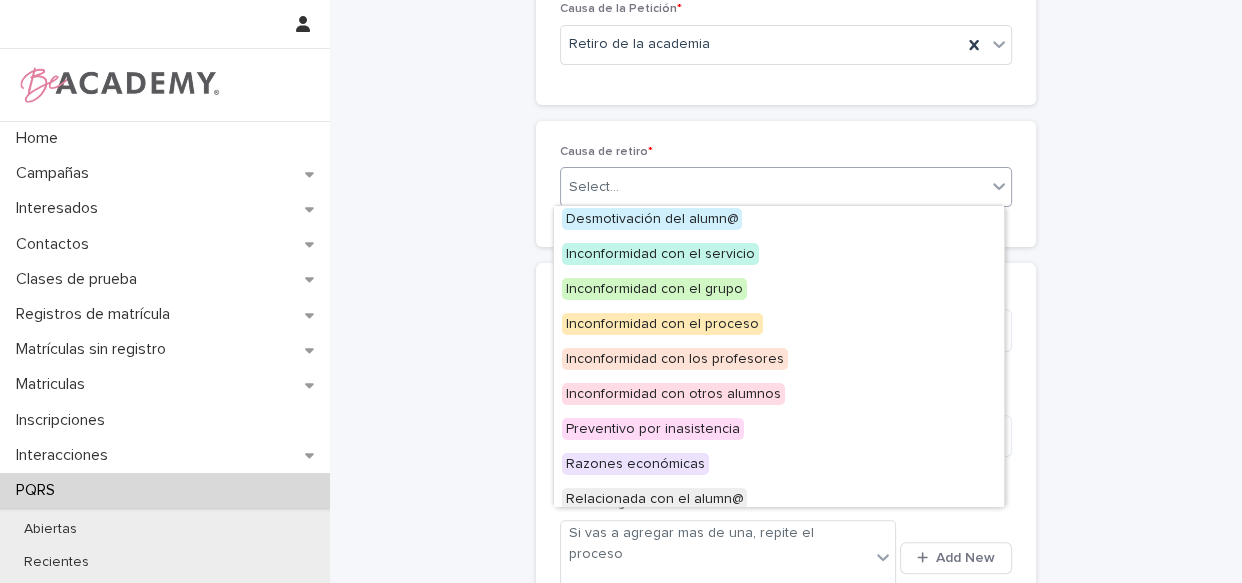 scroll, scrollTop: 85, scrollLeft: 0, axis: vertical 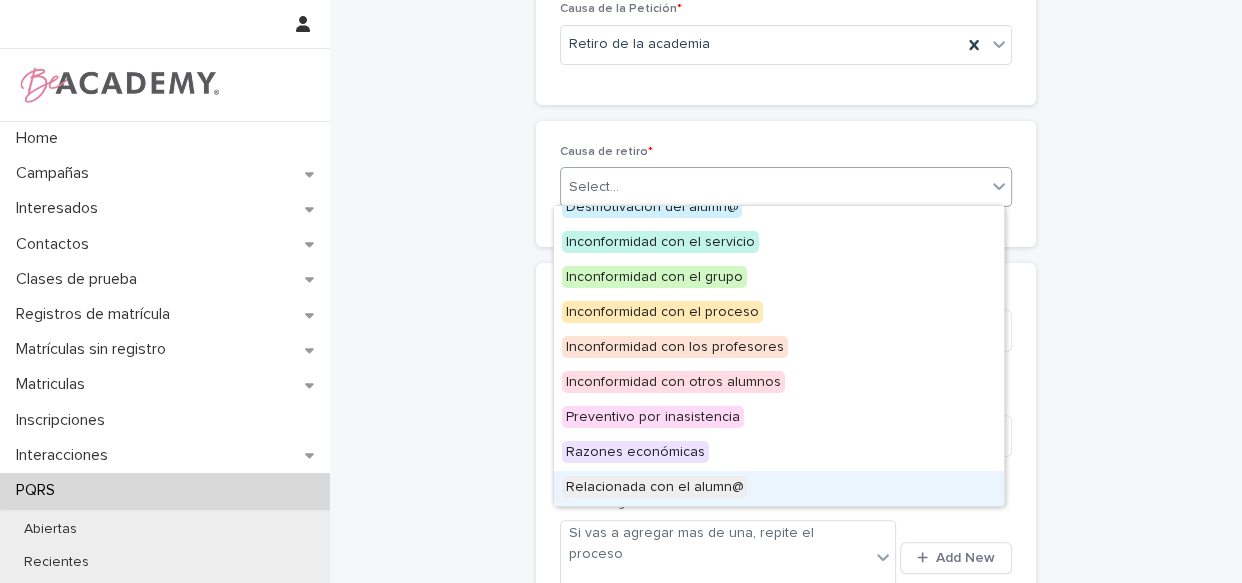 click on "Relacionada con el alumn@" at bounding box center (654, 487) 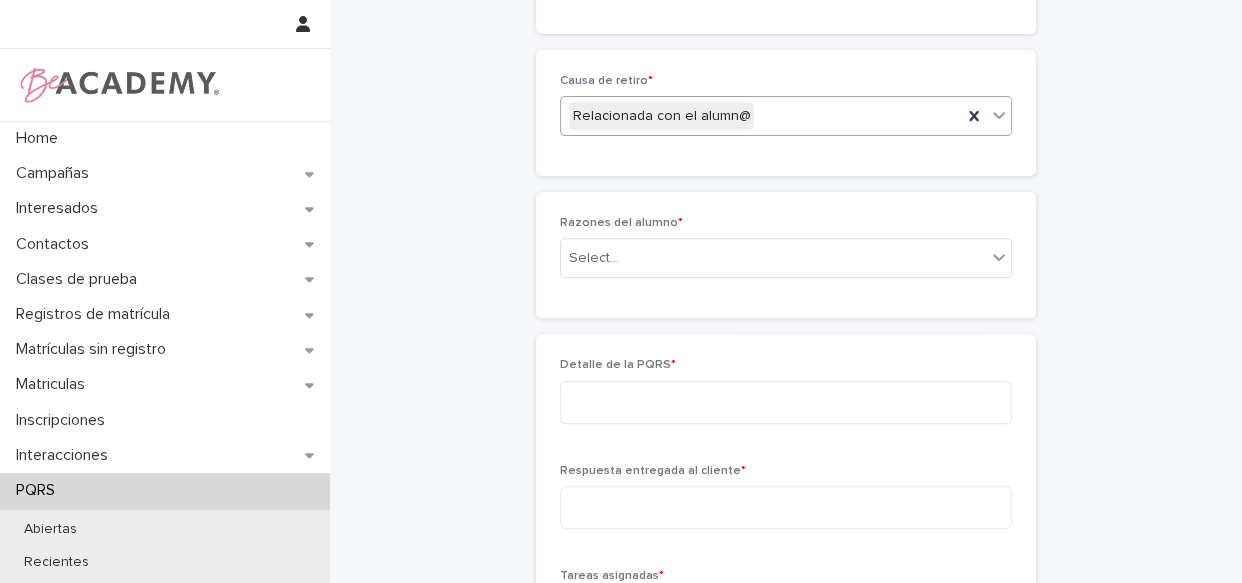 scroll, scrollTop: 657, scrollLeft: 0, axis: vertical 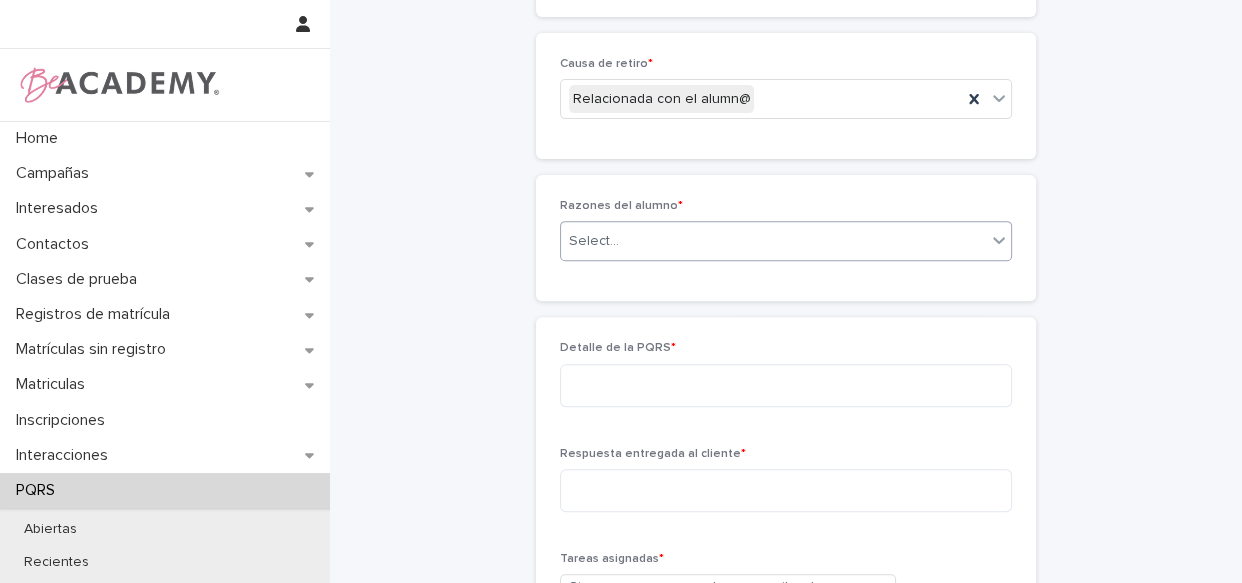 click on "Select..." at bounding box center [786, 241] 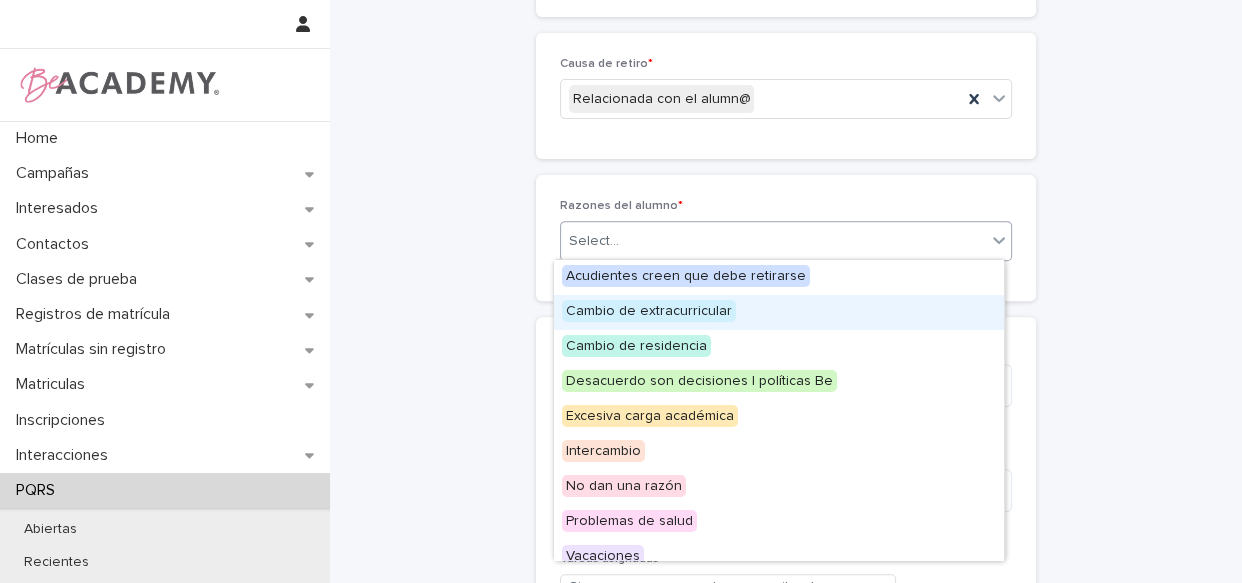 click on "Cambio de extracurricular" at bounding box center [779, 312] 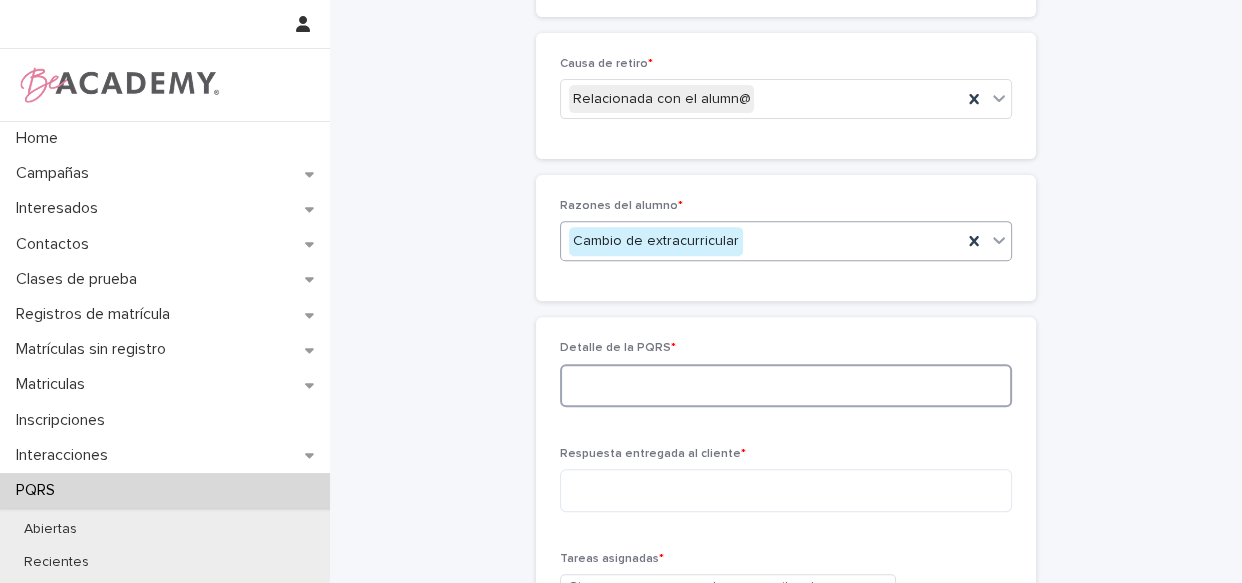 click at bounding box center [786, 385] 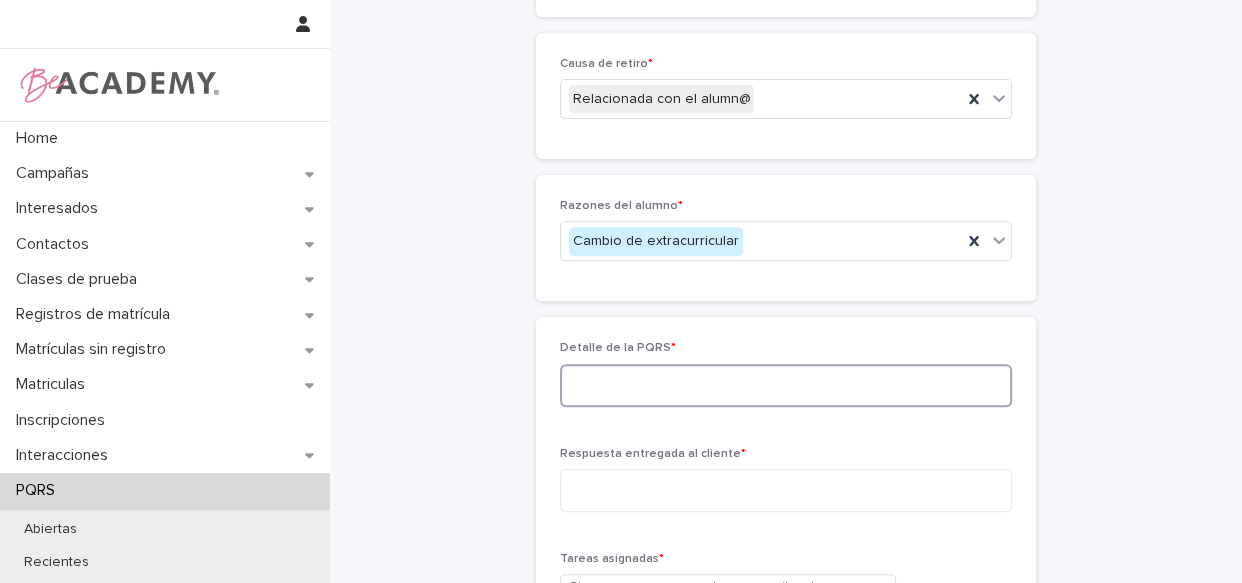 click at bounding box center (786, 385) 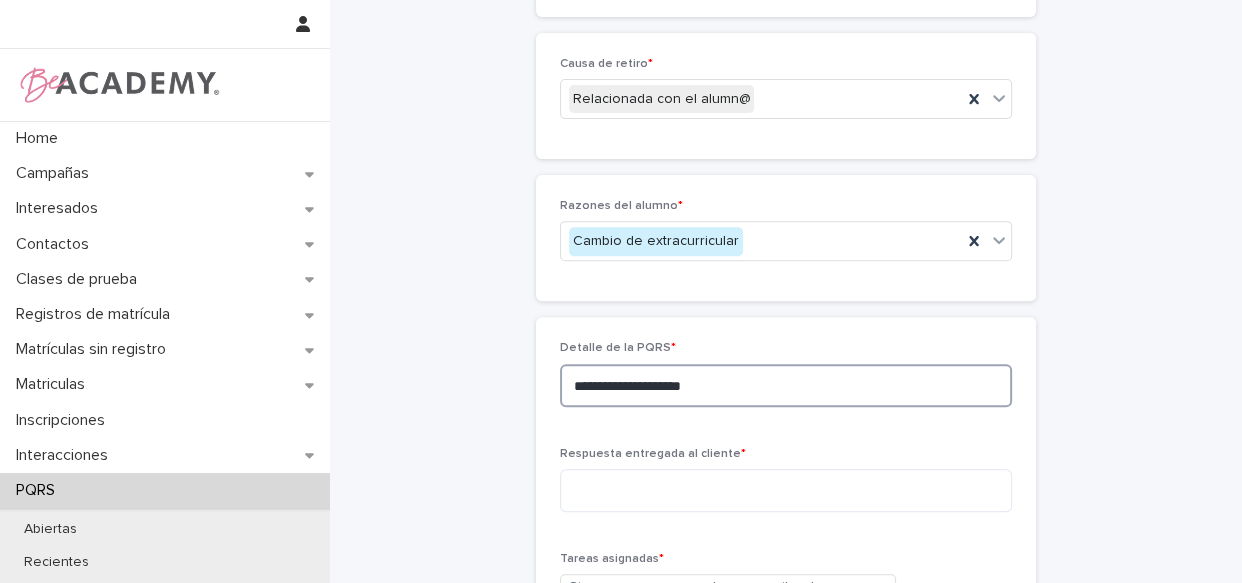 click on "**********" at bounding box center [786, 385] 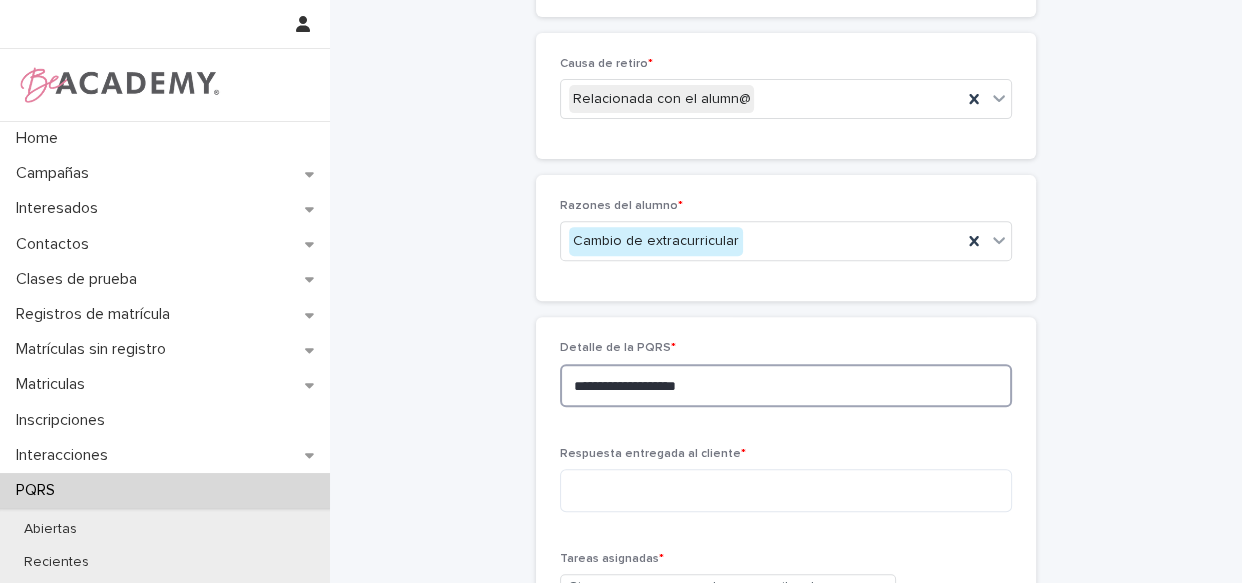 click on "**********" at bounding box center [786, 385] 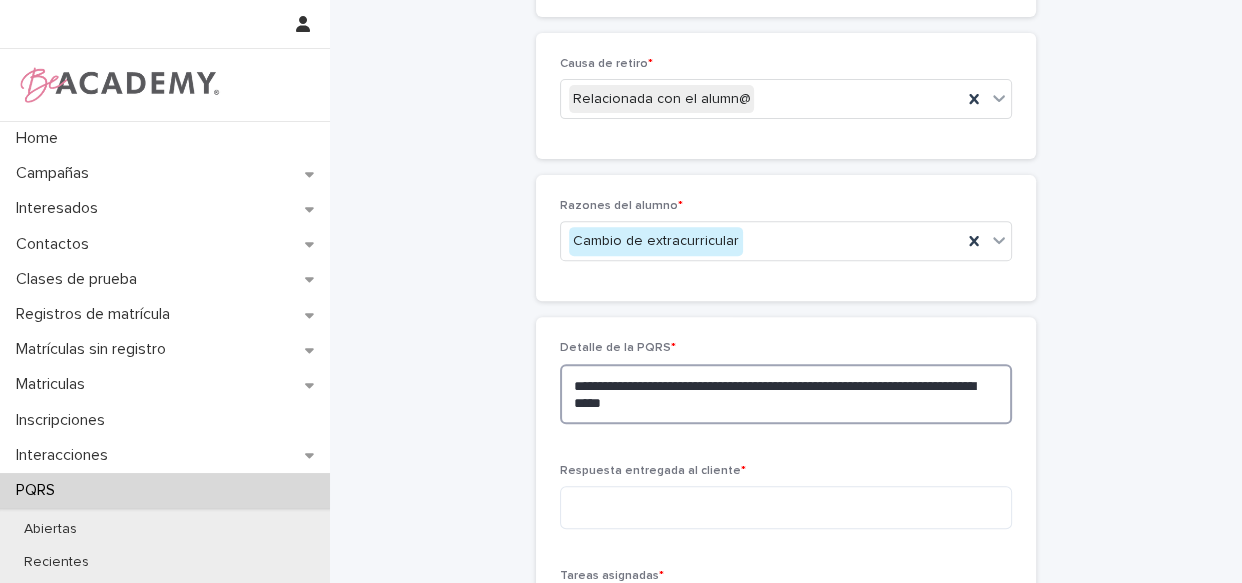 type on "**********" 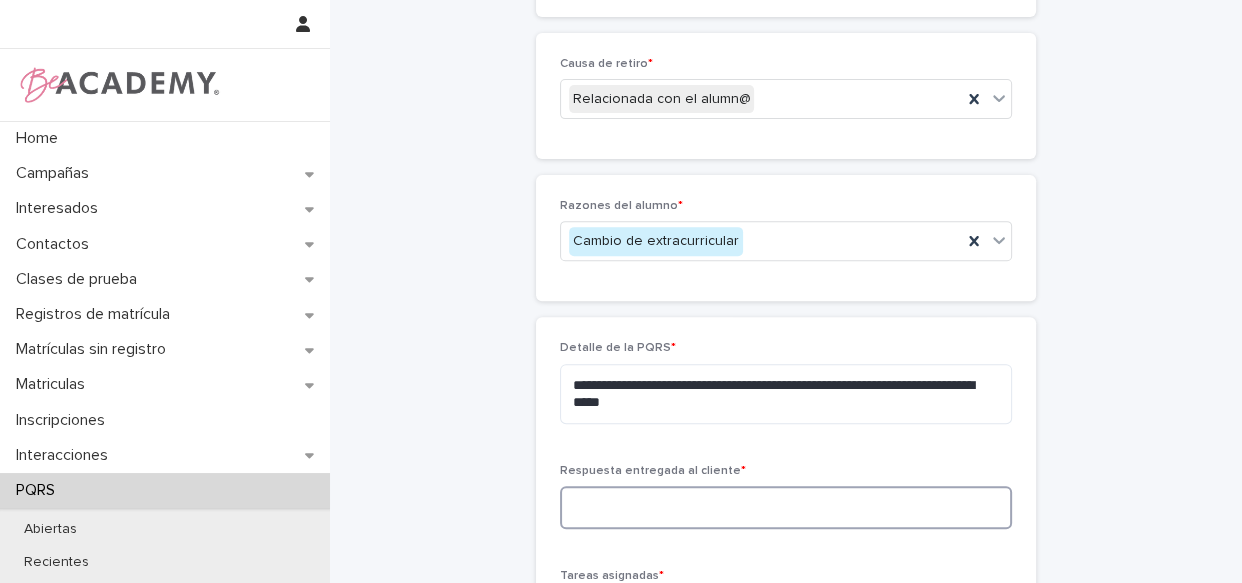 click at bounding box center [786, 507] 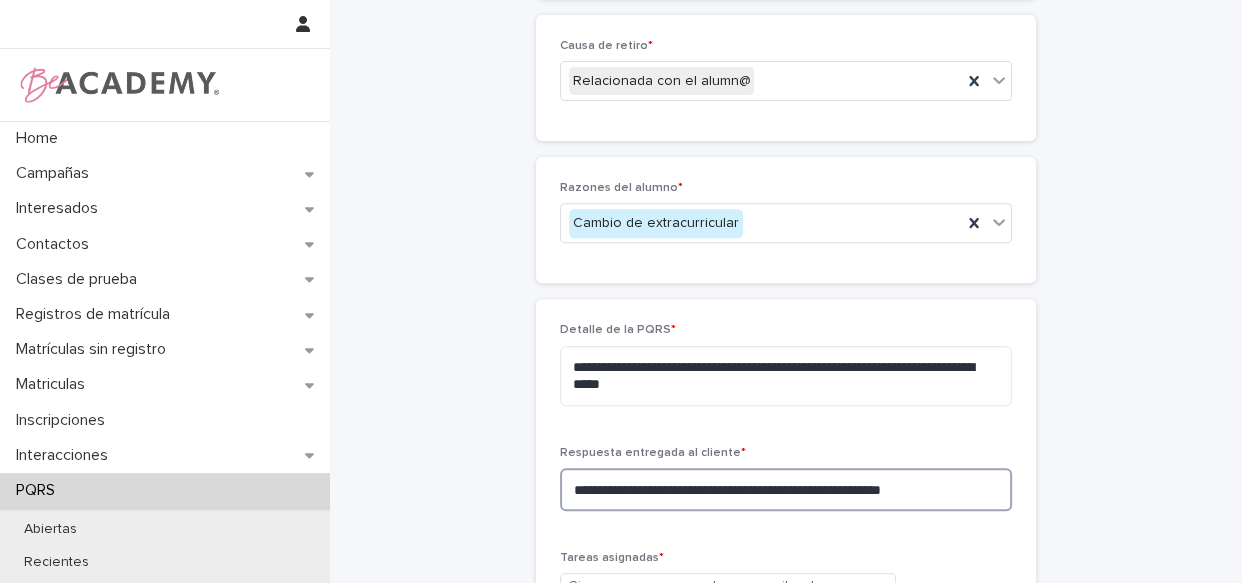 scroll, scrollTop: 674, scrollLeft: 0, axis: vertical 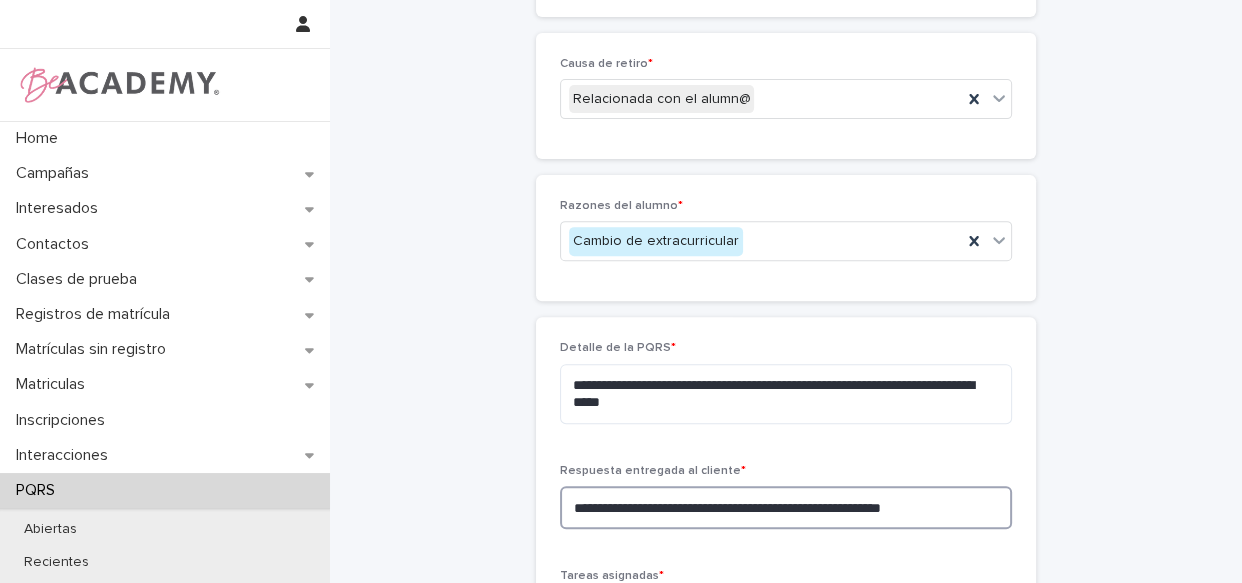 click on "**********" at bounding box center [786, 507] 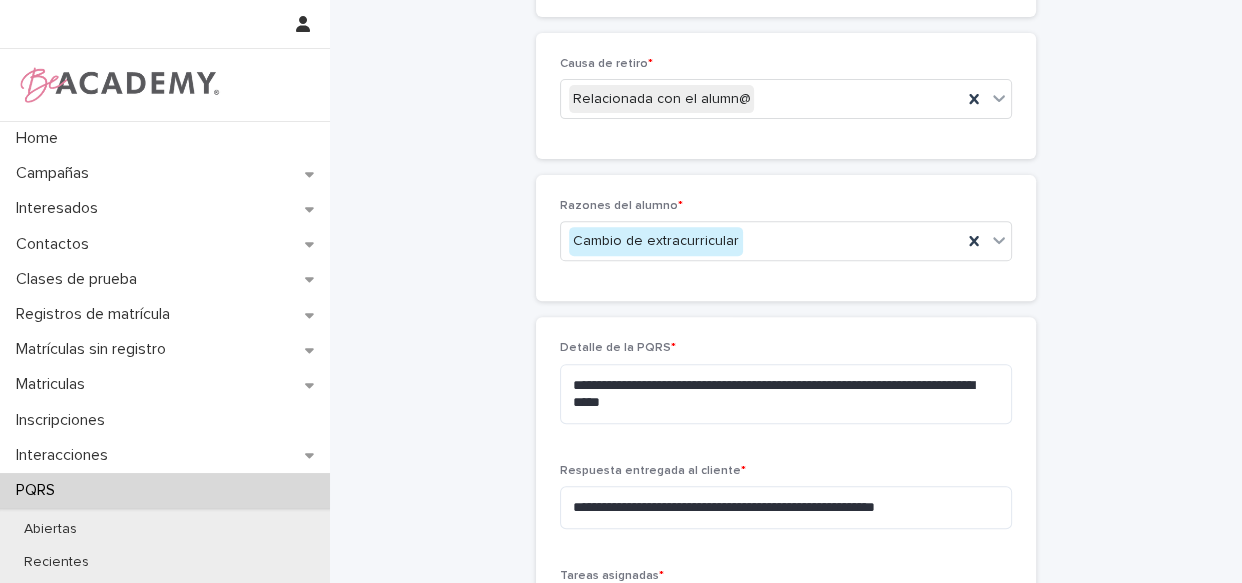click on "**********" at bounding box center (786, 616) 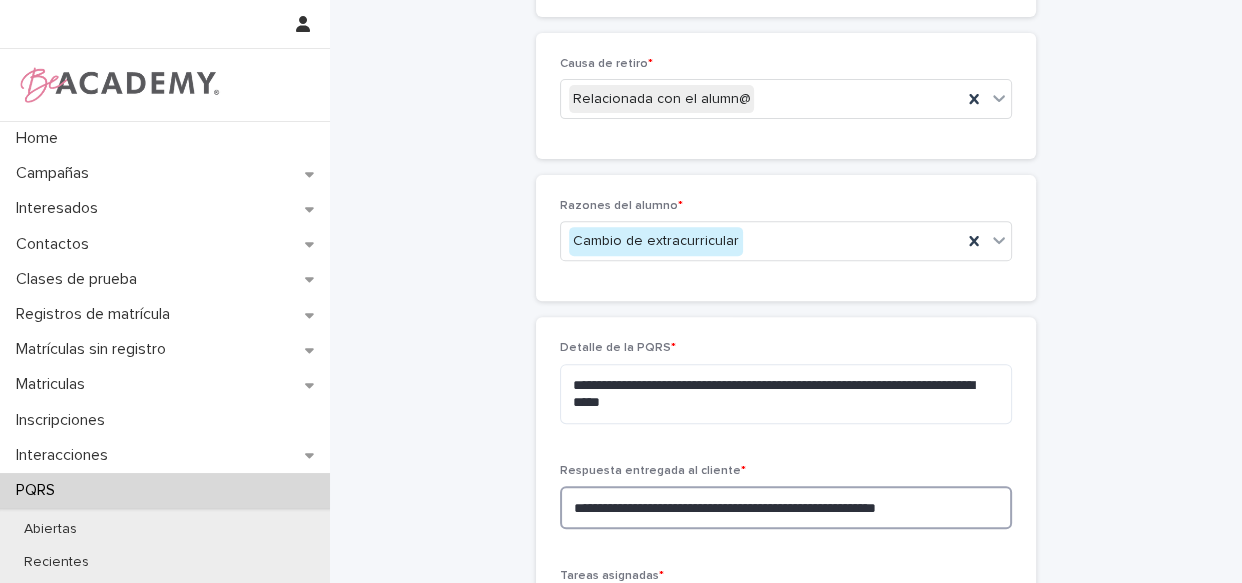 click on "**********" at bounding box center [786, 507] 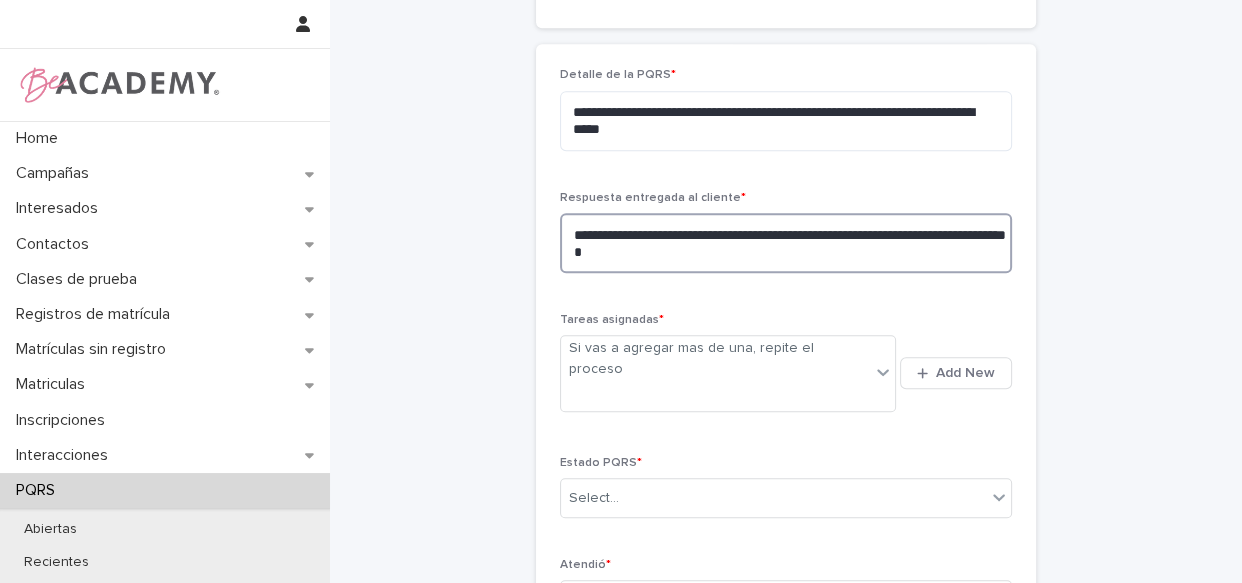 scroll, scrollTop: 1038, scrollLeft: 0, axis: vertical 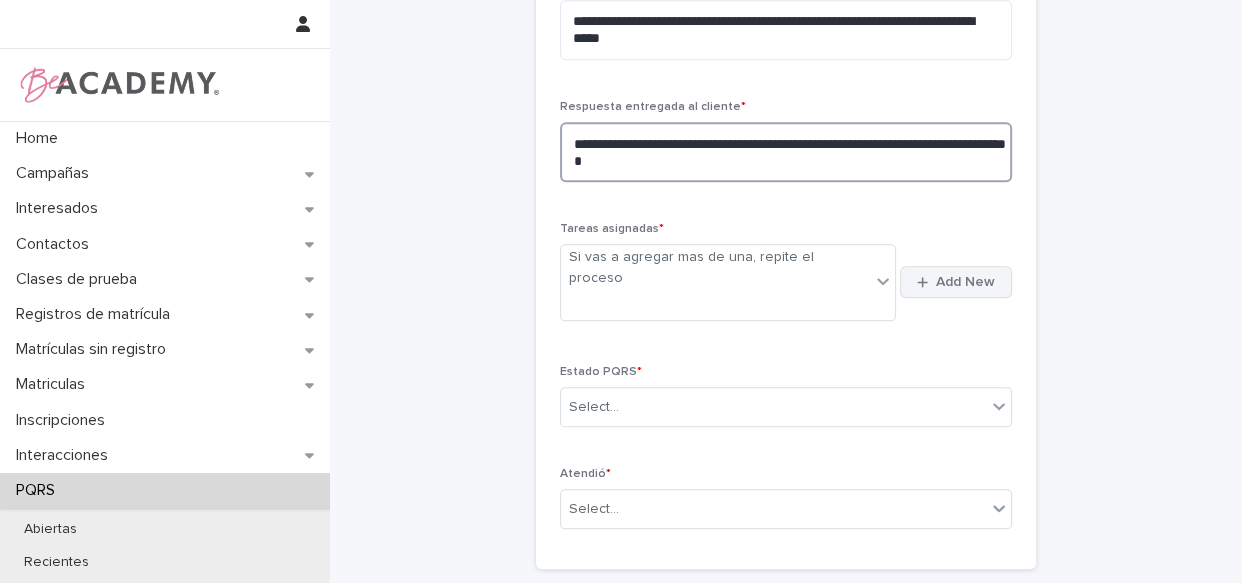type on "**********" 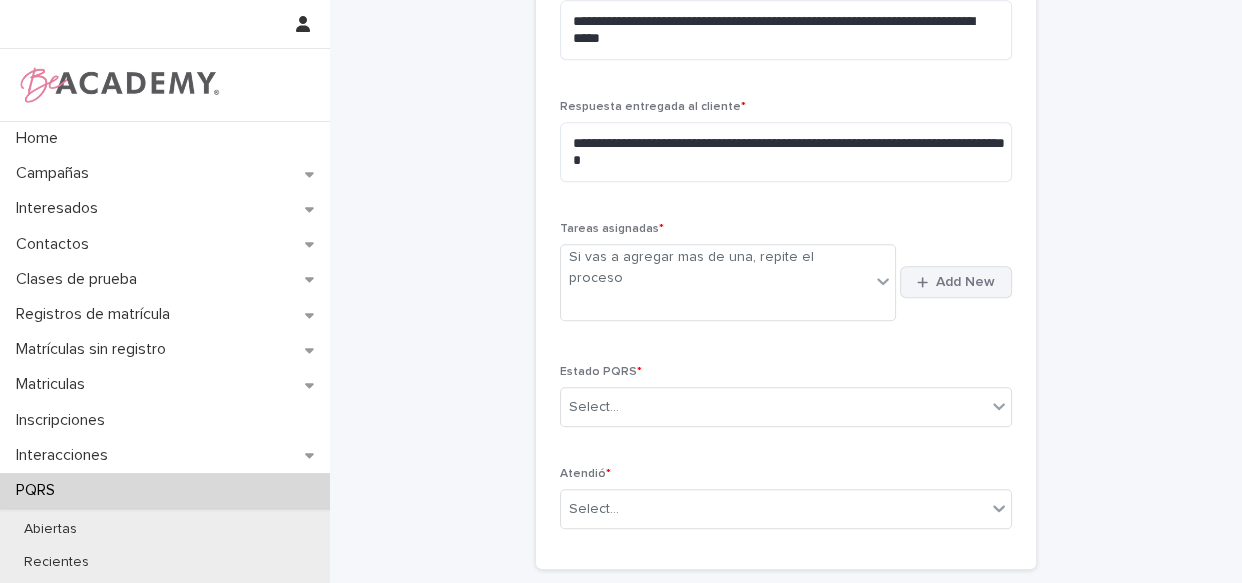 click on "Add New" at bounding box center (965, 282) 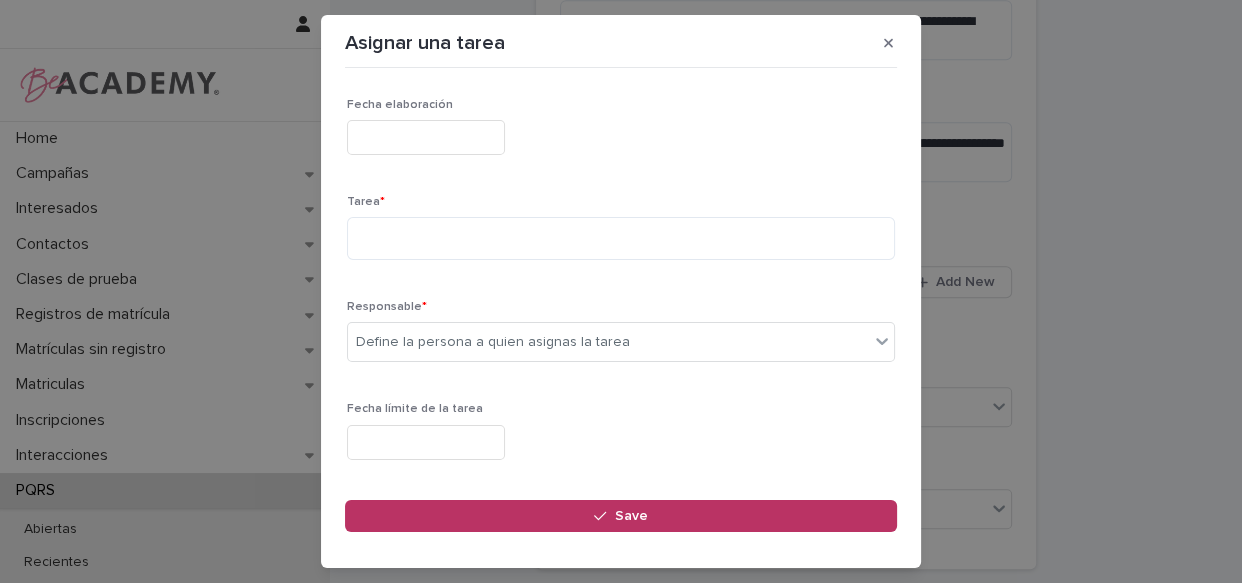 click at bounding box center [426, 137] 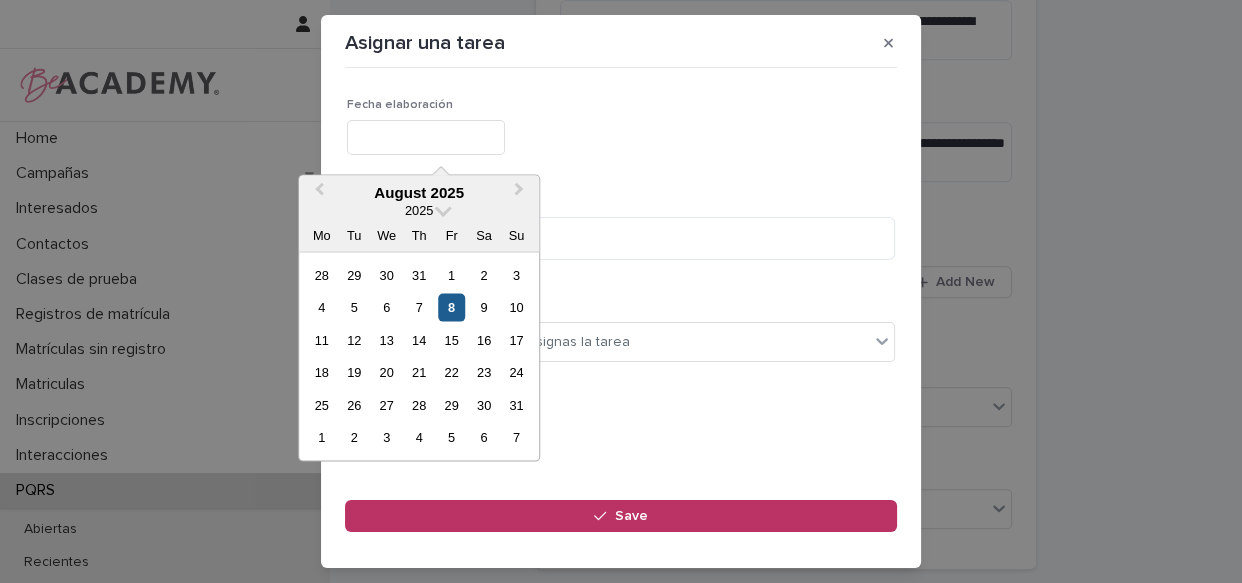 click on "8" at bounding box center (451, 307) 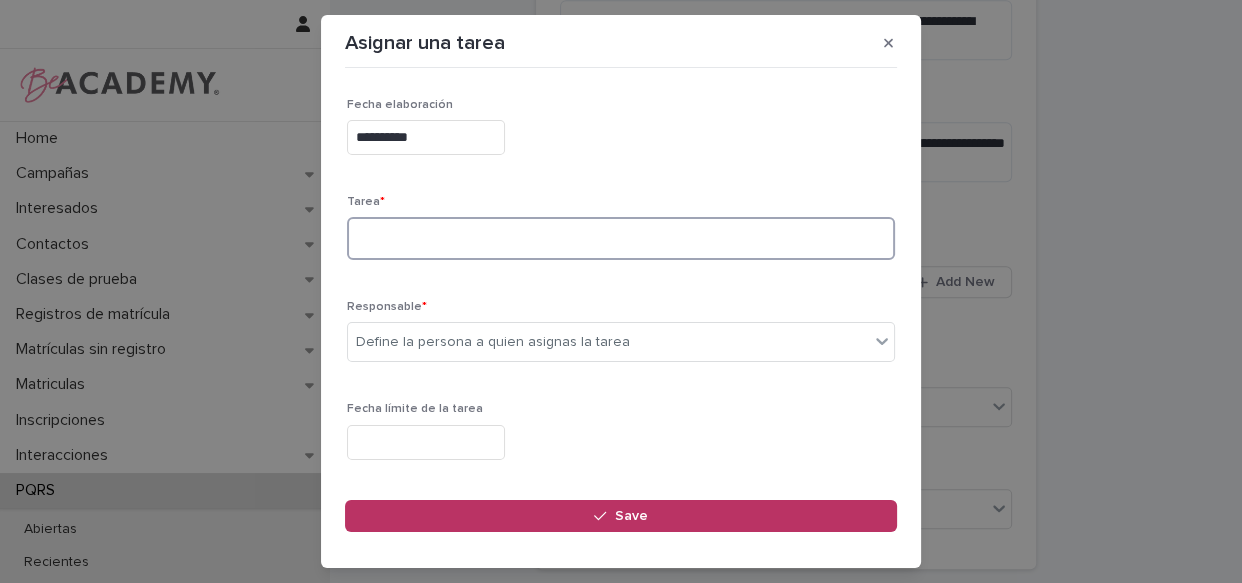 click at bounding box center (621, 238) 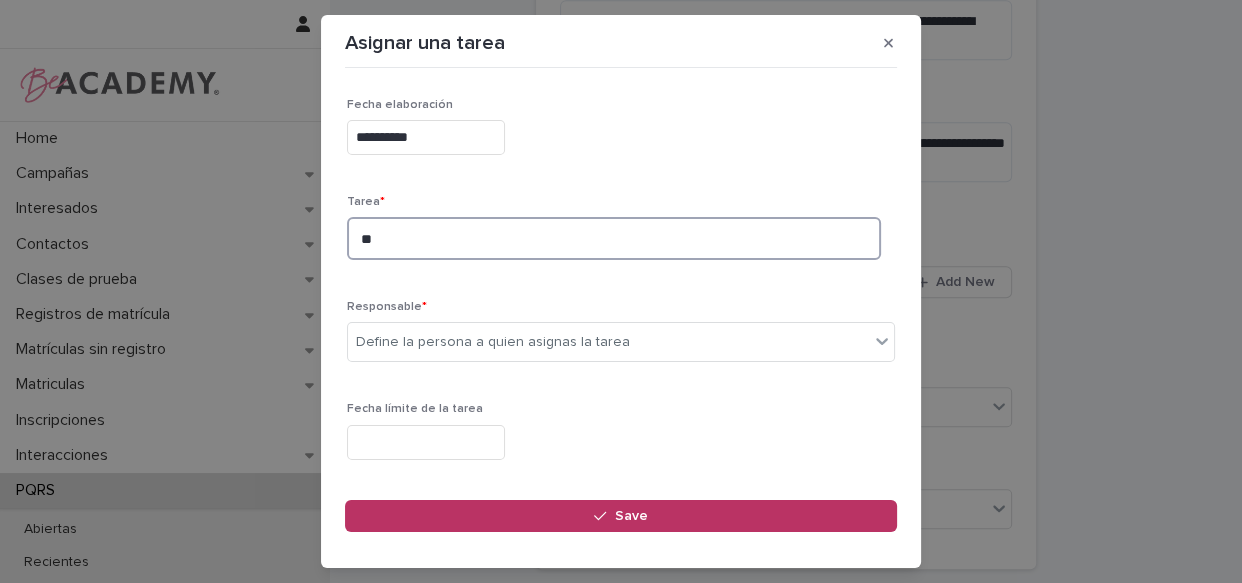 type on "*" 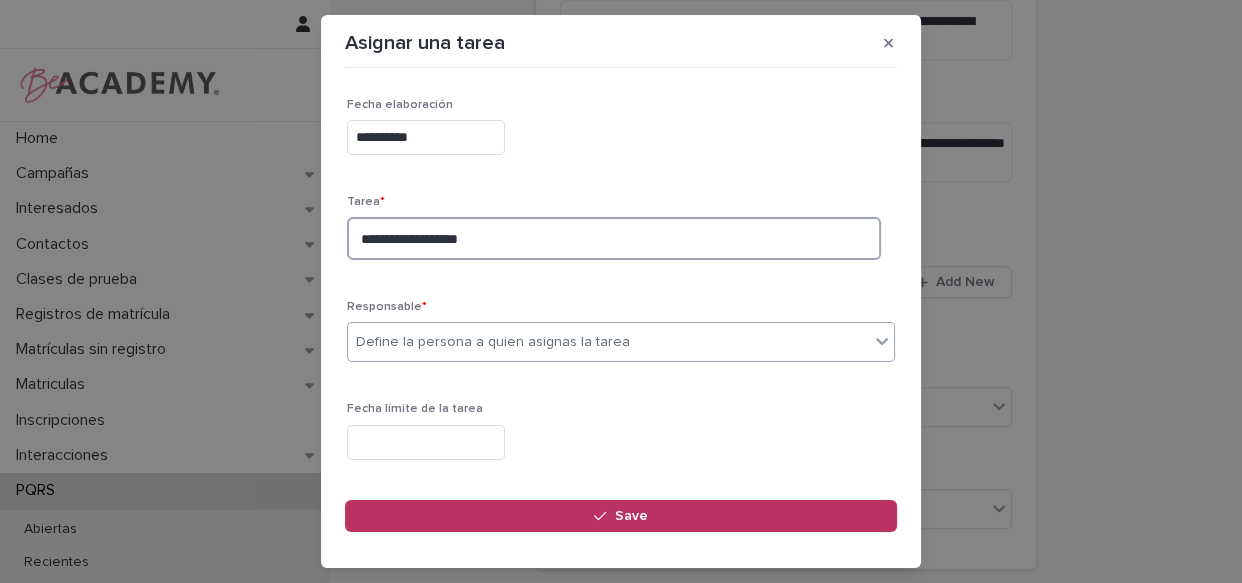 type on "**********" 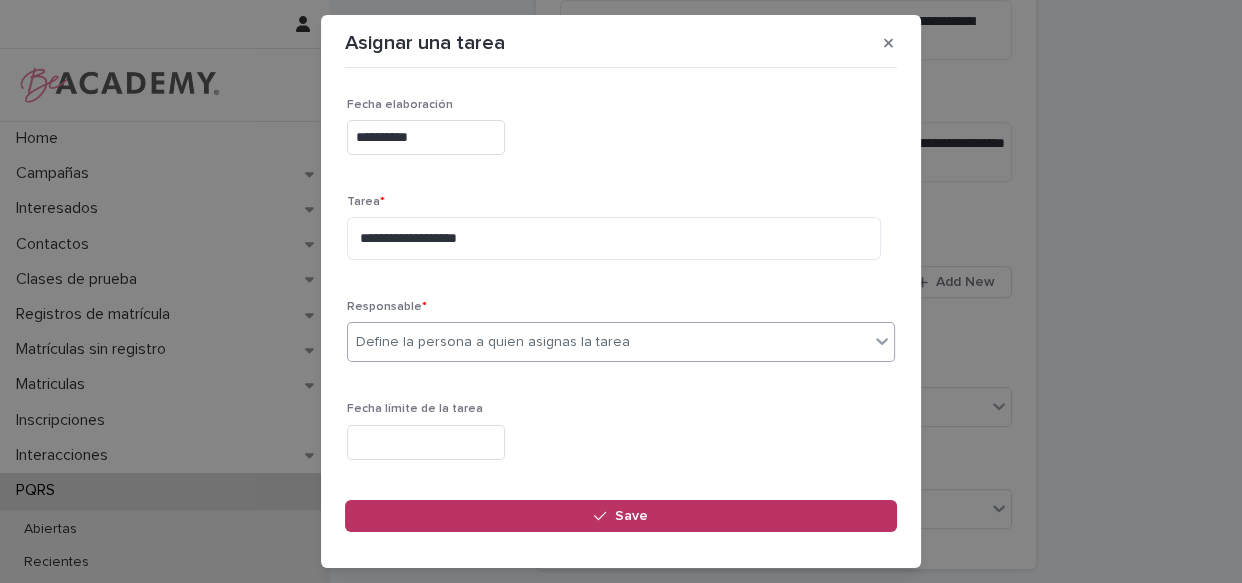 click on "Define la persona a quien asignas la tarea" at bounding box center (493, 342) 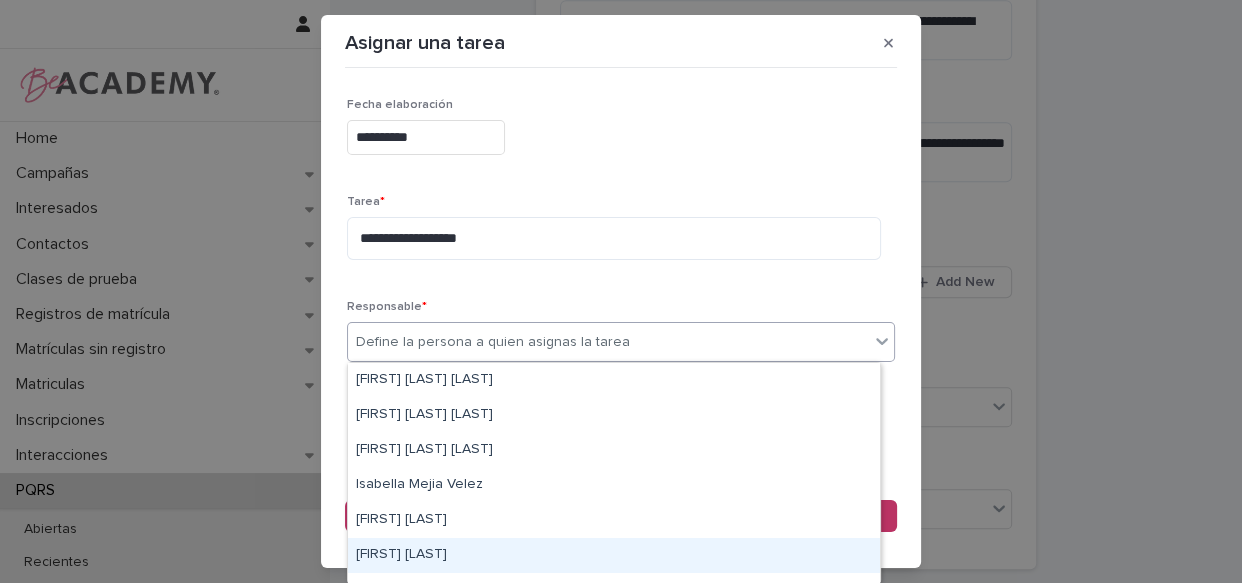 click on "Leidy Mesa Alvarez" at bounding box center (614, 555) 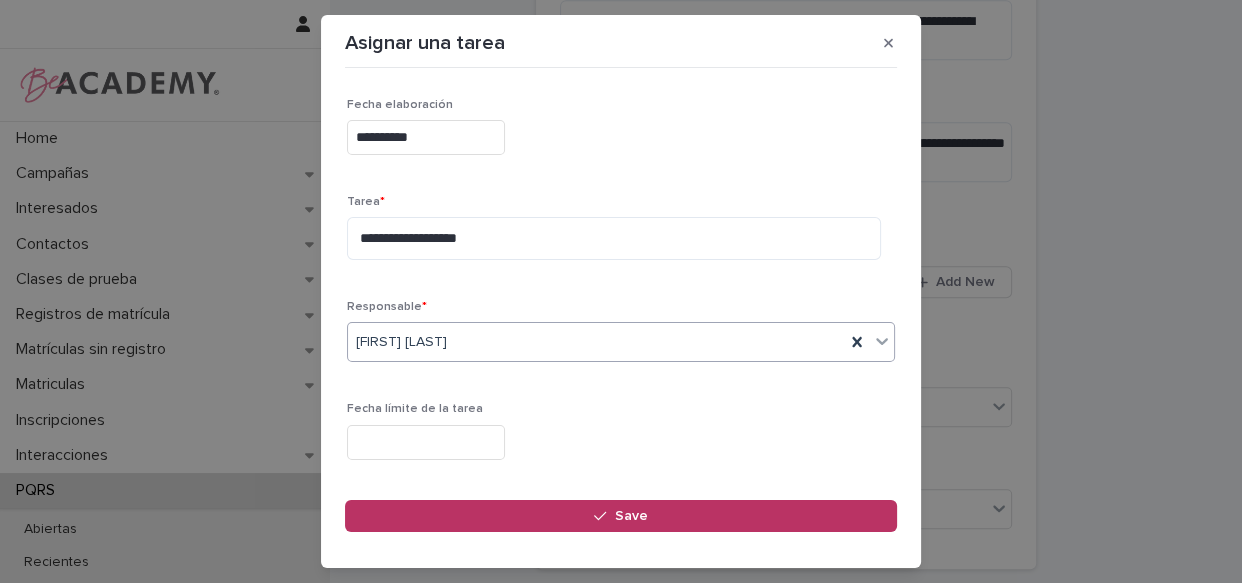 click on "Leidy Mesa Alvarez" at bounding box center [596, 342] 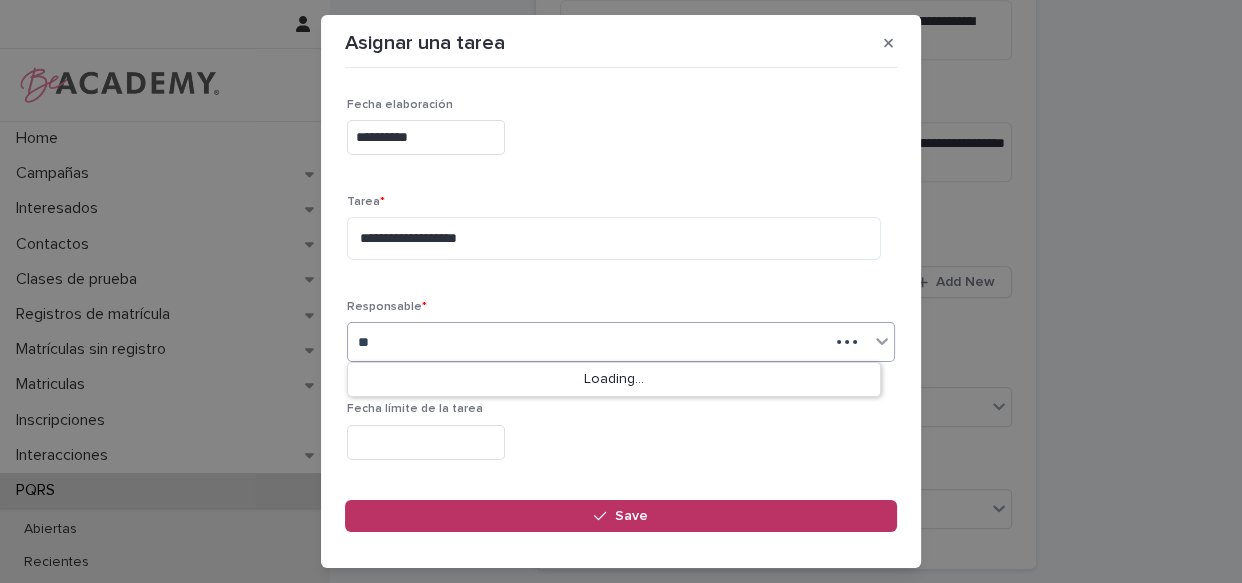 type on "*" 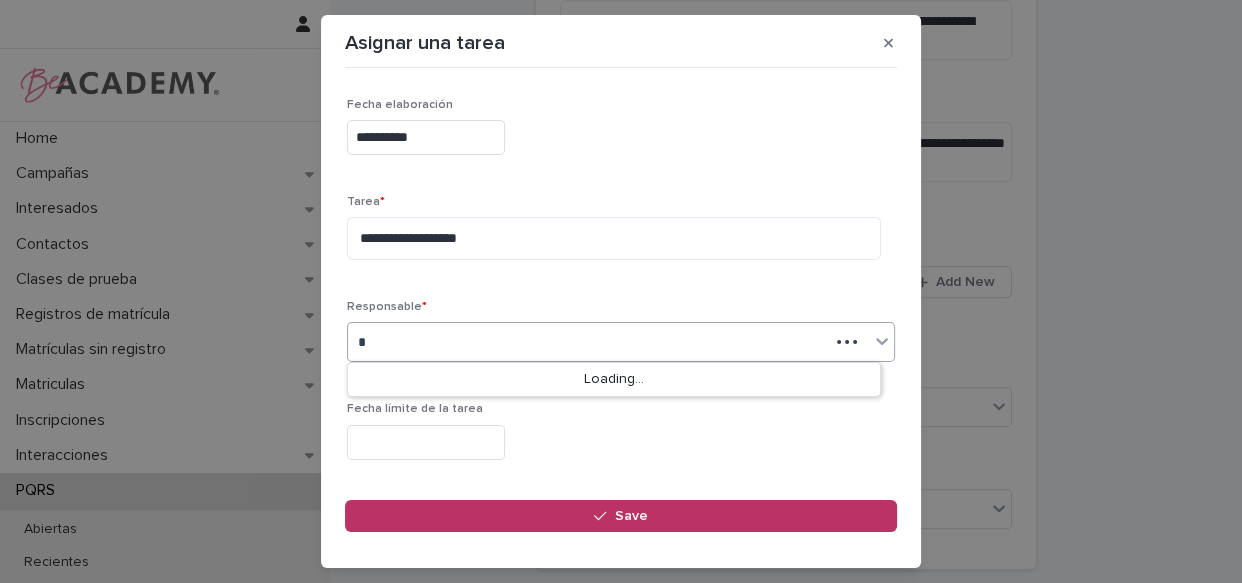 type 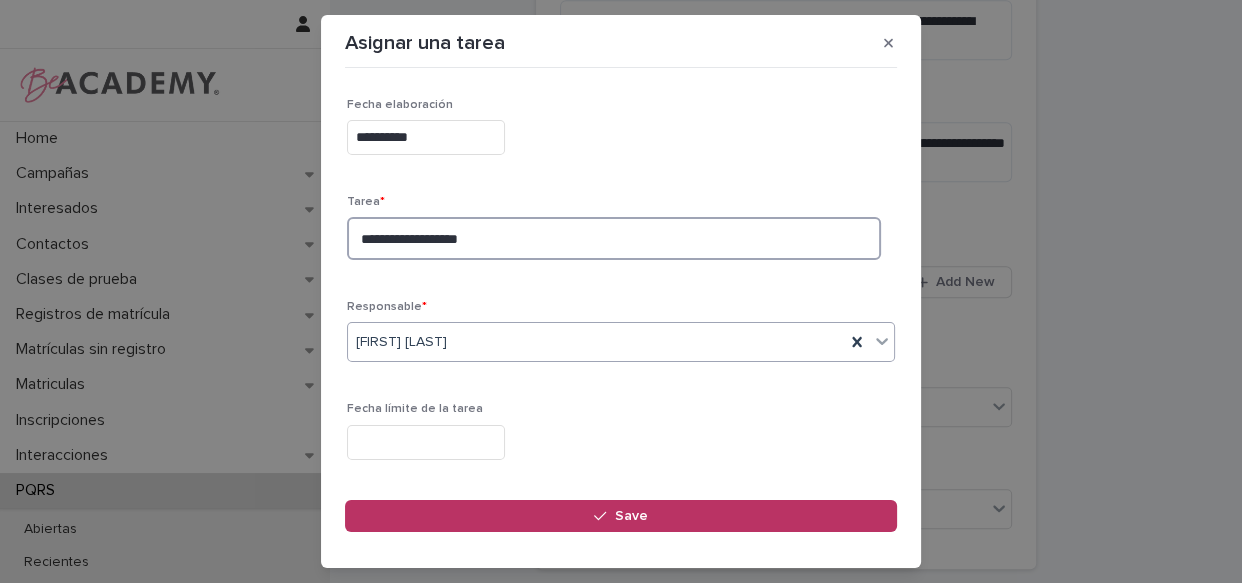 click on "**********" at bounding box center (614, 238) 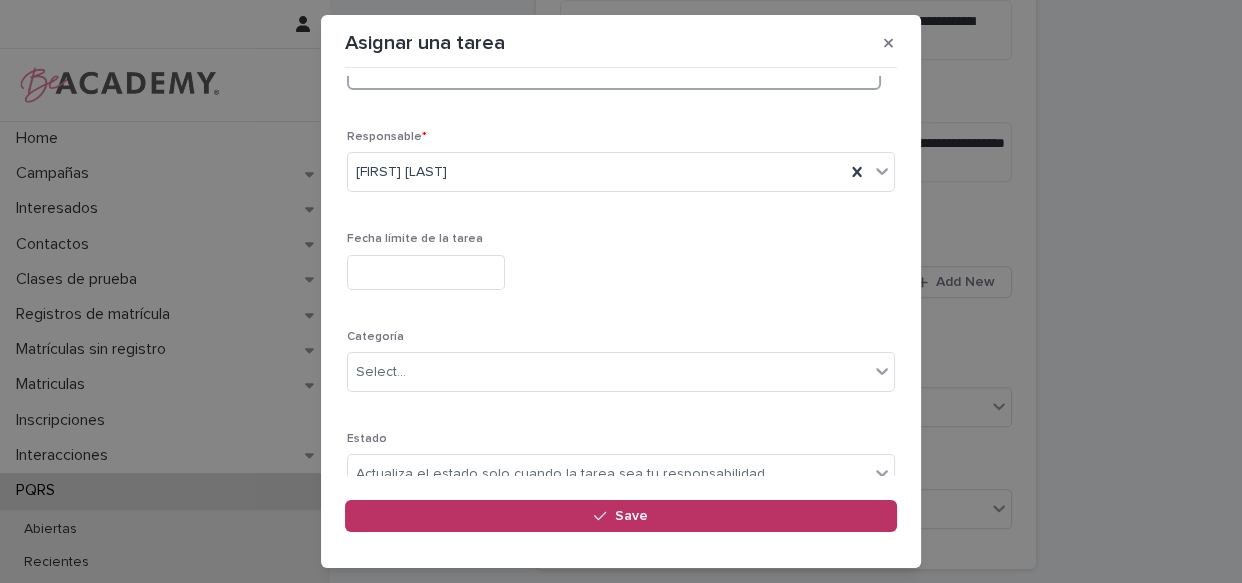 scroll, scrollTop: 181, scrollLeft: 0, axis: vertical 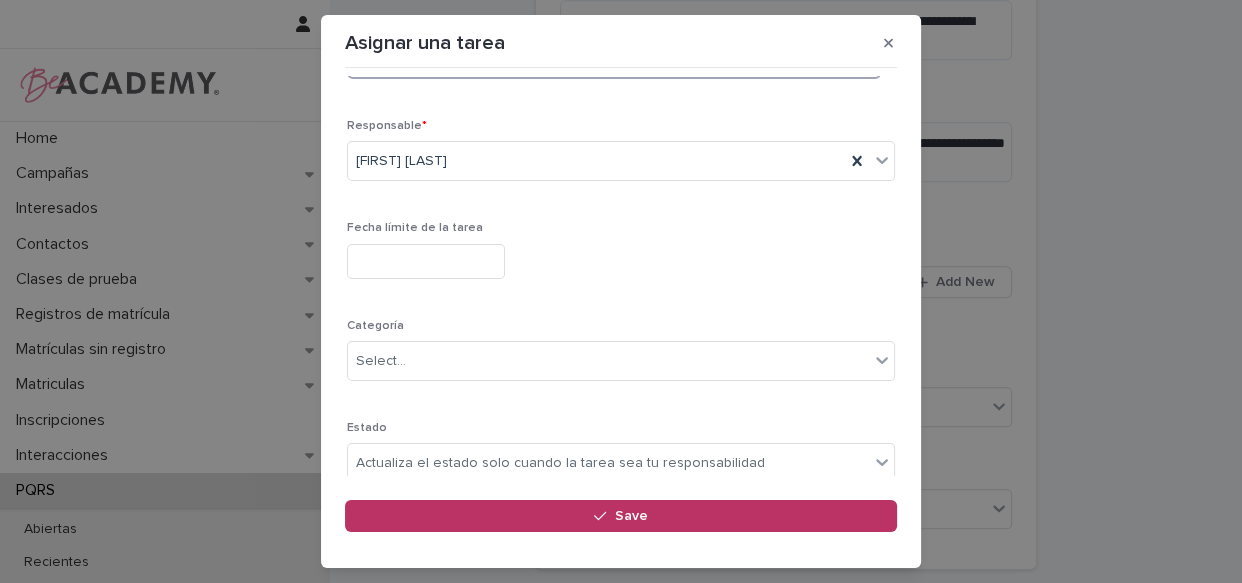 type on "**********" 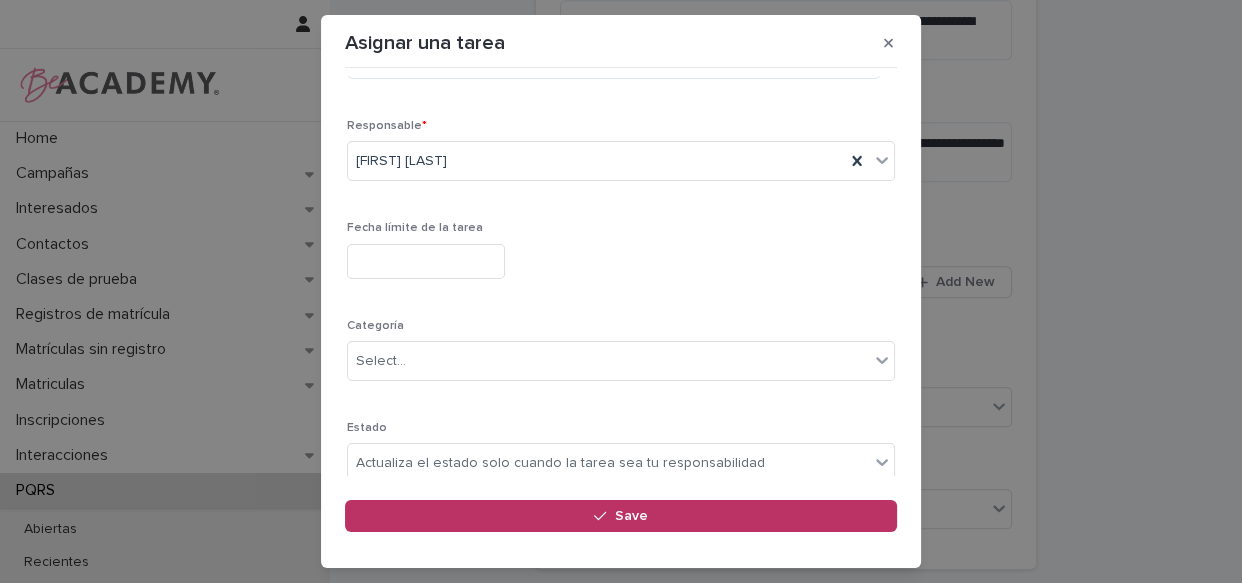 click at bounding box center [426, 261] 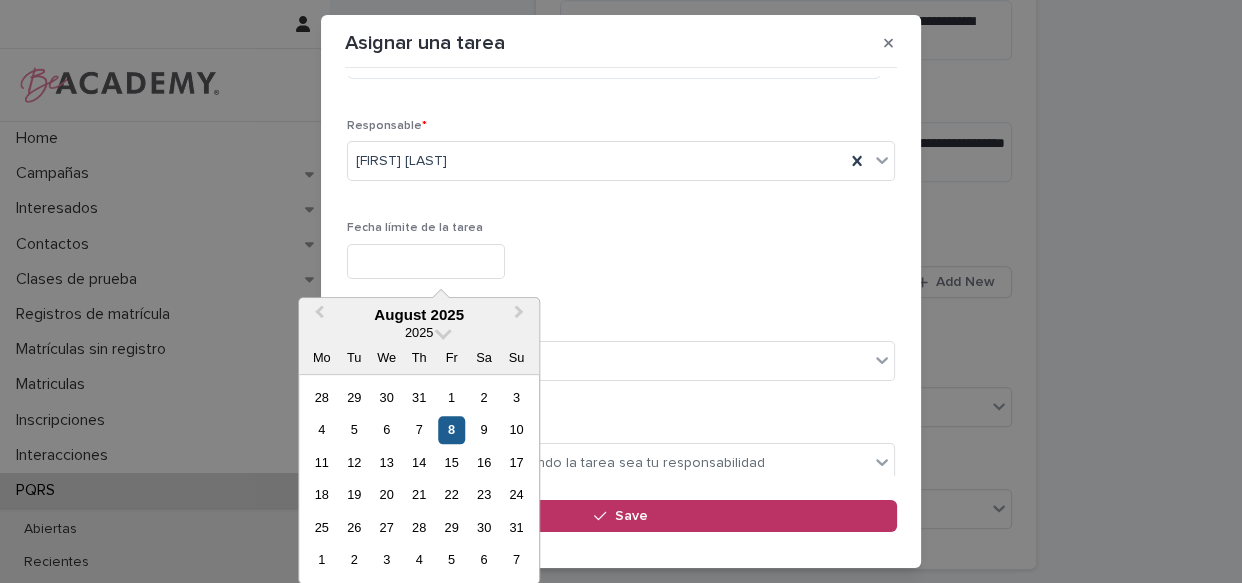 drag, startPoint x: 447, startPoint y: 427, endPoint x: 476, endPoint y: 403, distance: 37.64306 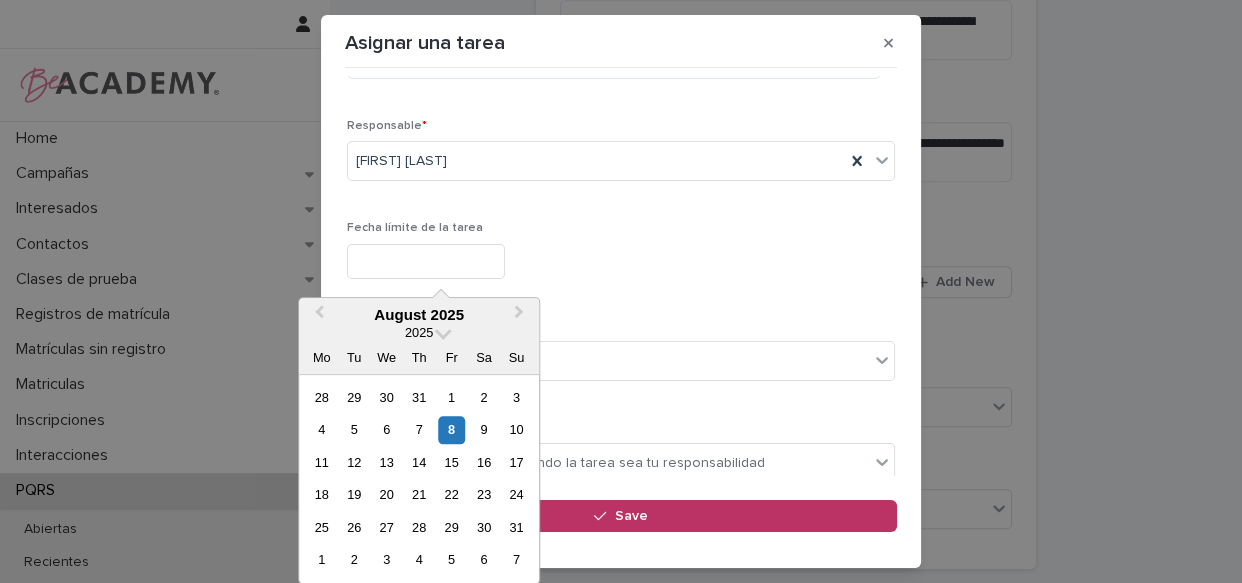 click on "8" at bounding box center (451, 430) 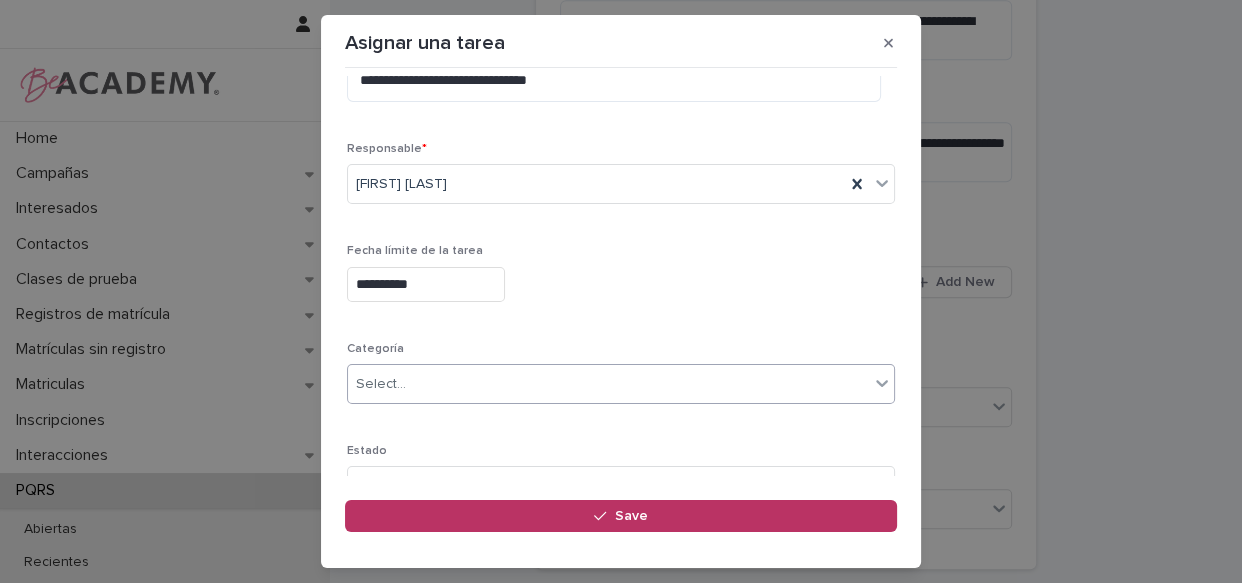 scroll, scrollTop: 181, scrollLeft: 0, axis: vertical 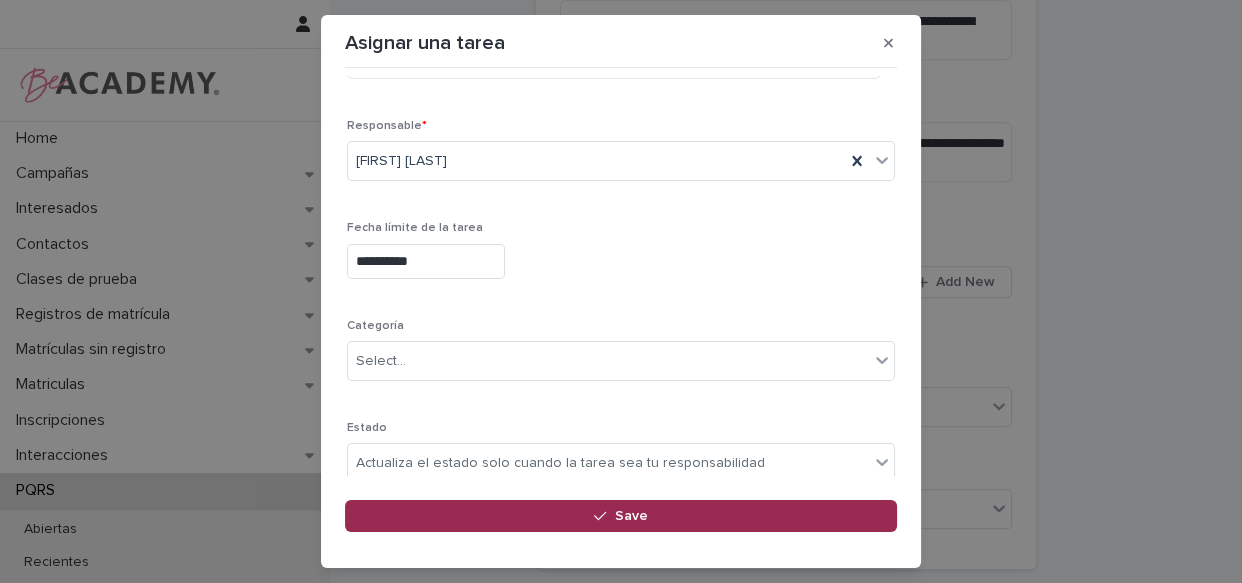 click on "Save" at bounding box center [631, 516] 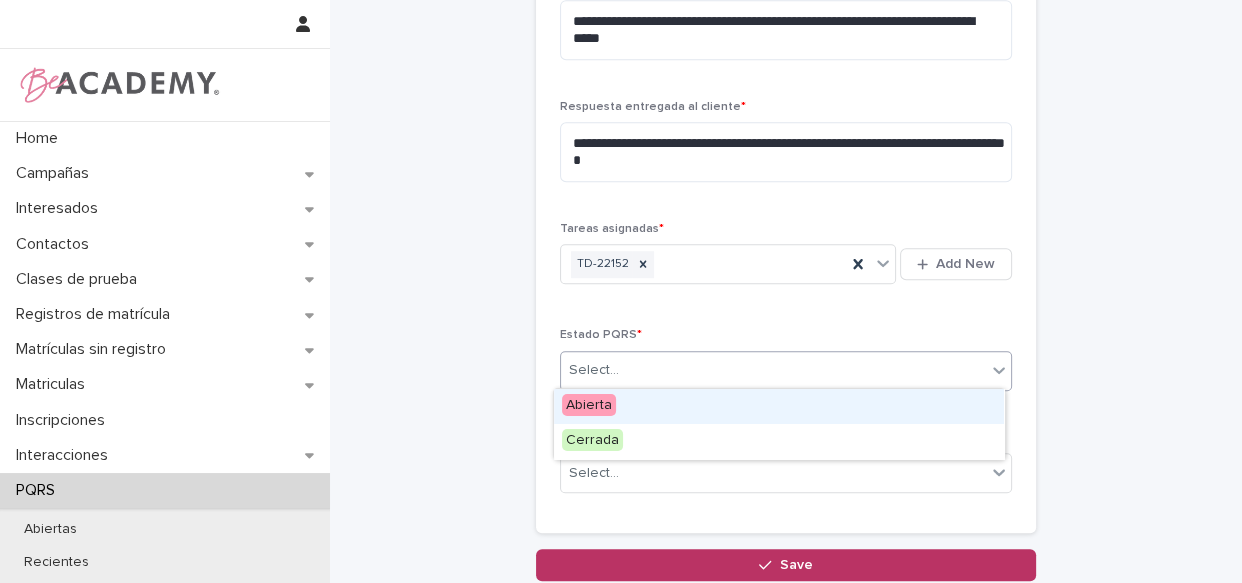 click on "Select..." at bounding box center (773, 370) 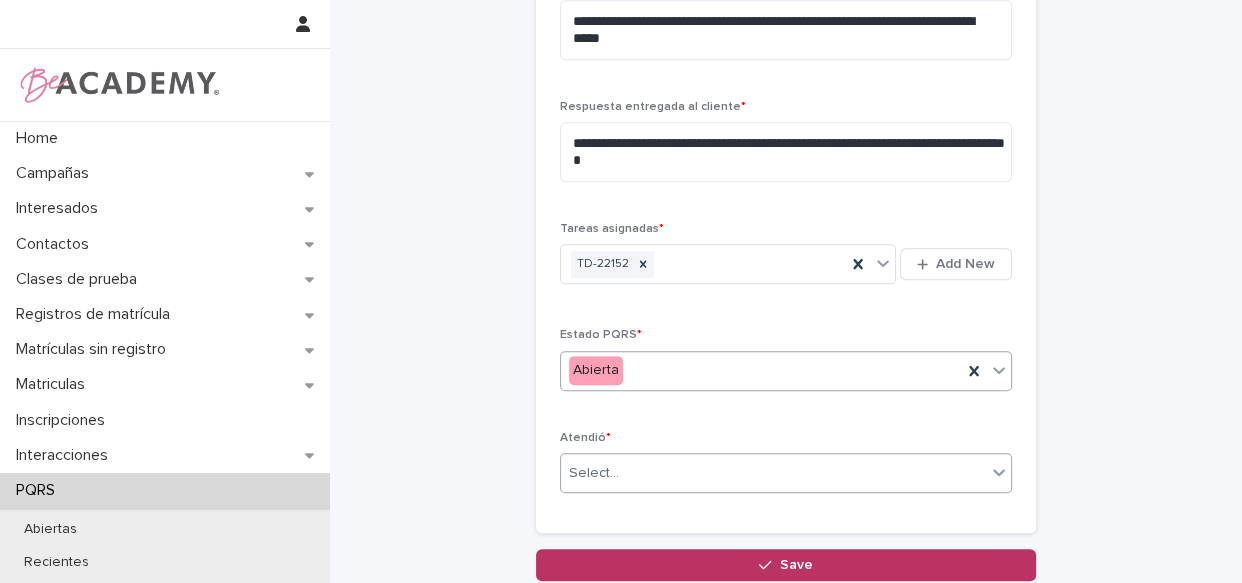 click on "Select..." at bounding box center (773, 473) 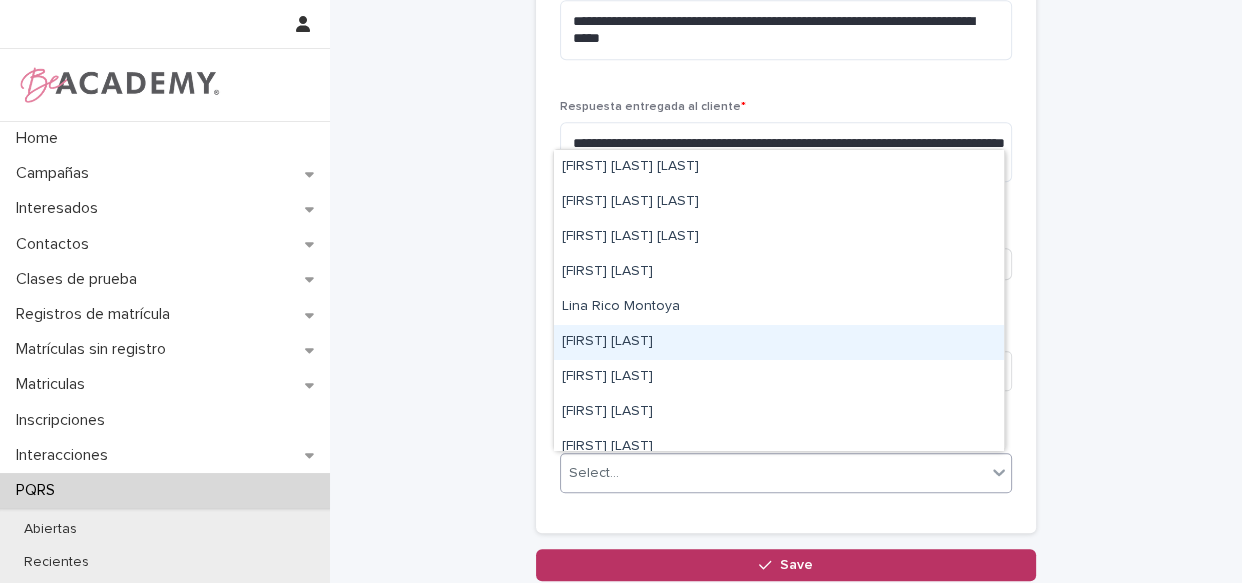 click on "Lizeth Gonzalez Mejia" at bounding box center (779, 342) 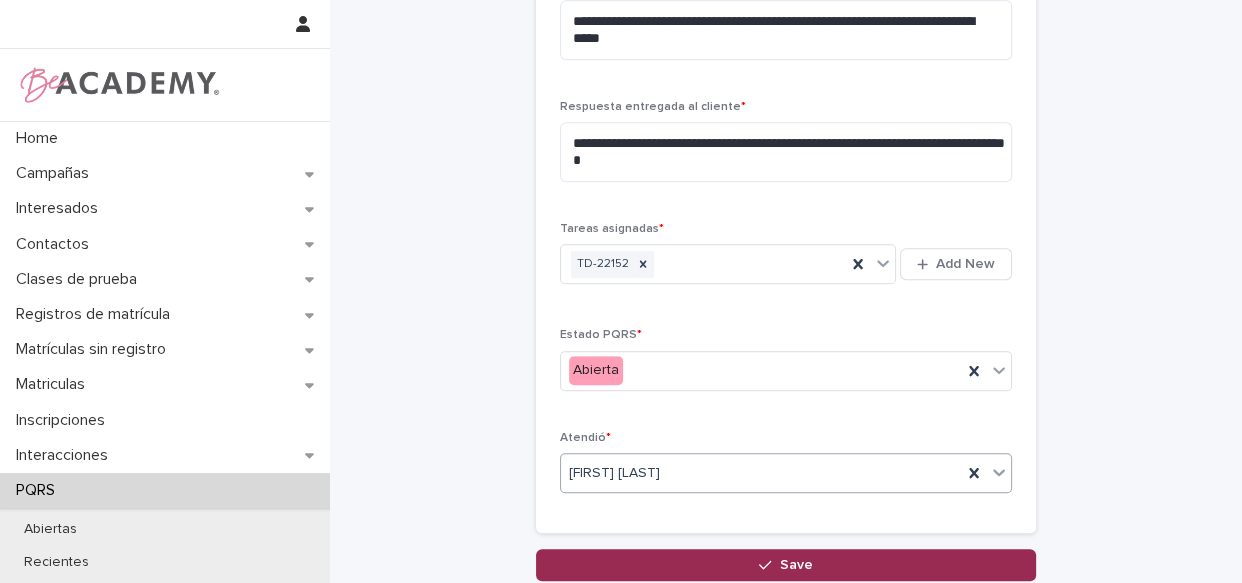 click on "Save" at bounding box center (786, 565) 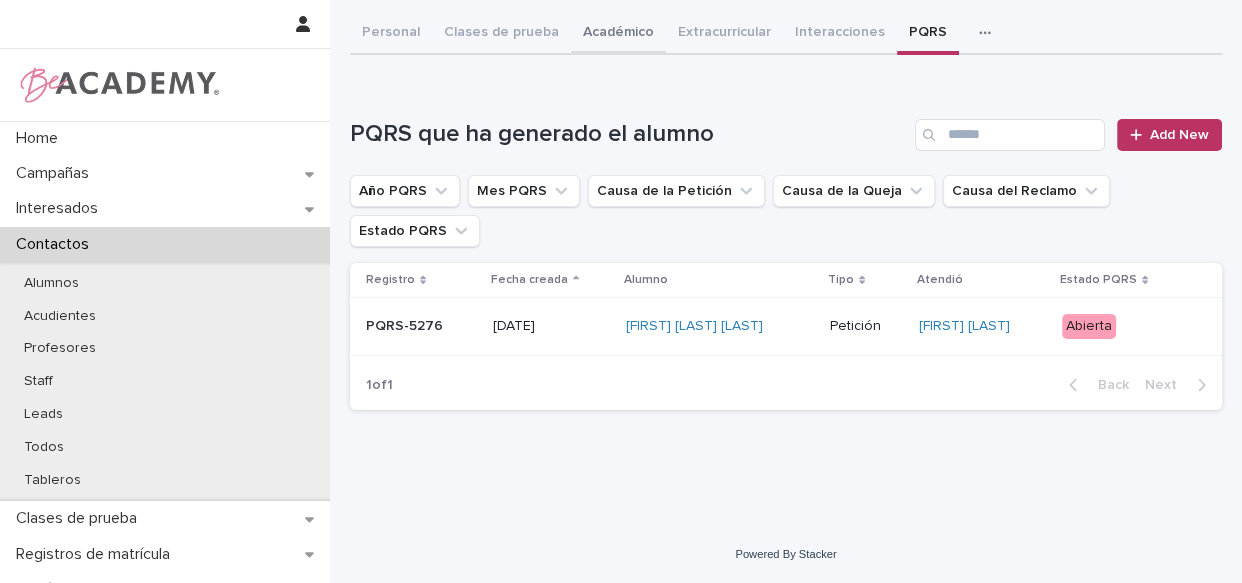 click on "Académico" at bounding box center (618, 34) 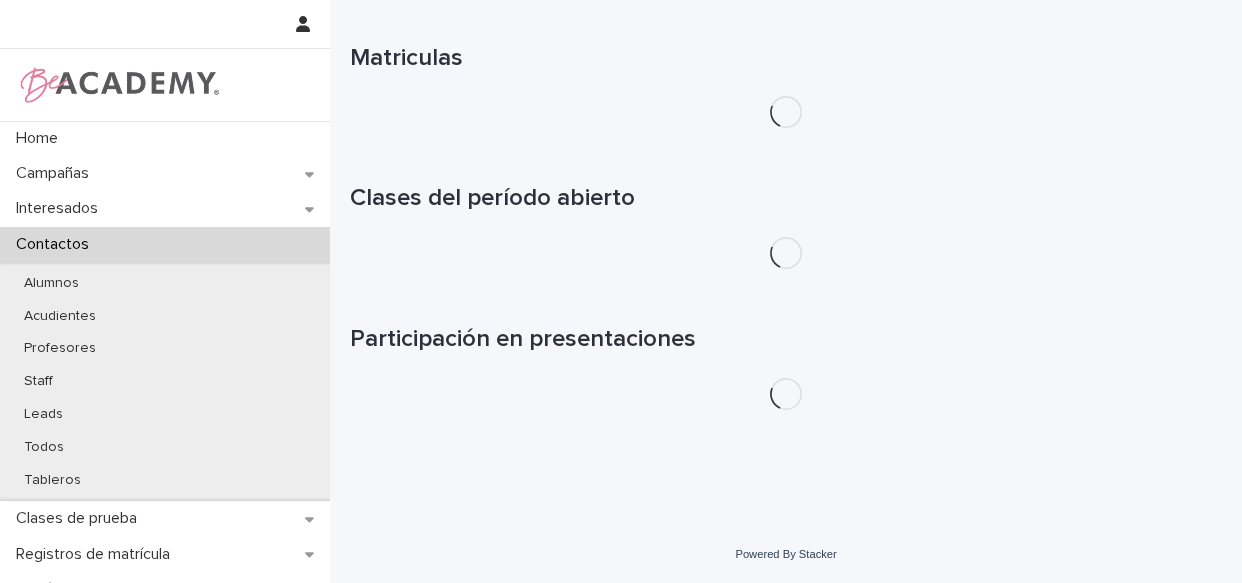 scroll, scrollTop: 0, scrollLeft: 0, axis: both 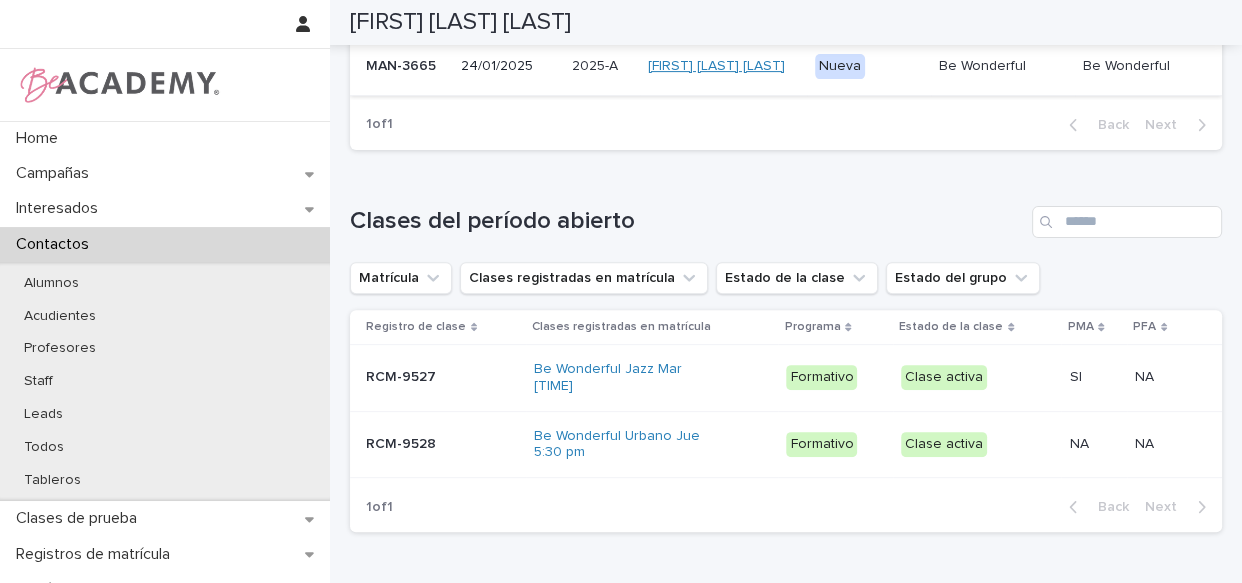 click on "Salome Agudelo Duque" at bounding box center (716, 66) 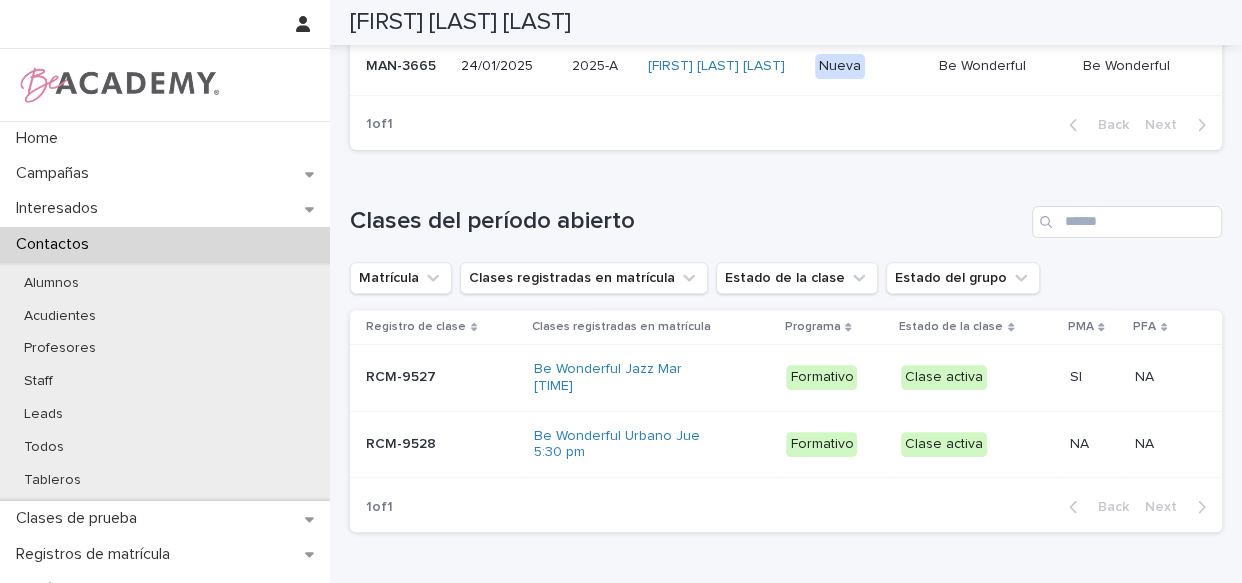 click on "Registro Fecha de mat Per mat Matriculado Tipo de ingreso Grupos registrados Grupos activos MAN-3665 24/01/2025 2025-A 2025-A   Salome Agudelo Duque   Nueva Be Wonderful Be Wonderful" at bounding box center [786, 48] 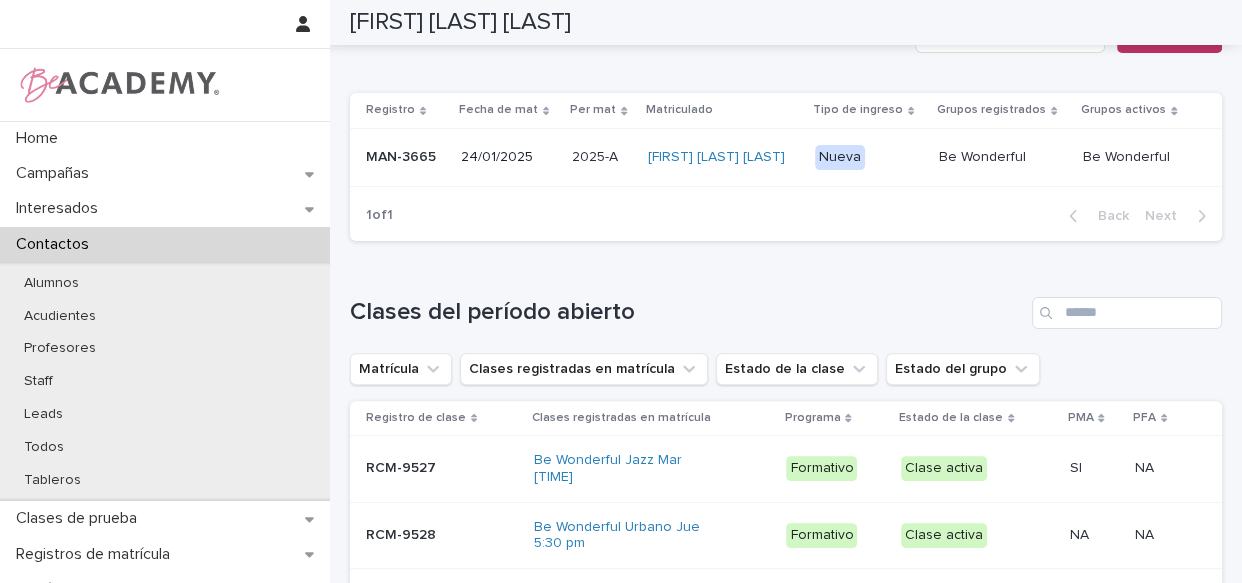 click on "Salome Agudelo Duque" at bounding box center [723, 157] 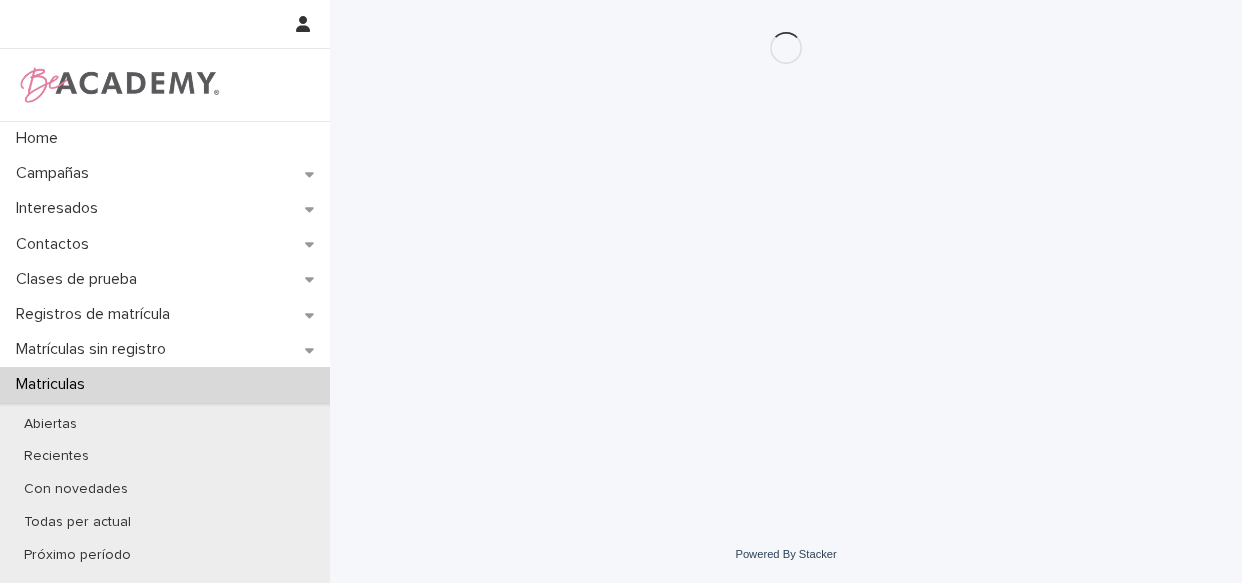 scroll, scrollTop: 0, scrollLeft: 0, axis: both 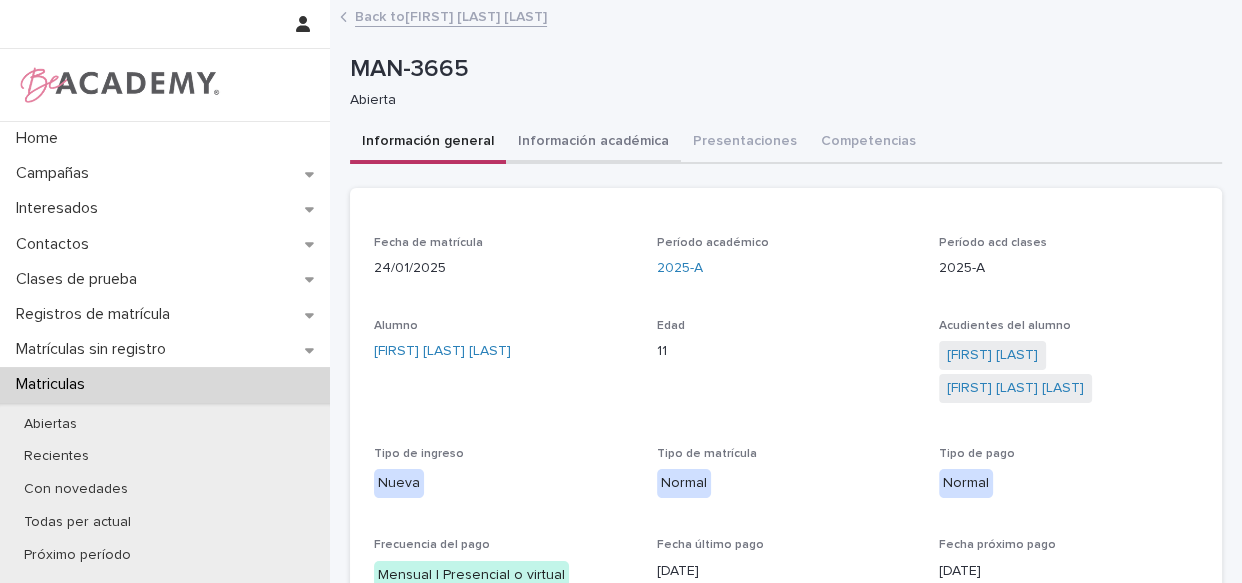 click on "Información académica" at bounding box center [593, 143] 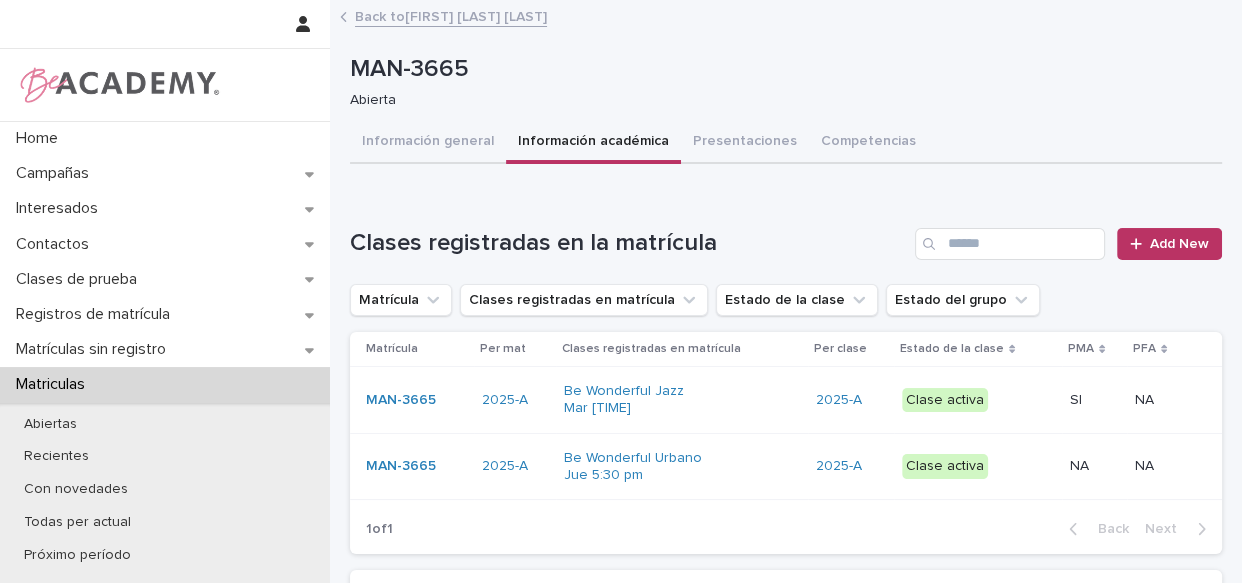 click on "Be Wonderful Jazz Mar 5:30 pm" at bounding box center [682, 400] 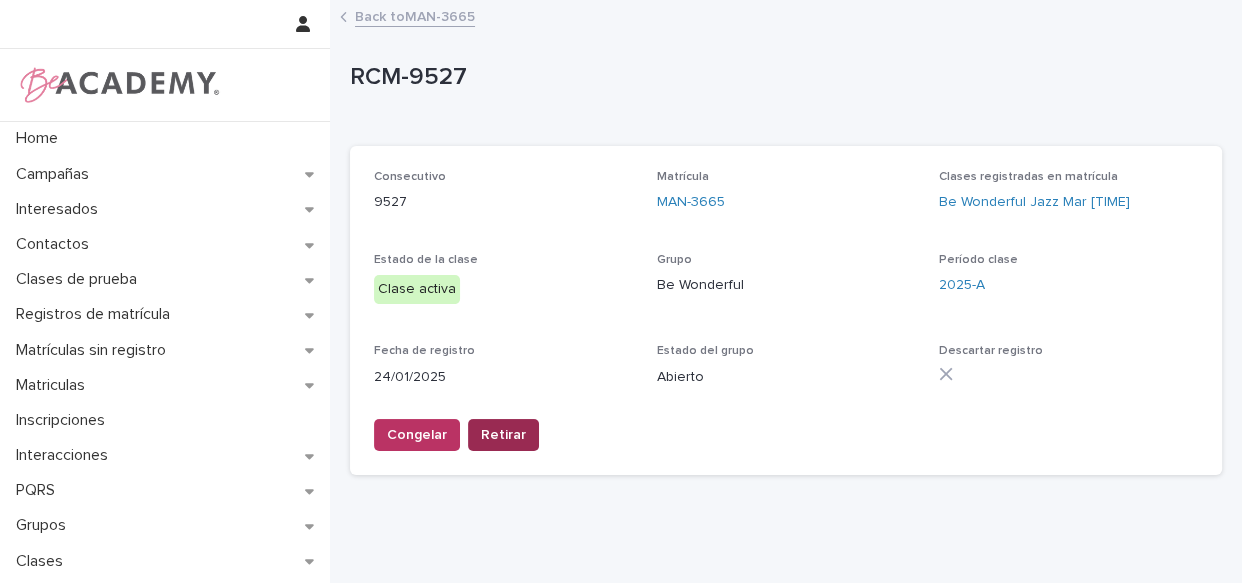 click on "Retirar" at bounding box center [503, 435] 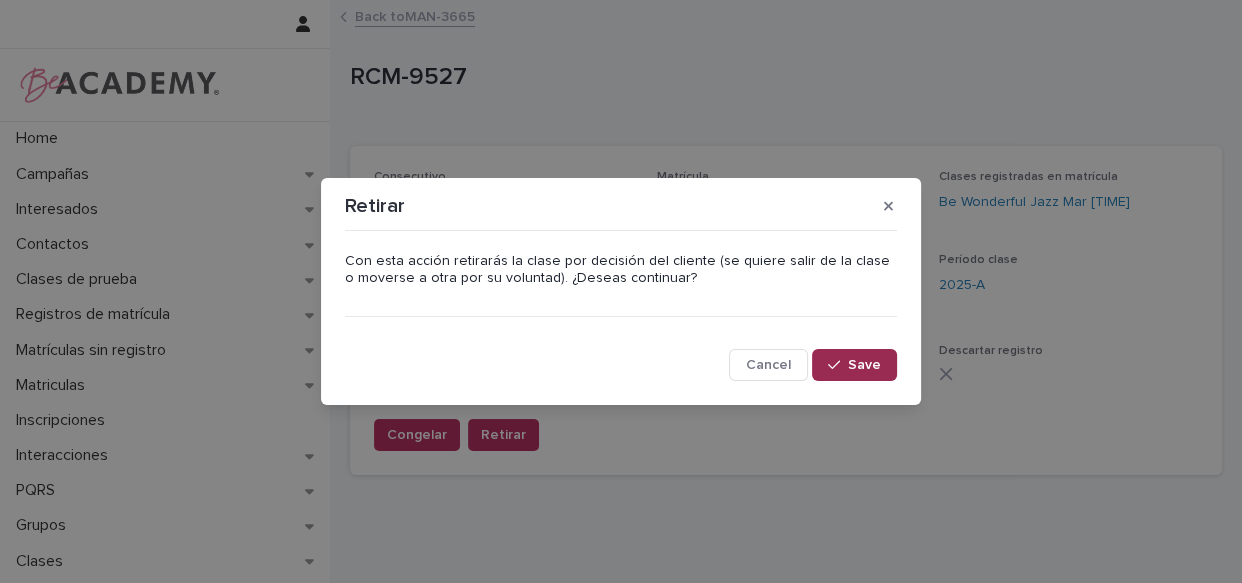 click on "Save" at bounding box center (854, 365) 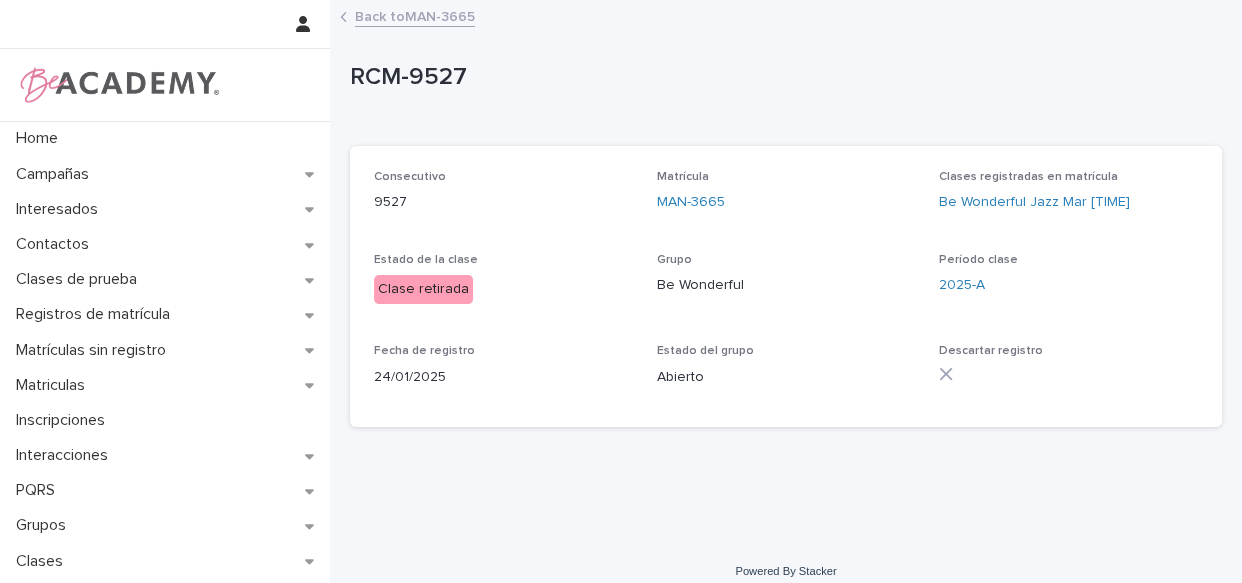 click on "Back to  MAN-3665" at bounding box center (415, 15) 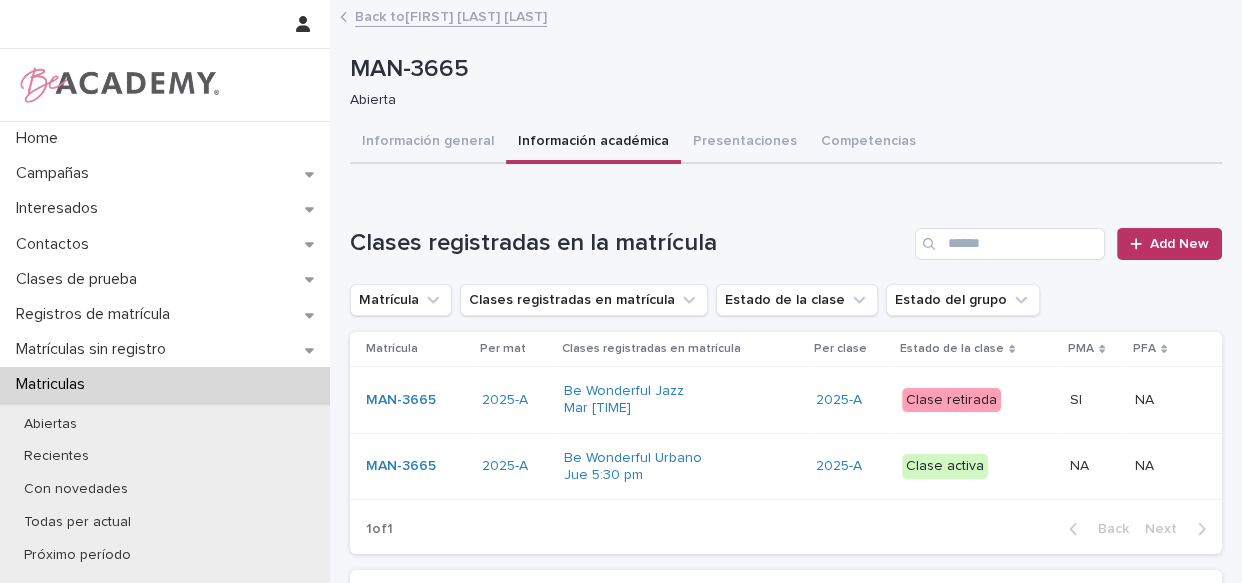 click on "Be Wonderful Urbano Jue 5:30 pm" at bounding box center (682, 467) 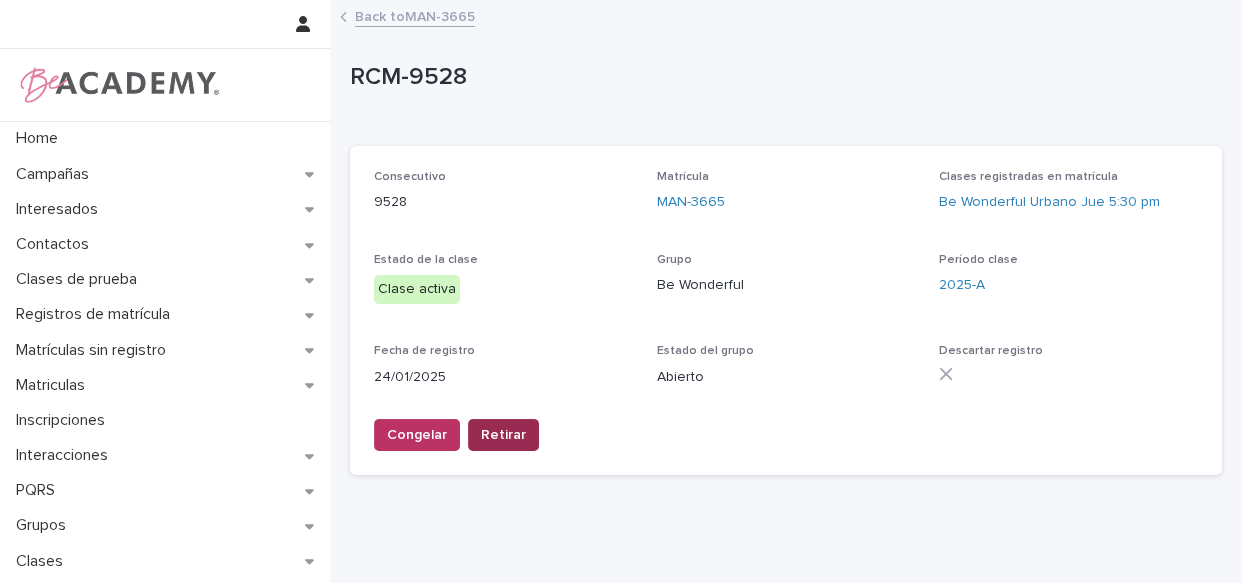 click on "Retirar" at bounding box center [503, 435] 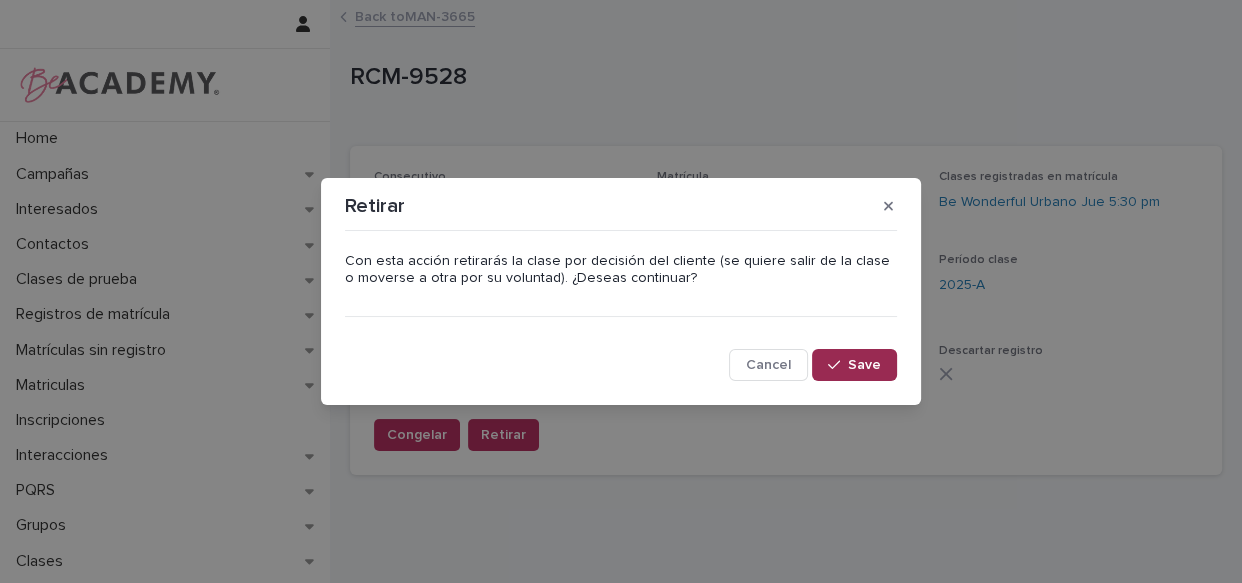 click on "Save" at bounding box center [854, 365] 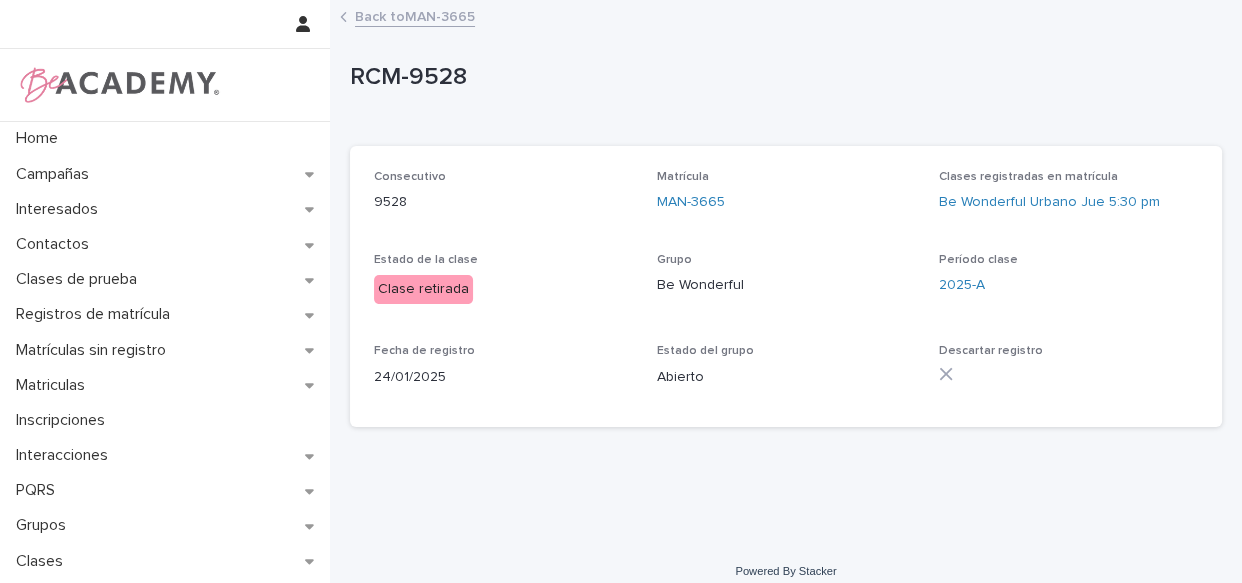 click on "Back to  MAN-3665" at bounding box center (415, 15) 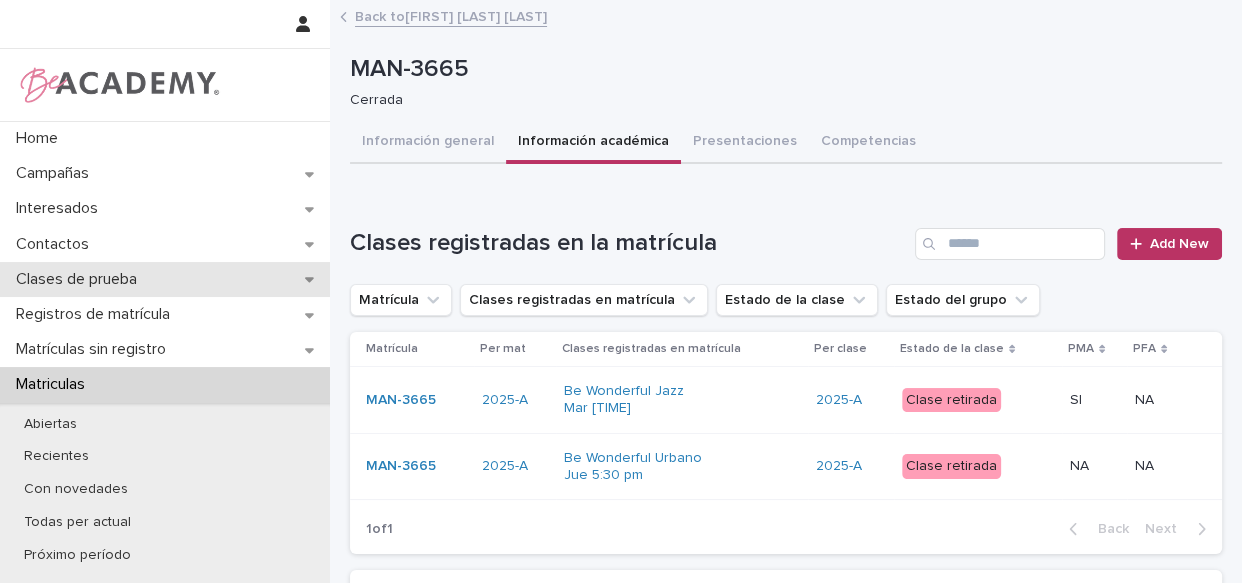 click on "Clases de prueba" at bounding box center [80, 279] 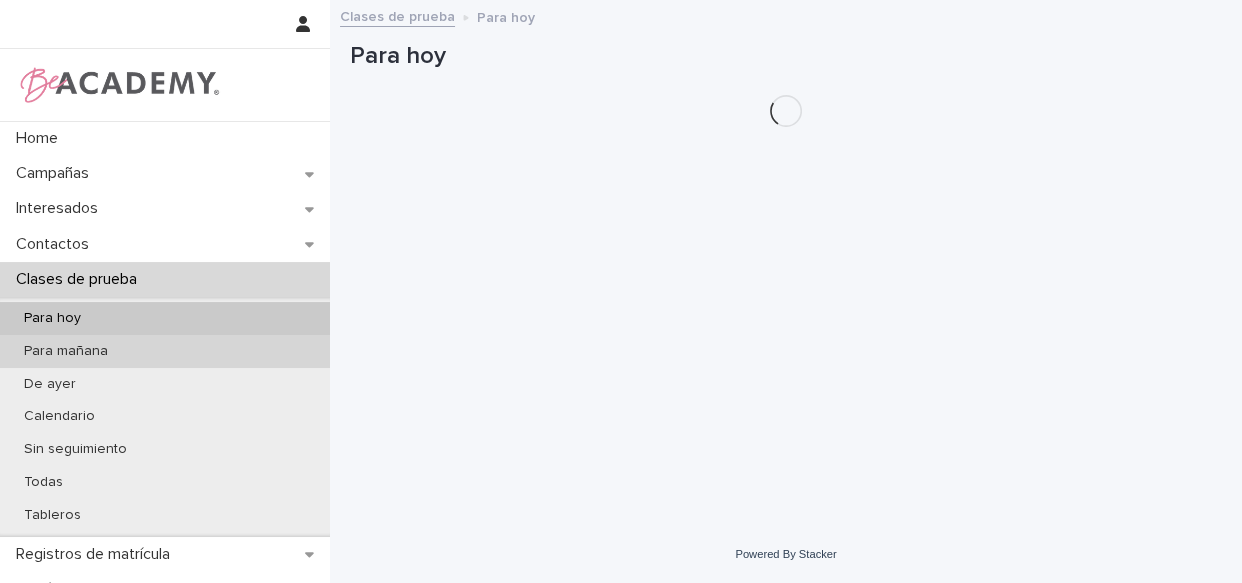 click on "Para mañana" at bounding box center (66, 351) 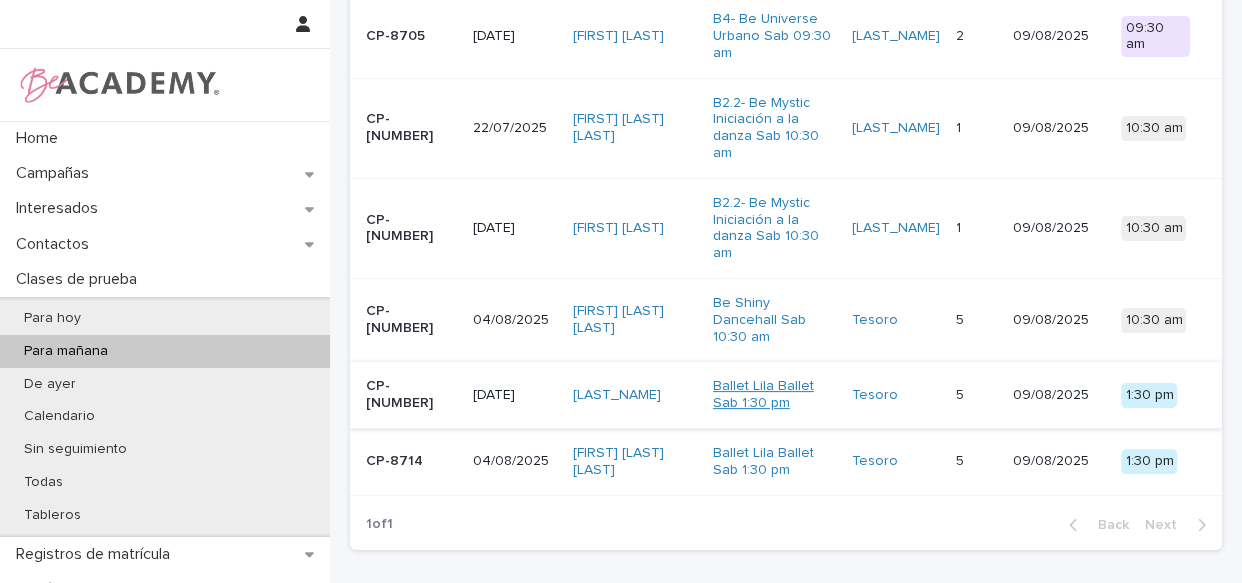 scroll, scrollTop: 454, scrollLeft: 0, axis: vertical 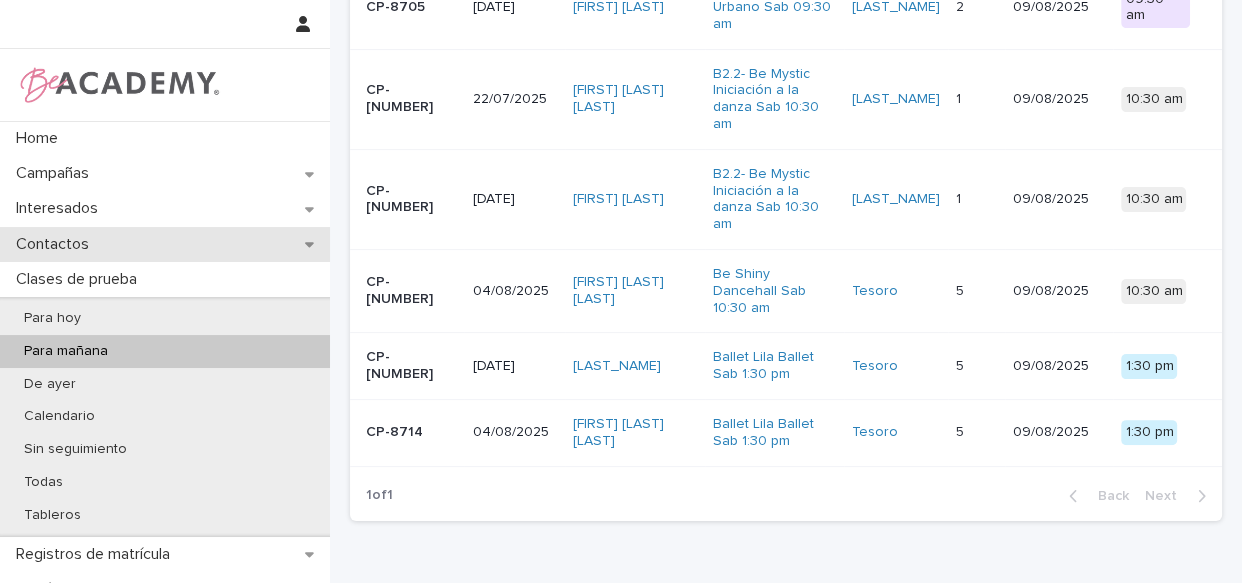 click on "Contactos" at bounding box center (56, 244) 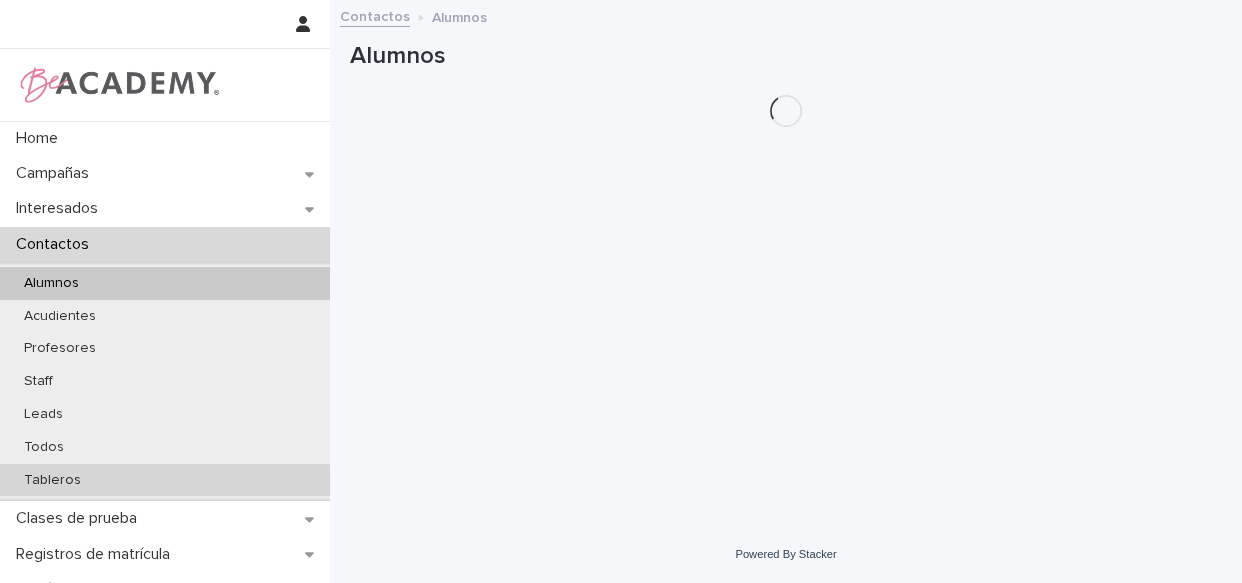 scroll, scrollTop: 0, scrollLeft: 0, axis: both 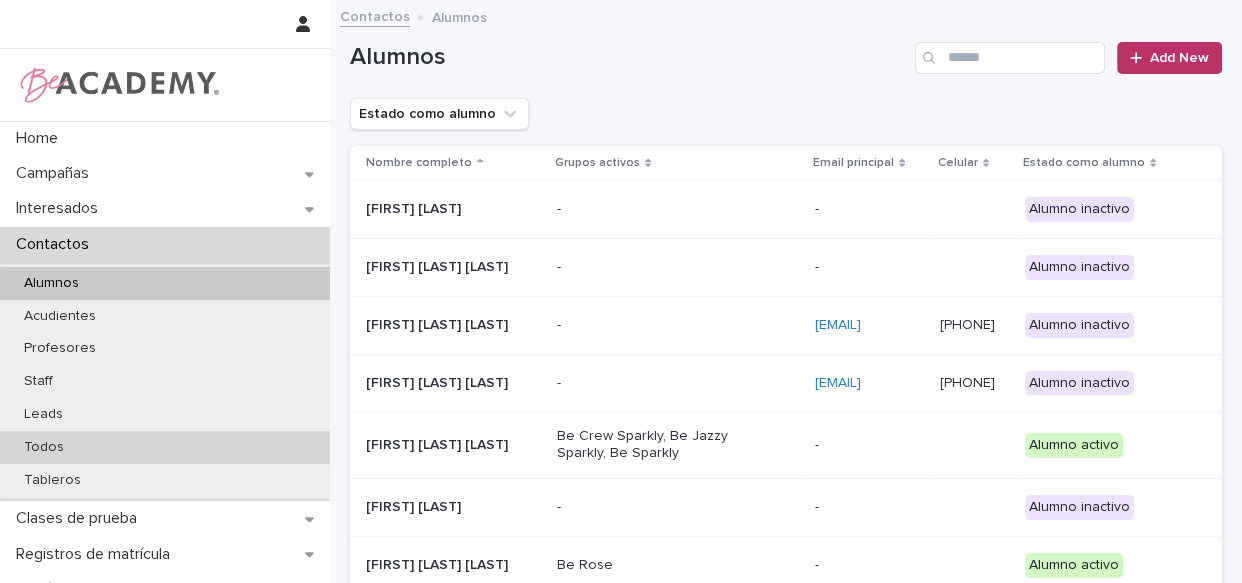 click on "Todos" at bounding box center [44, 447] 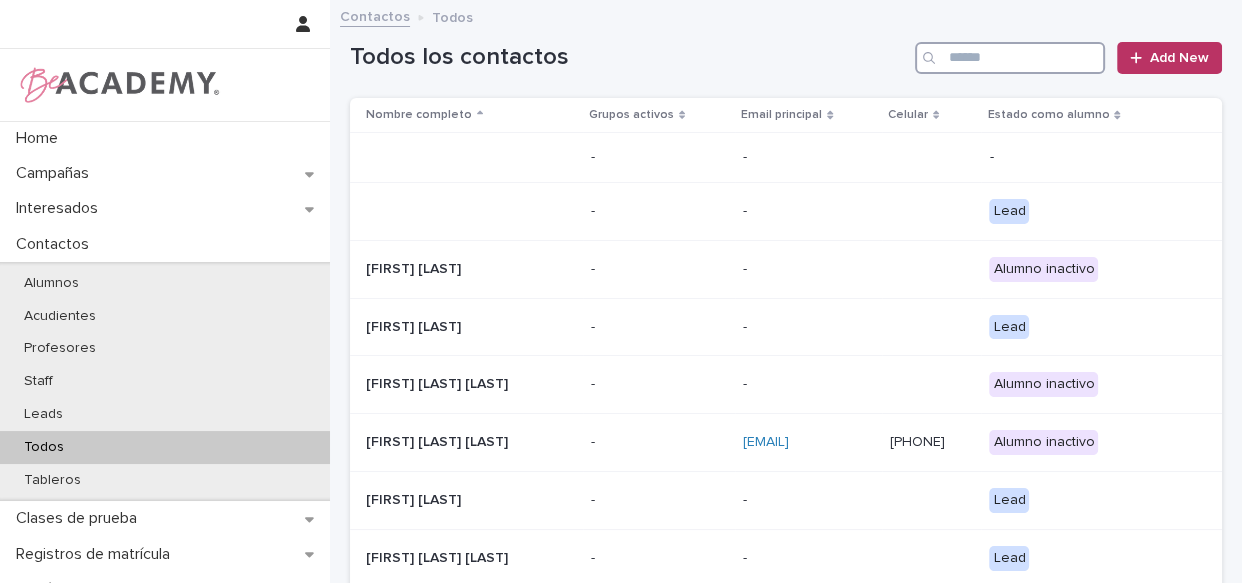 click at bounding box center [1010, 58] 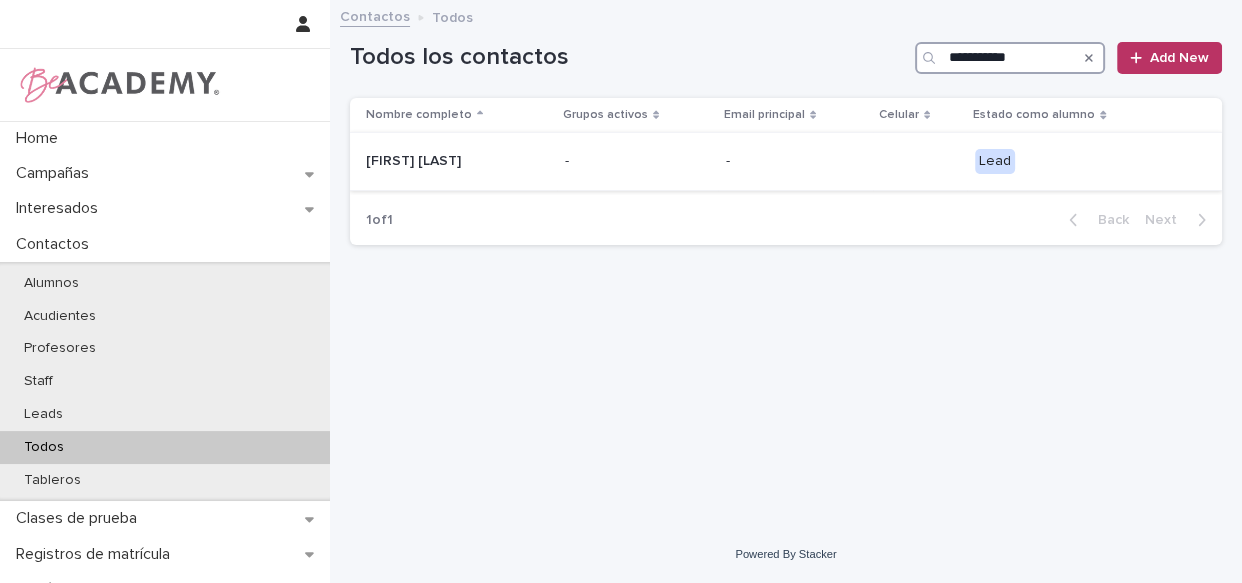 type on "**********" 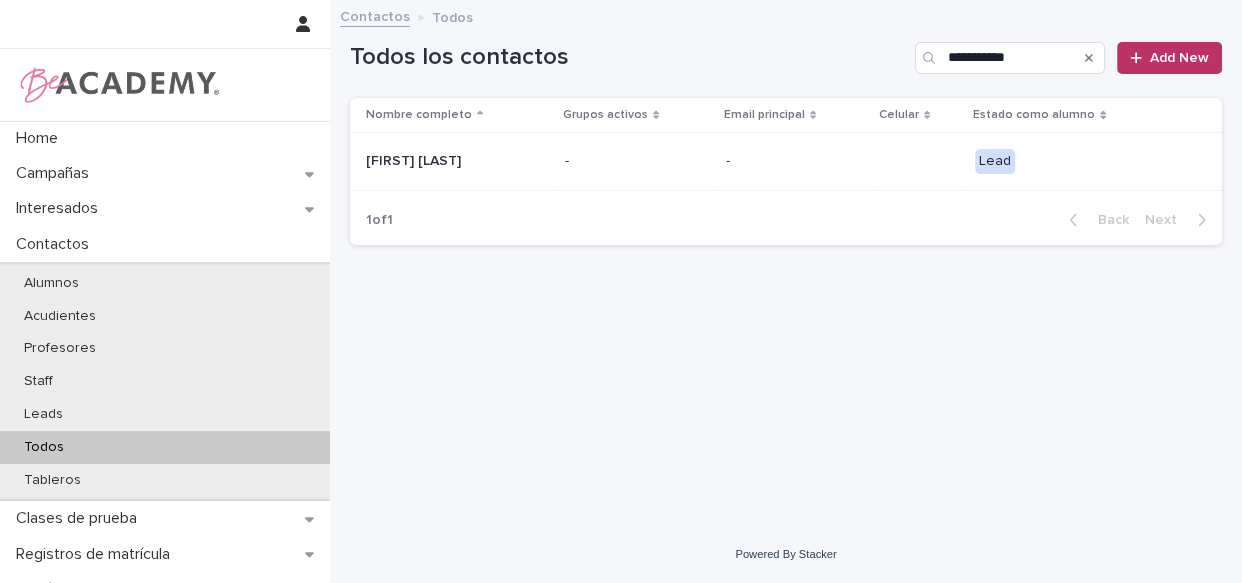 click on "-" at bounding box center (637, 161) 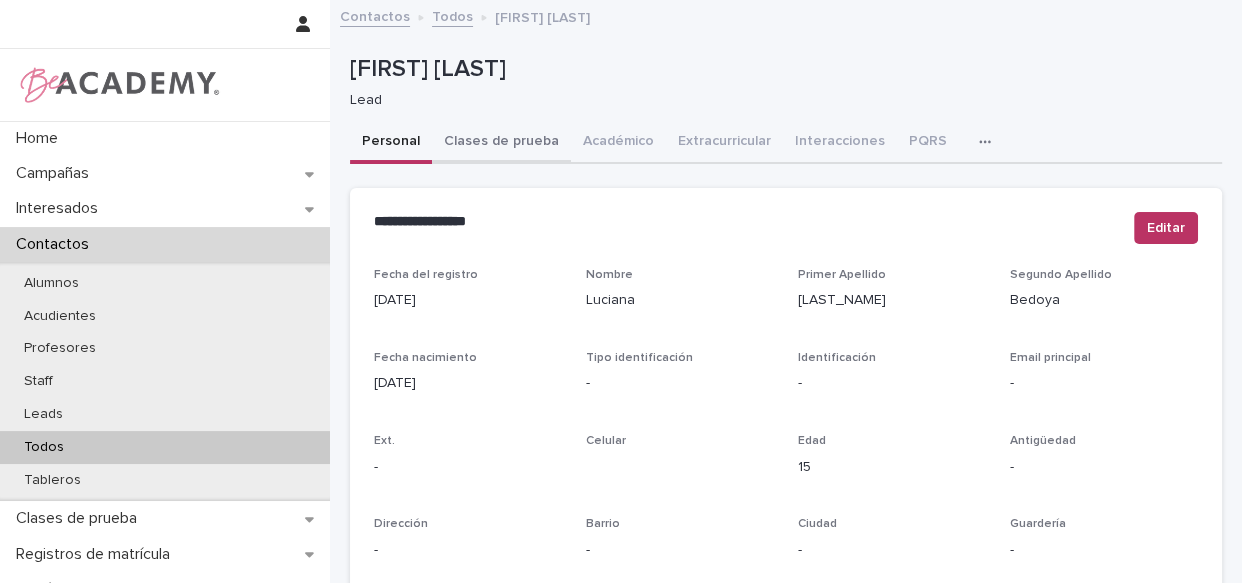 click on "Clases de prueba" at bounding box center [501, 143] 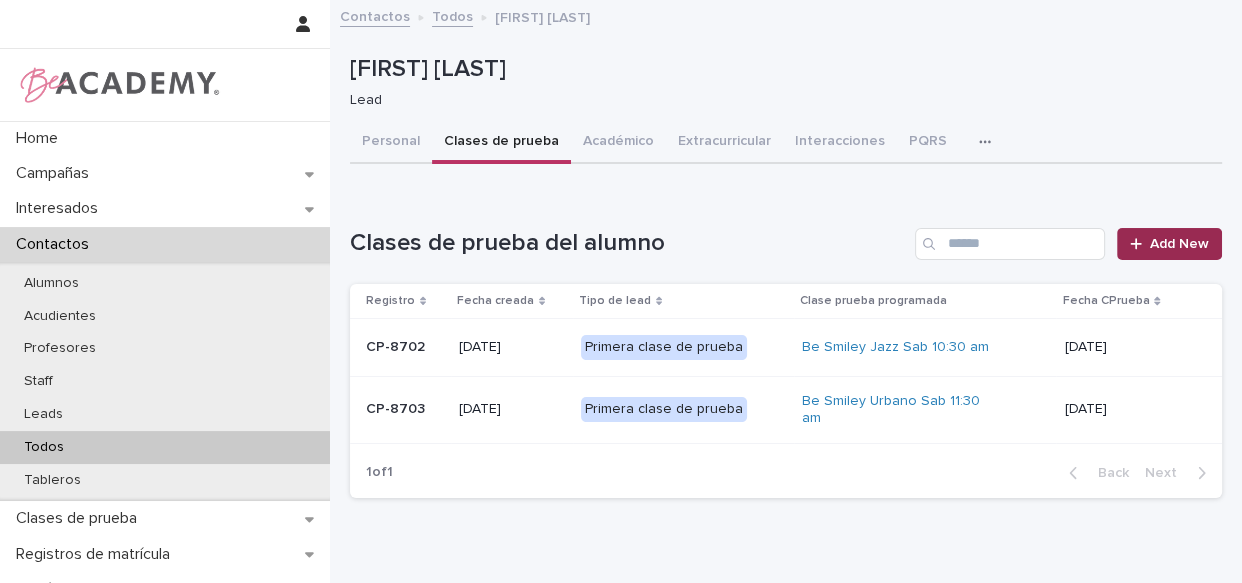 click on "Add New" at bounding box center (1169, 244) 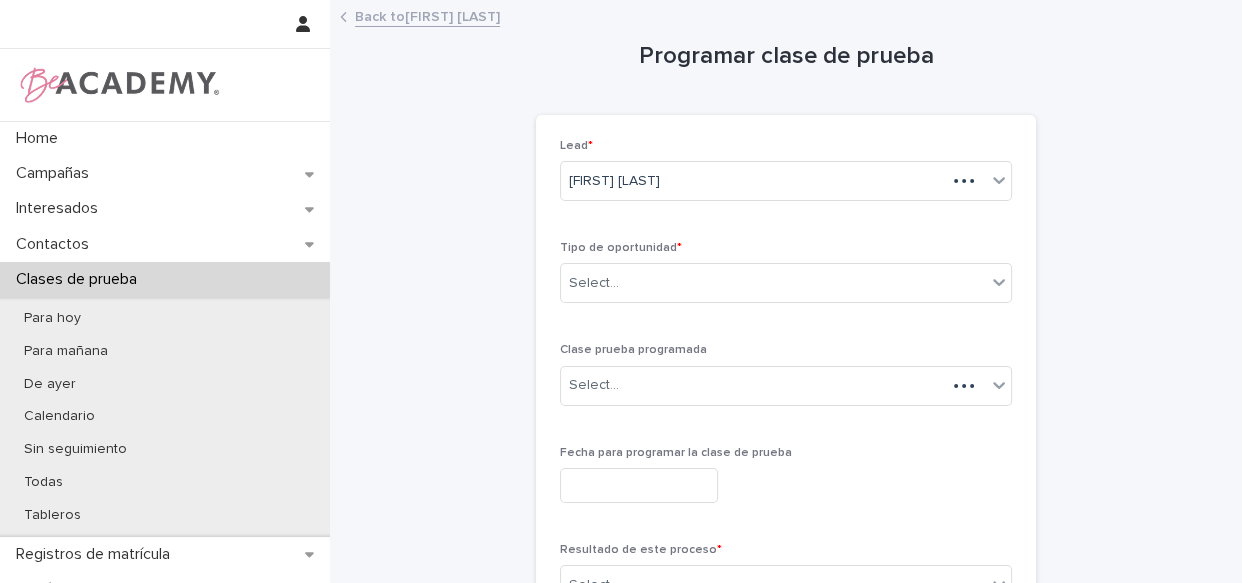 click on "Tipo de oportunidad * Select..." at bounding box center (786, 280) 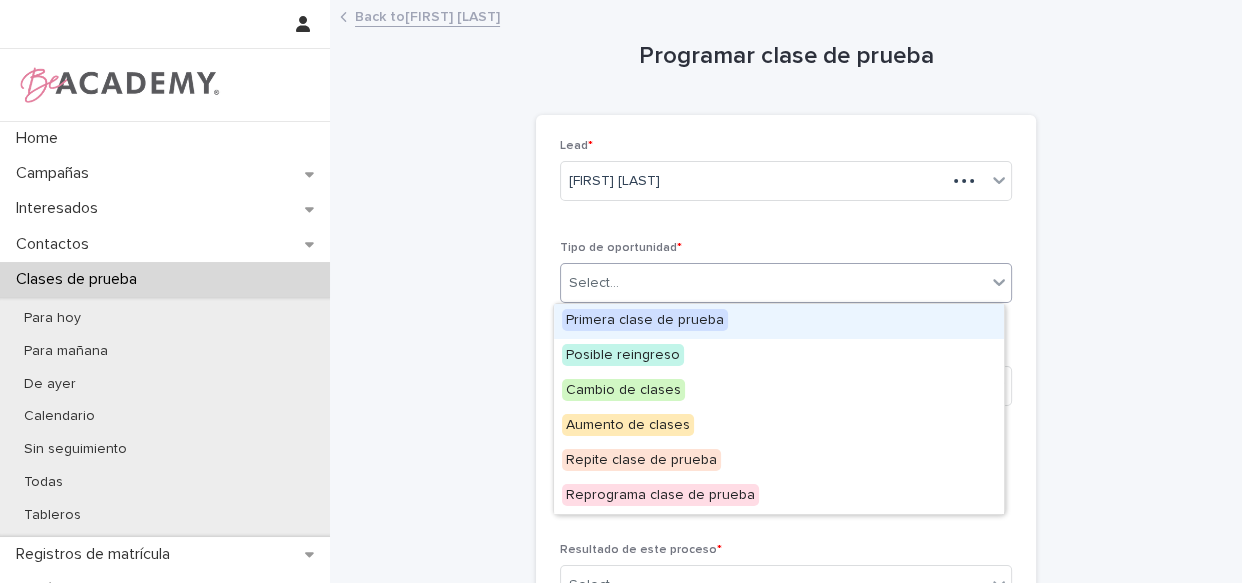 click on "Select..." at bounding box center (773, 283) 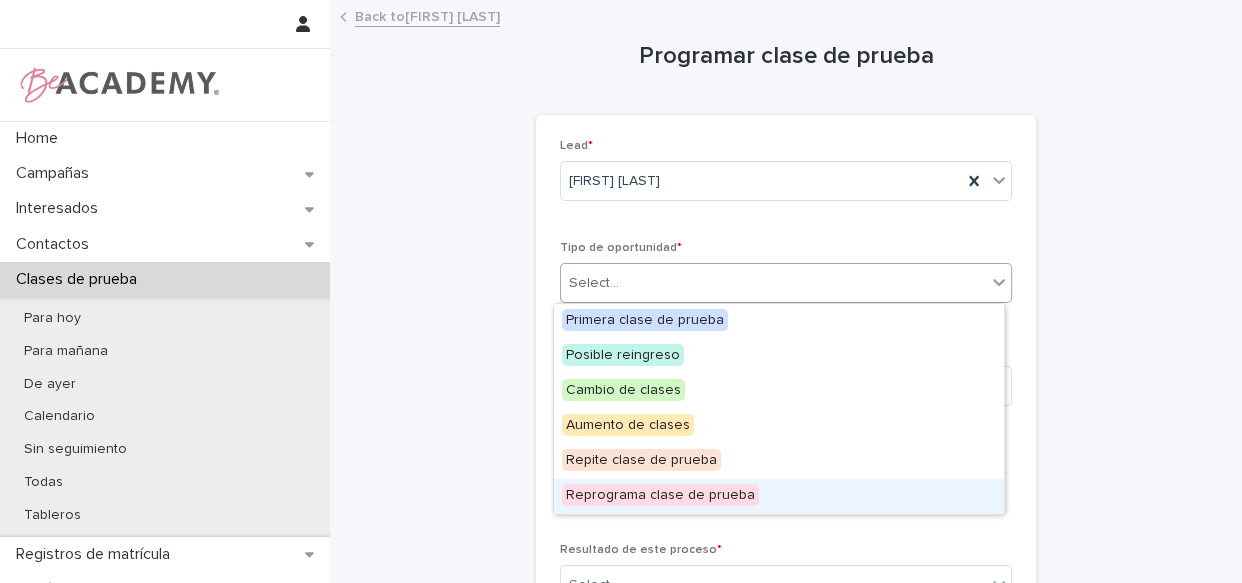 click on "Reprograma clase de prueba" at bounding box center (660, 495) 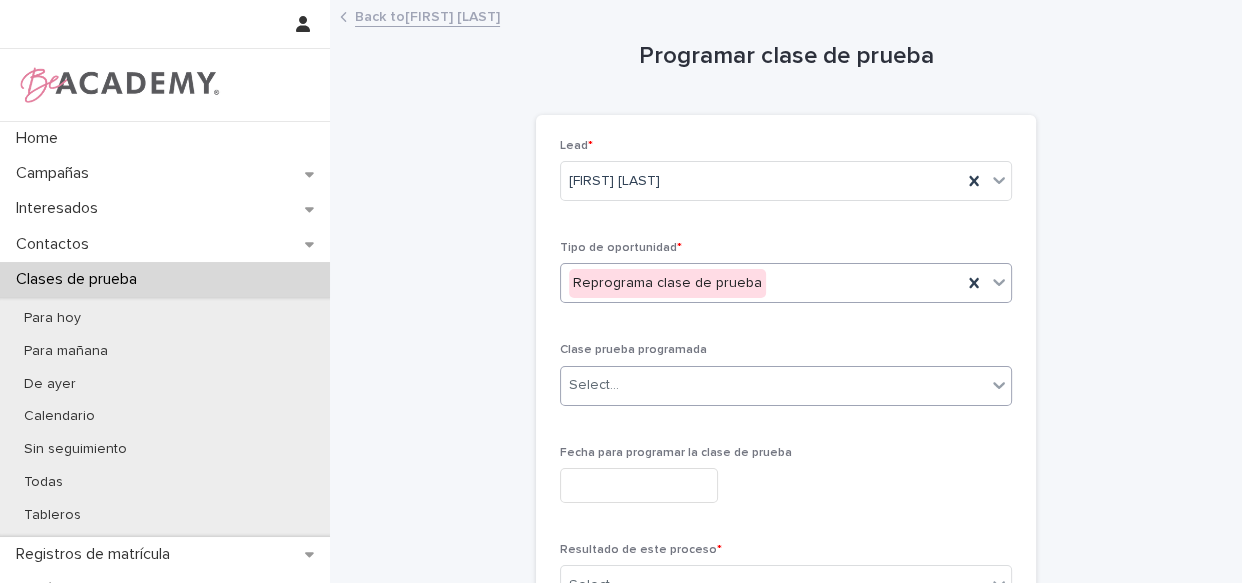 click on "Select..." at bounding box center (773, 385) 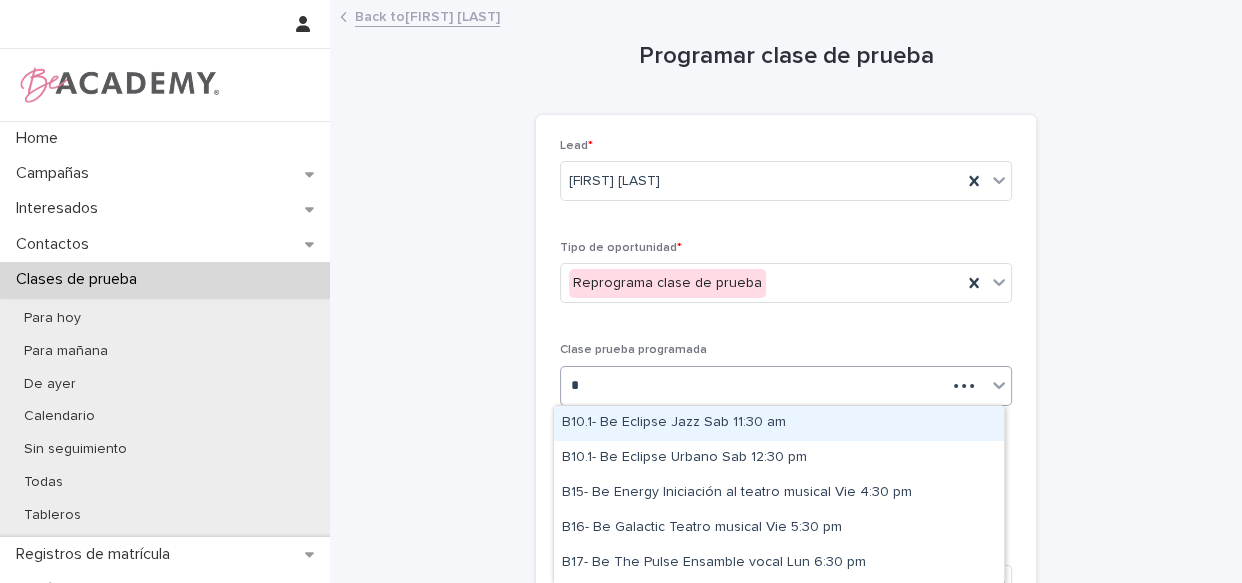type on "**" 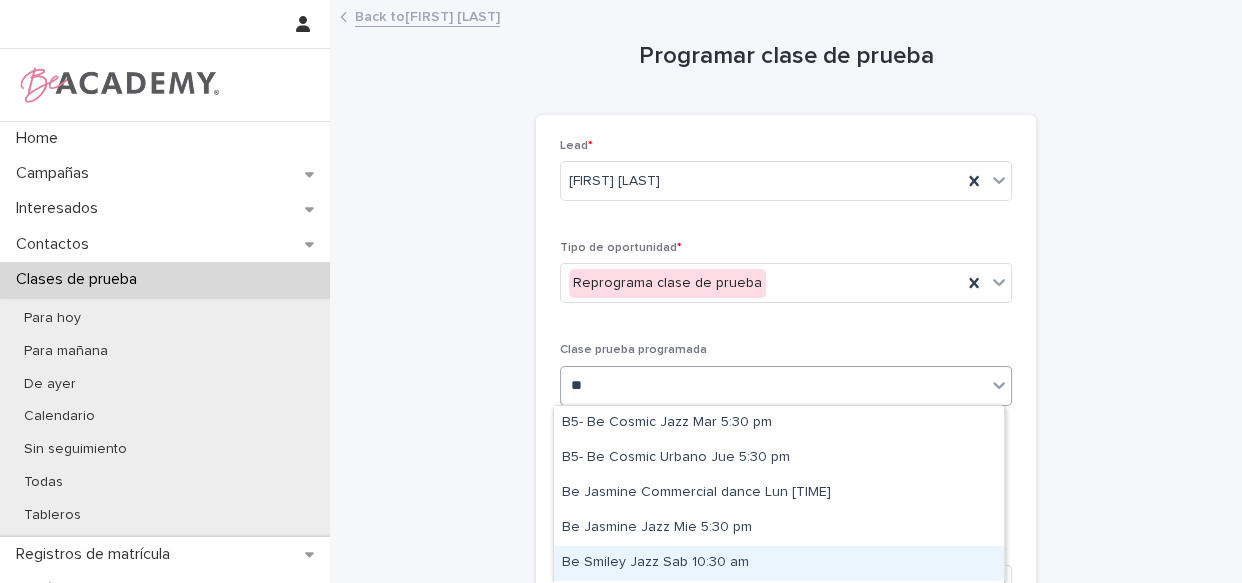 drag, startPoint x: 670, startPoint y: 425, endPoint x: 740, endPoint y: 559, distance: 151.182 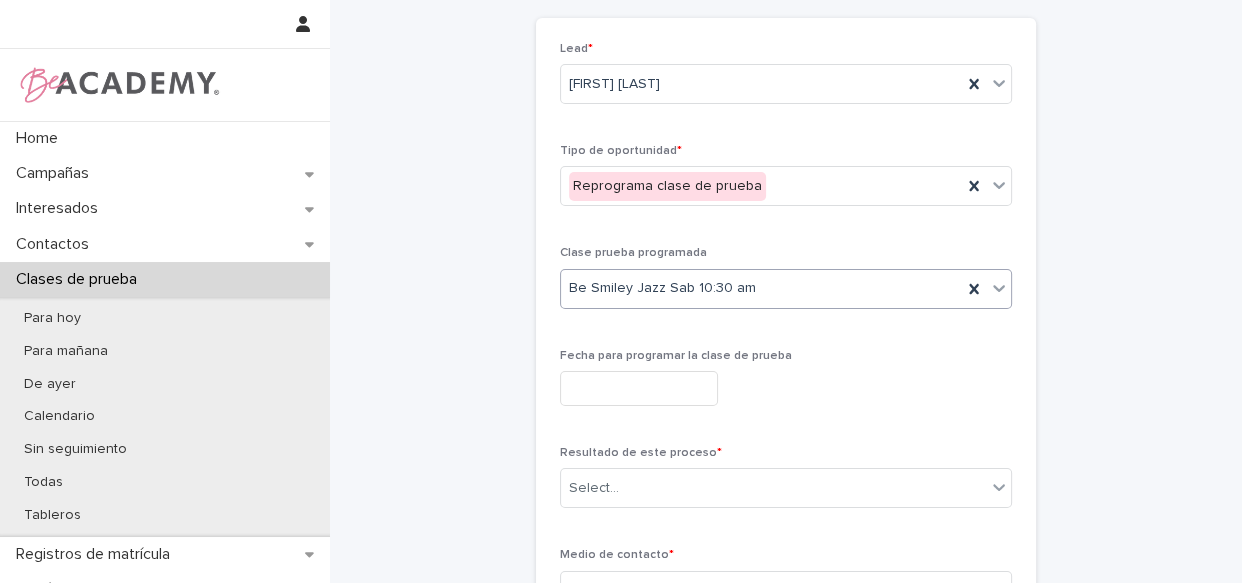 scroll, scrollTop: 162, scrollLeft: 0, axis: vertical 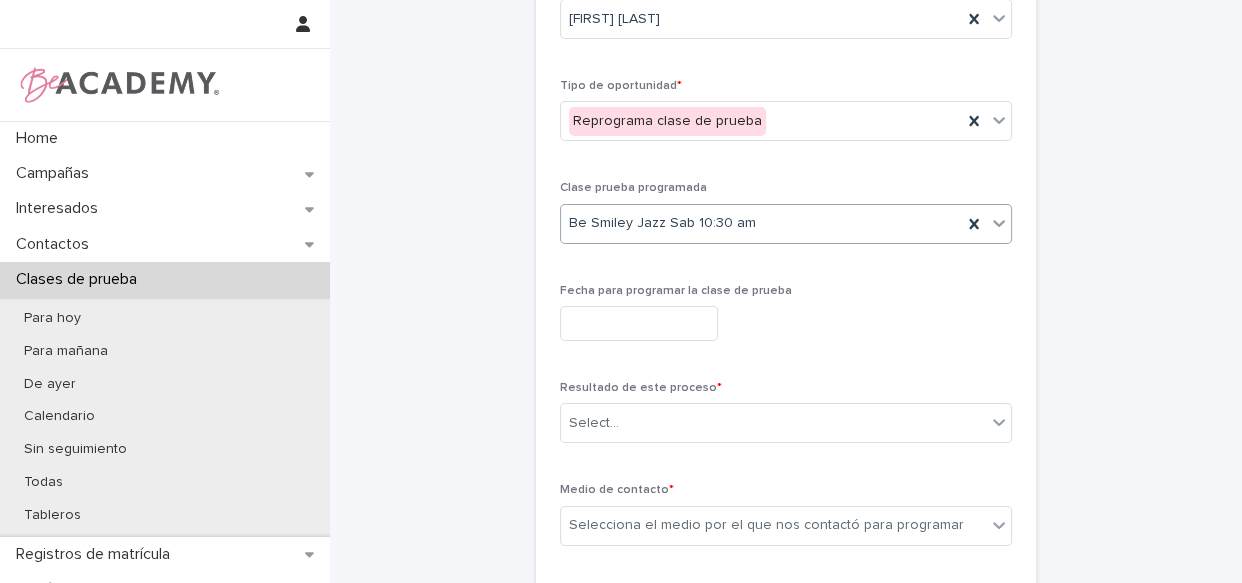 click at bounding box center (639, 323) 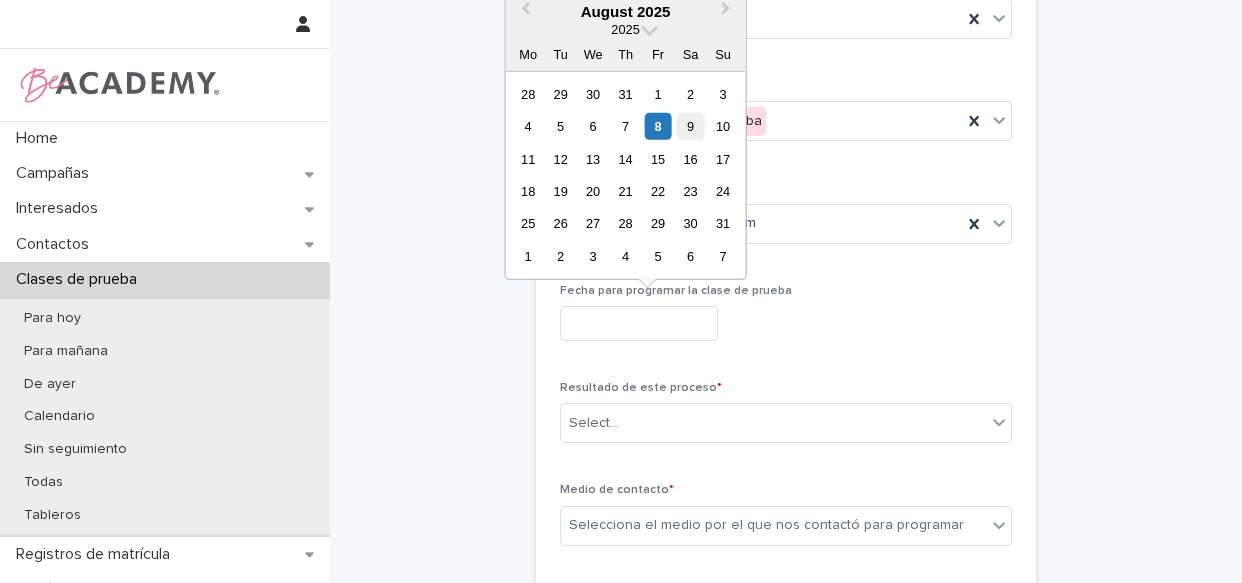 click on "9" at bounding box center (690, 126) 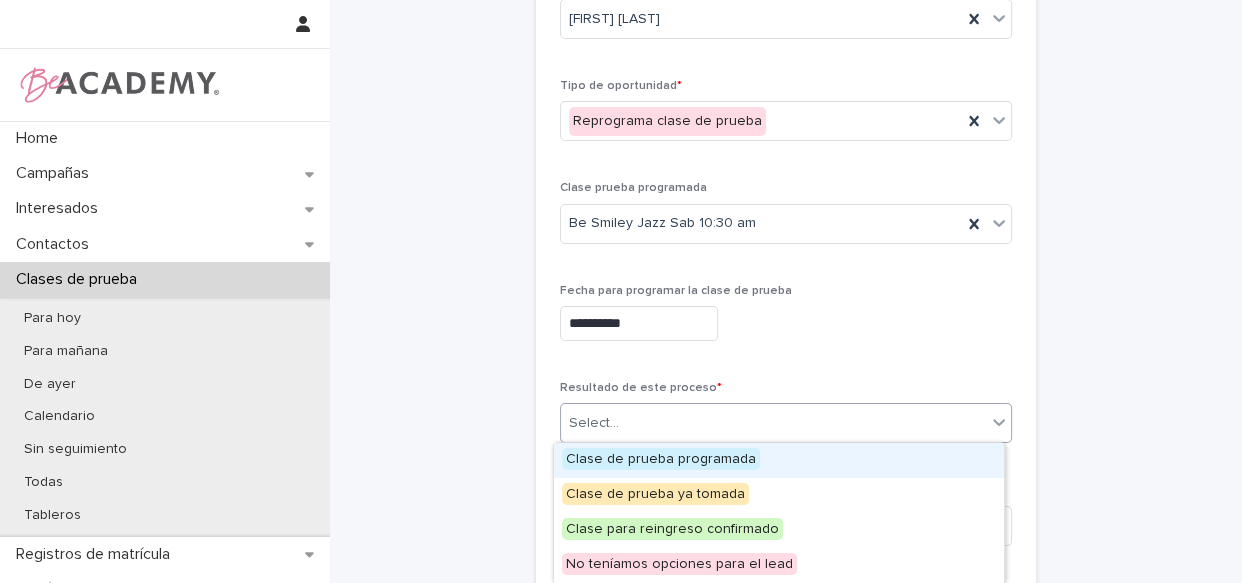 click on "Select..." at bounding box center [773, 423] 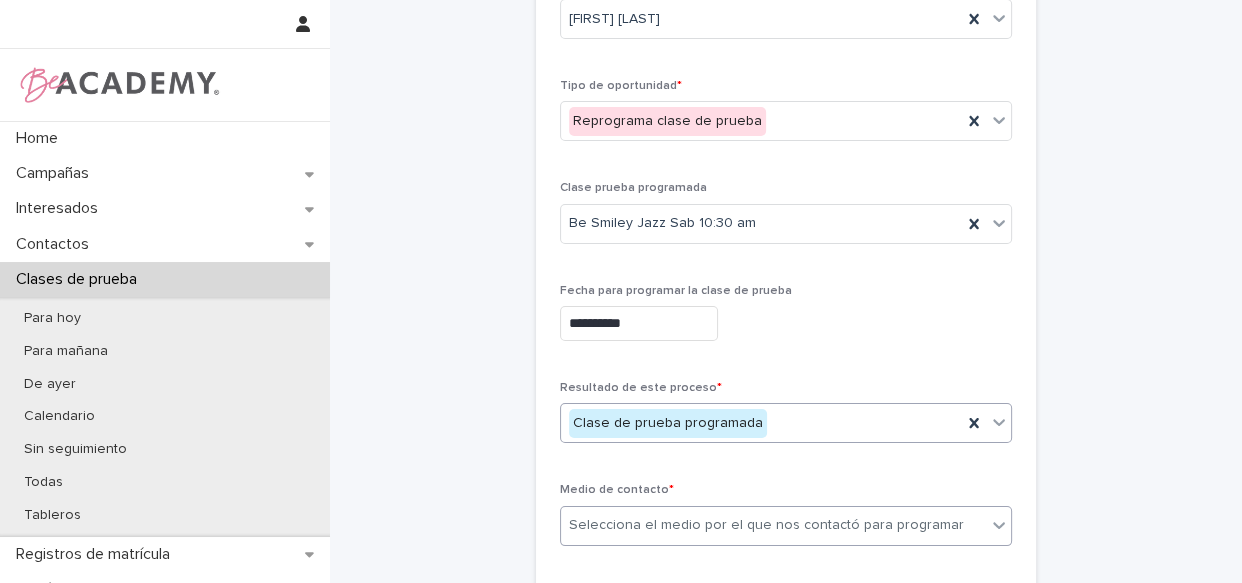 click on "Selecciona el medio por el que nos contactó para programar" at bounding box center [766, 525] 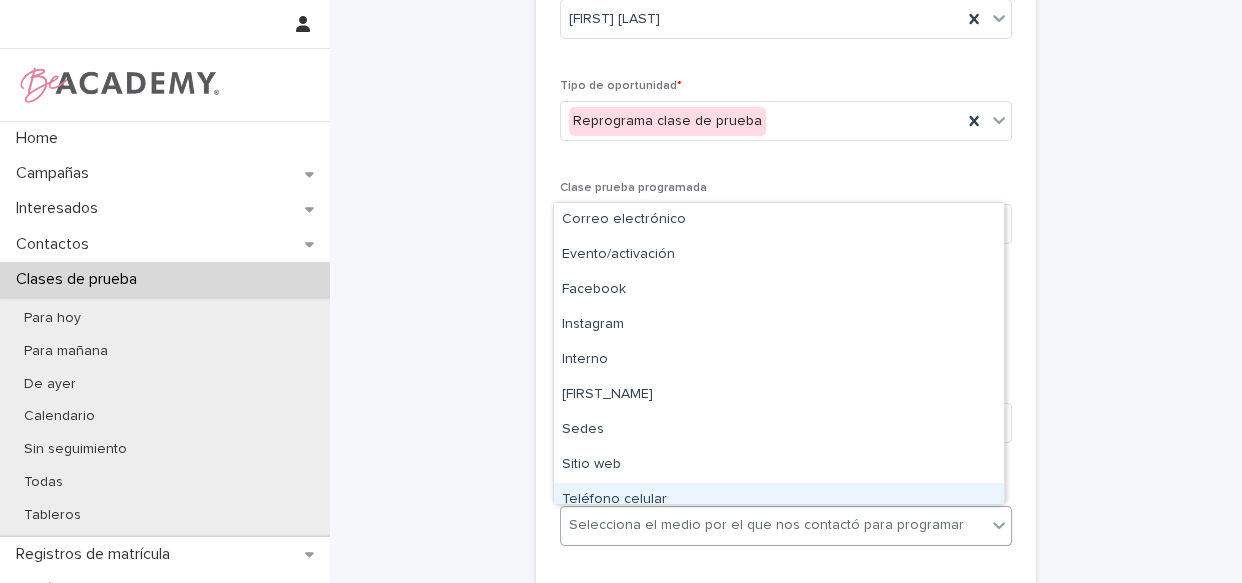 type on "*" 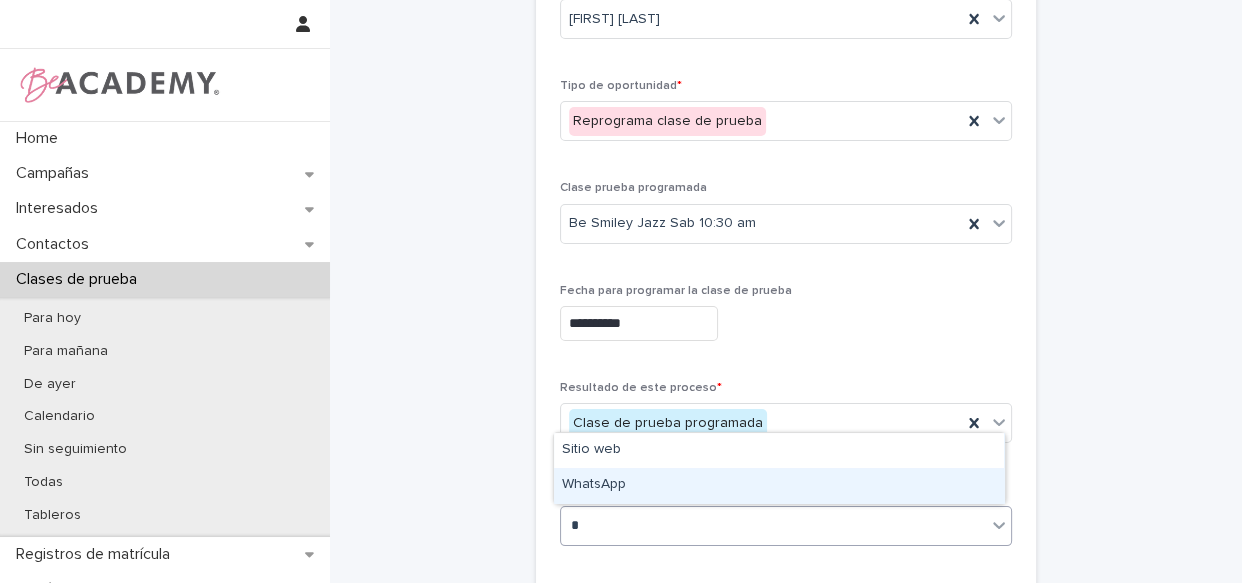 click on "WhatsApp" at bounding box center (779, 485) 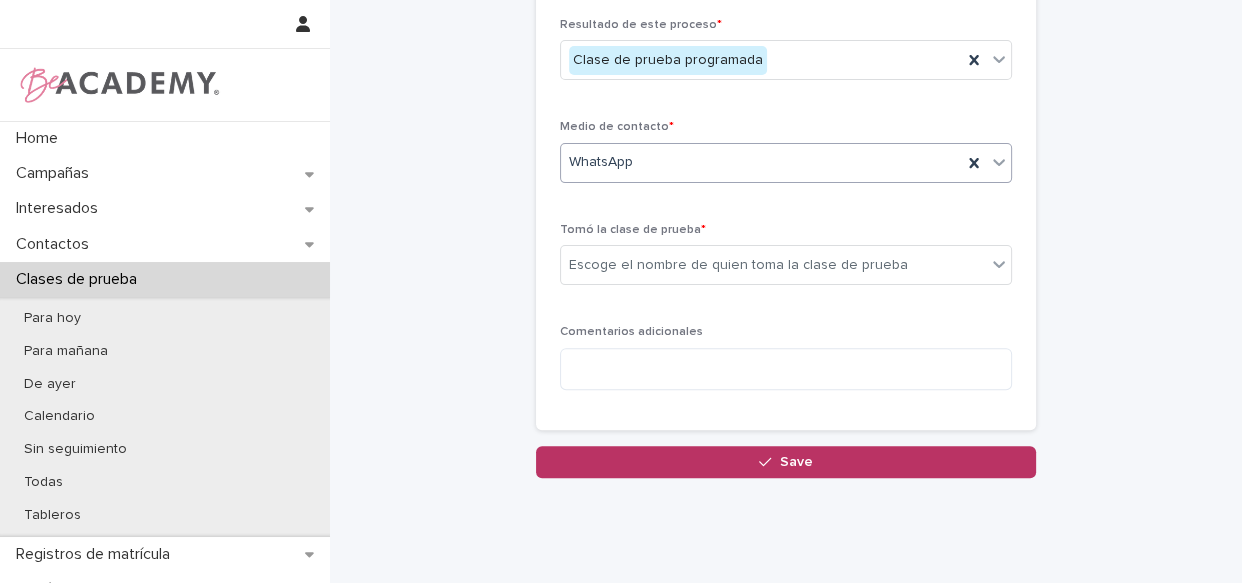 scroll, scrollTop: 526, scrollLeft: 0, axis: vertical 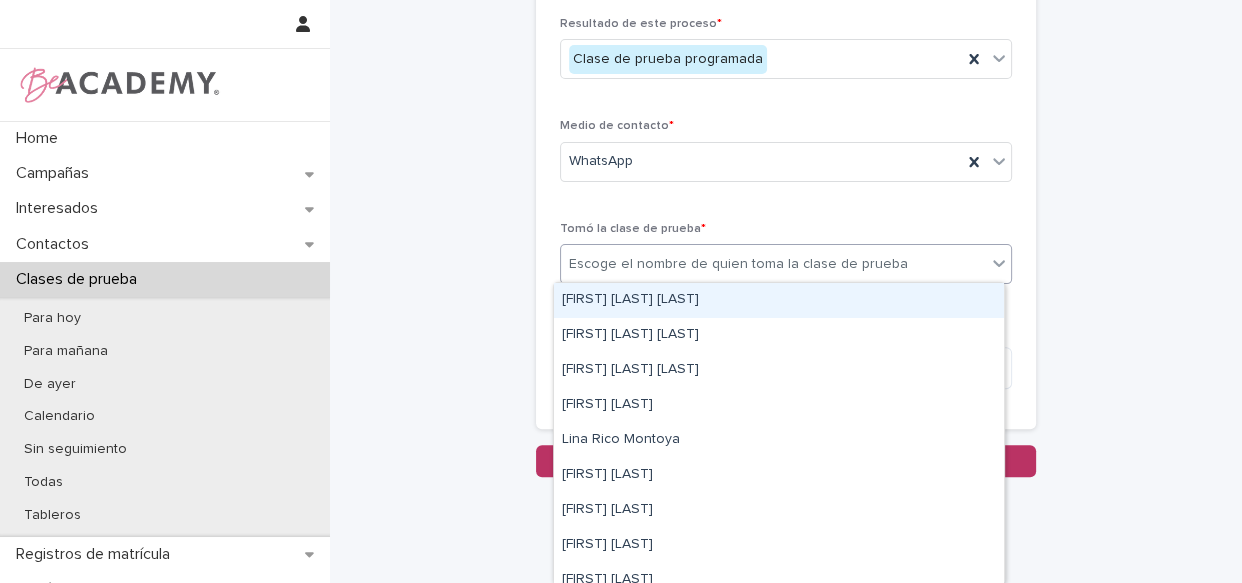 click on "Escoge el nombre de quien toma la clase de prueba" at bounding box center (738, 264) 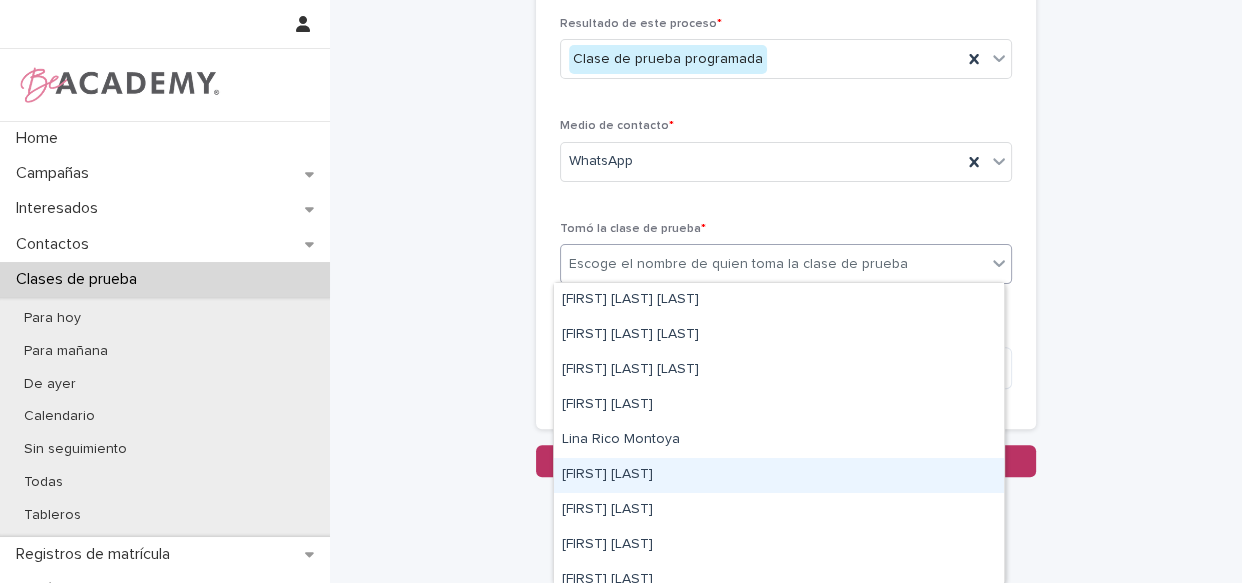 click on "Lizeth Gonzalez Mejia" at bounding box center (779, 475) 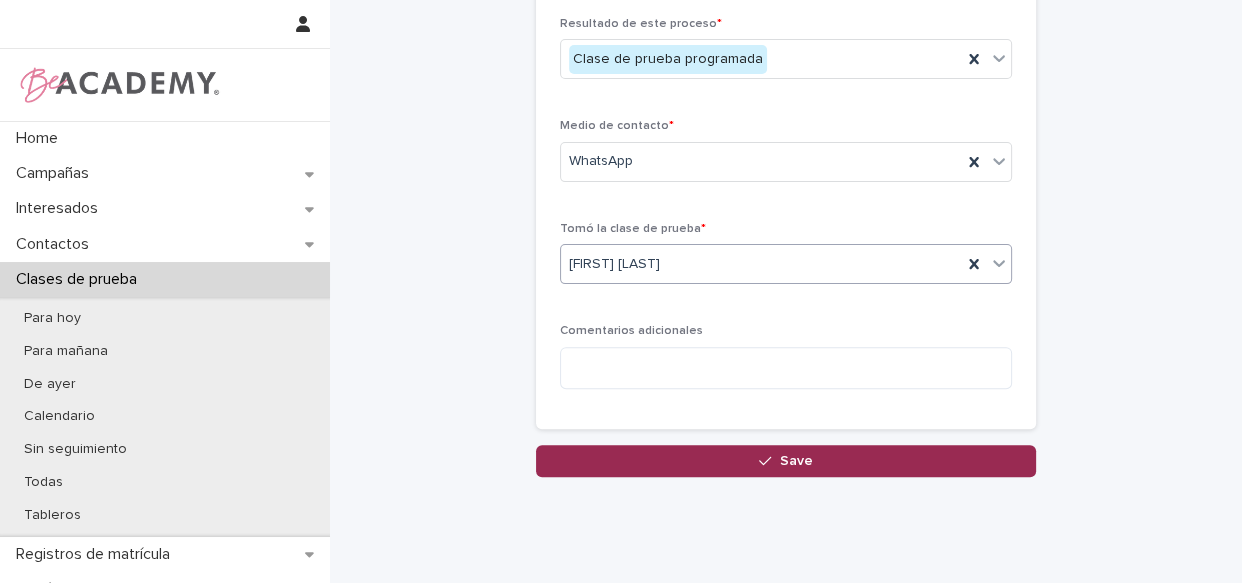 click on "Save" at bounding box center (786, 461) 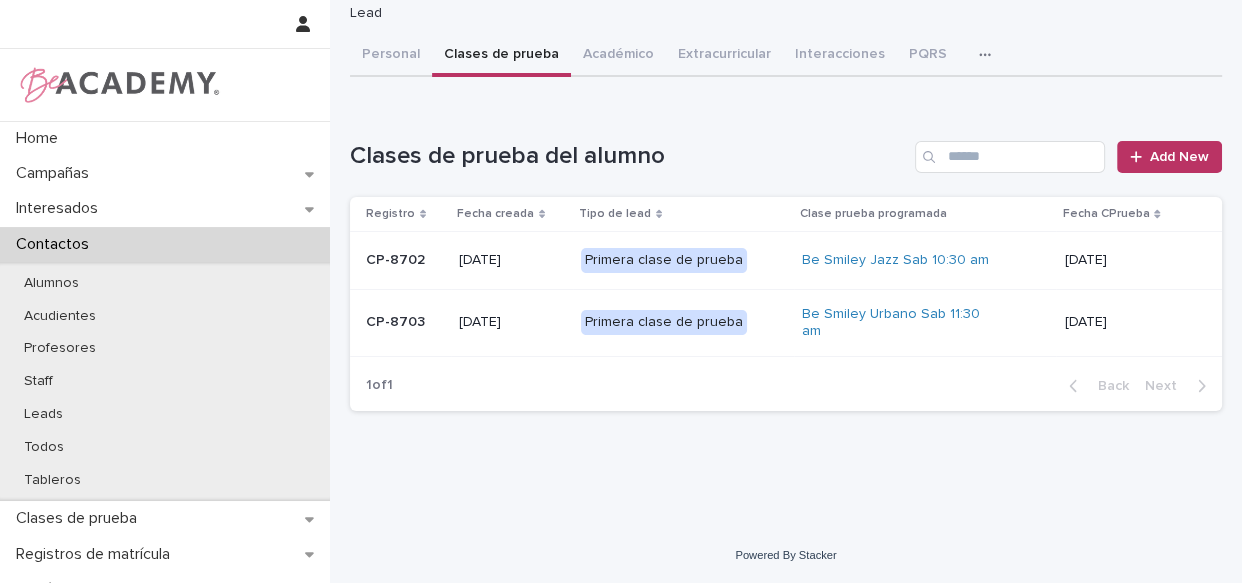 scroll, scrollTop: 0, scrollLeft: 0, axis: both 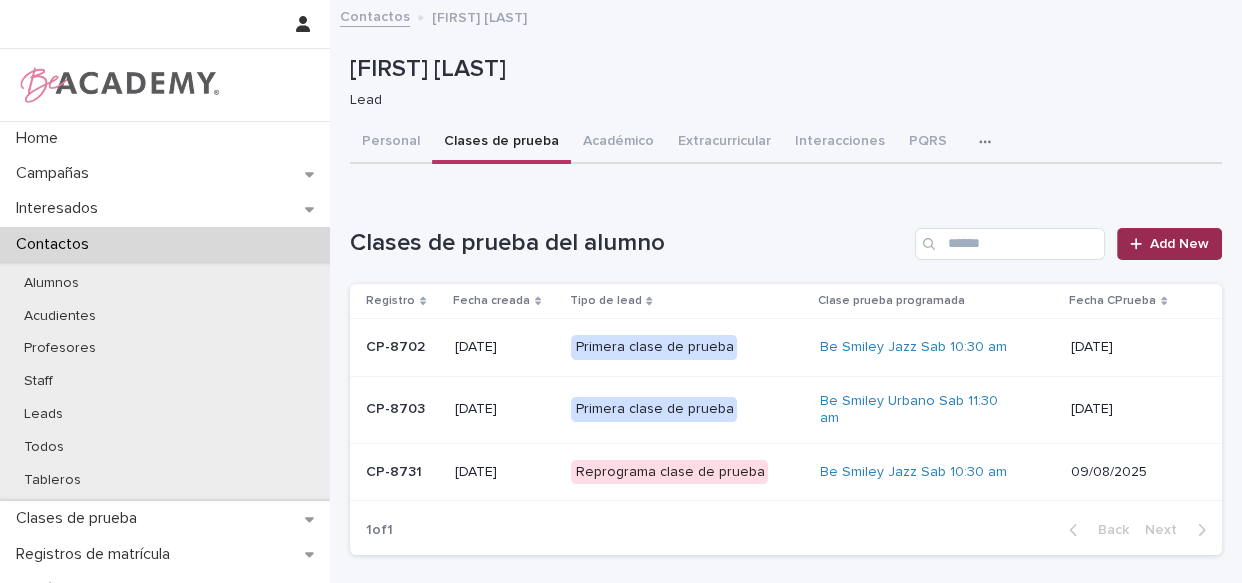 click on "Add New" at bounding box center (1179, 244) 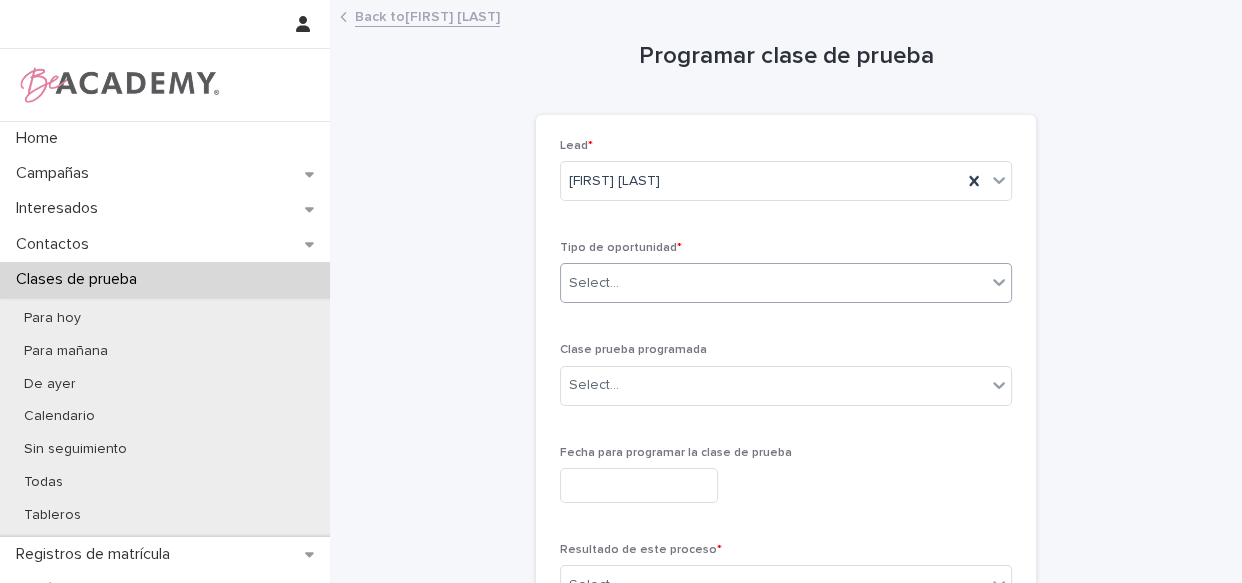 click on "Select..." at bounding box center (594, 283) 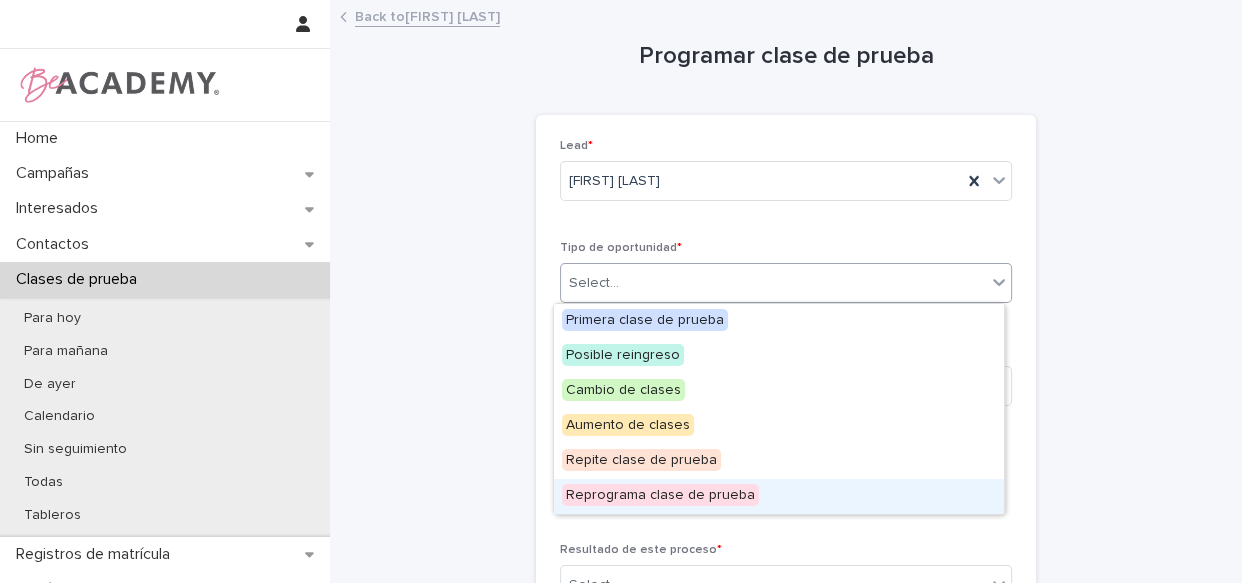 drag, startPoint x: 639, startPoint y: 491, endPoint x: 637, endPoint y: 473, distance: 18.110771 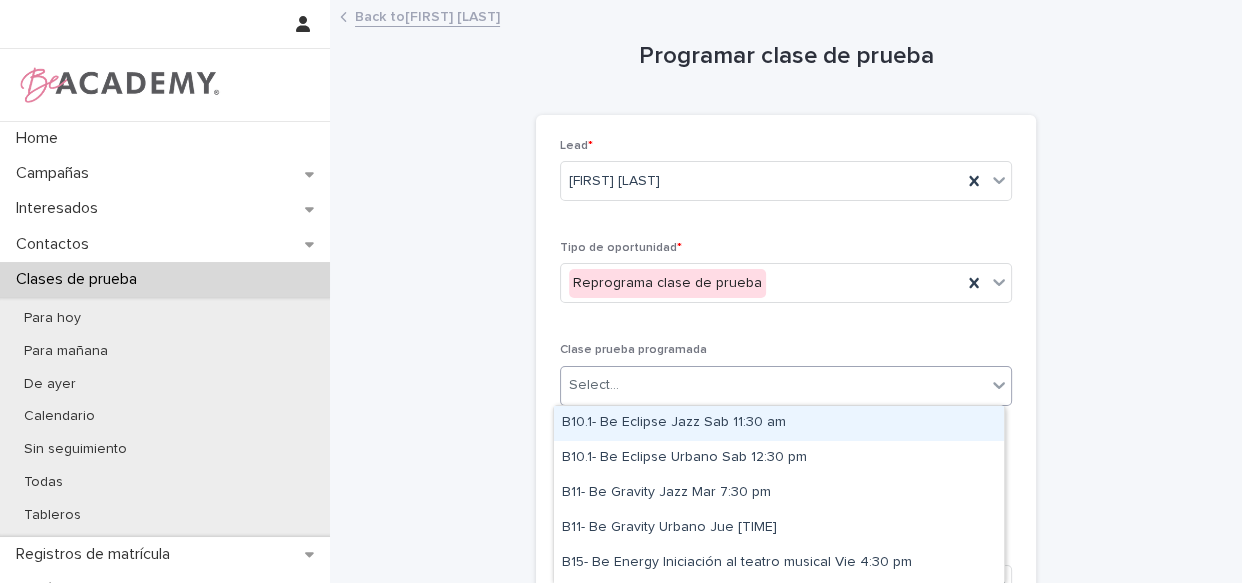 click on "Select..." at bounding box center (773, 385) 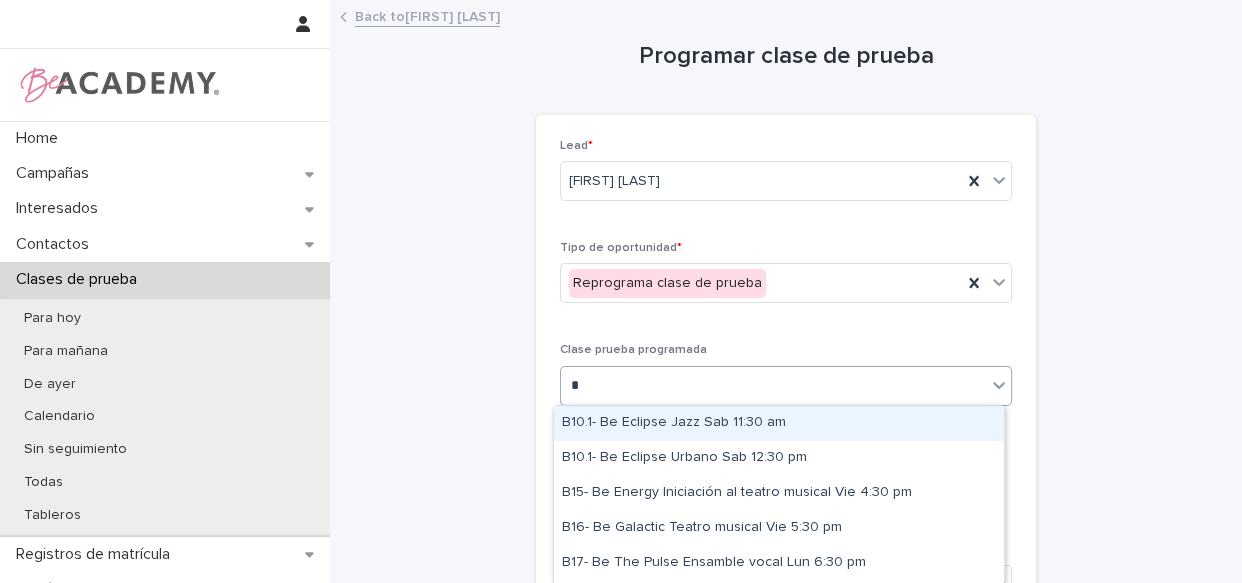 type on "**" 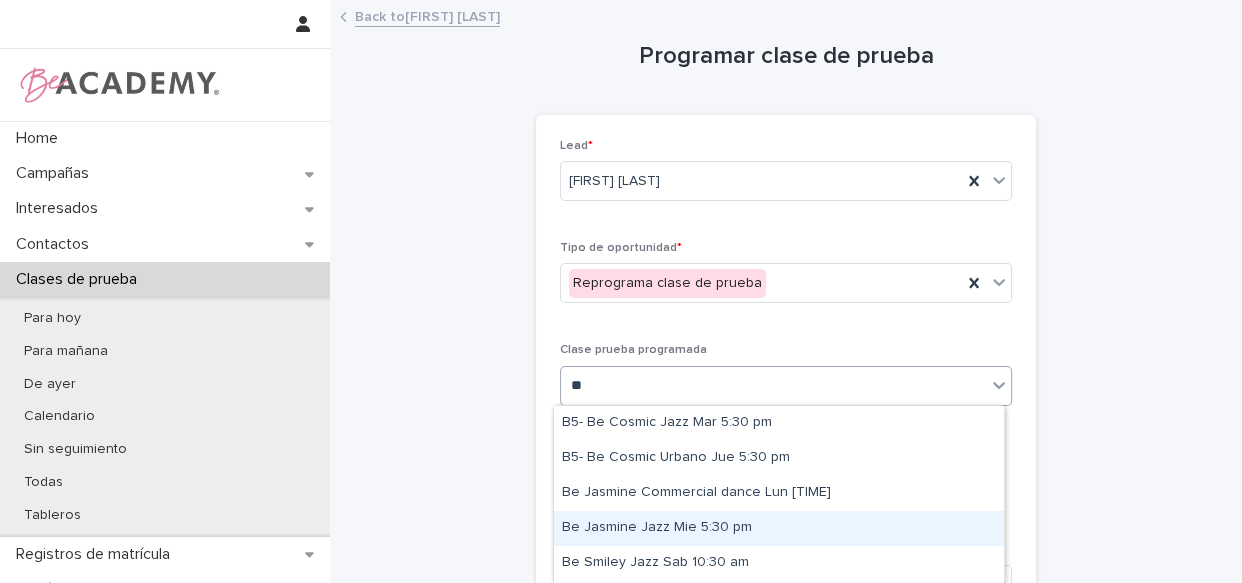 scroll, scrollTop: 32, scrollLeft: 0, axis: vertical 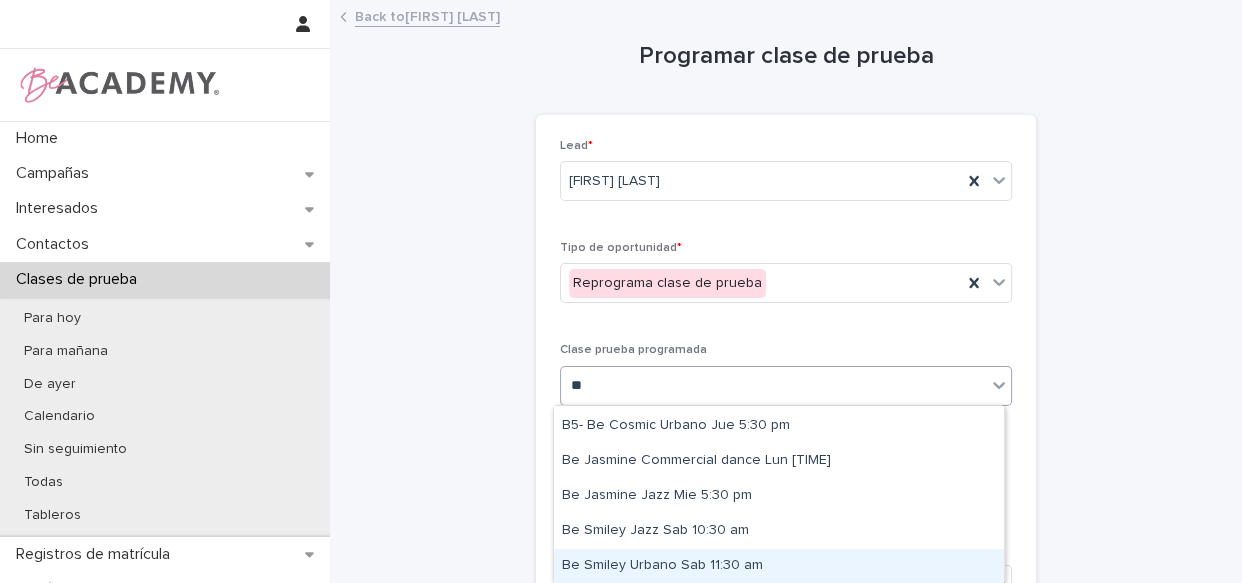 click on "Be Smiley Urbano Sab 11:30 am" at bounding box center [779, 566] 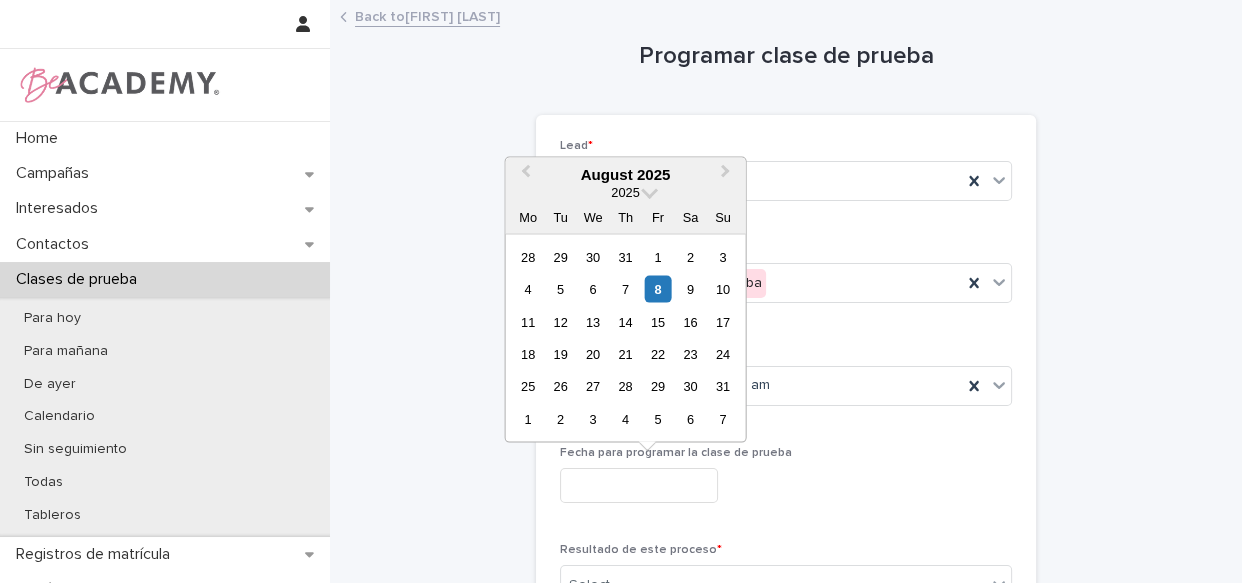 click at bounding box center (639, 485) 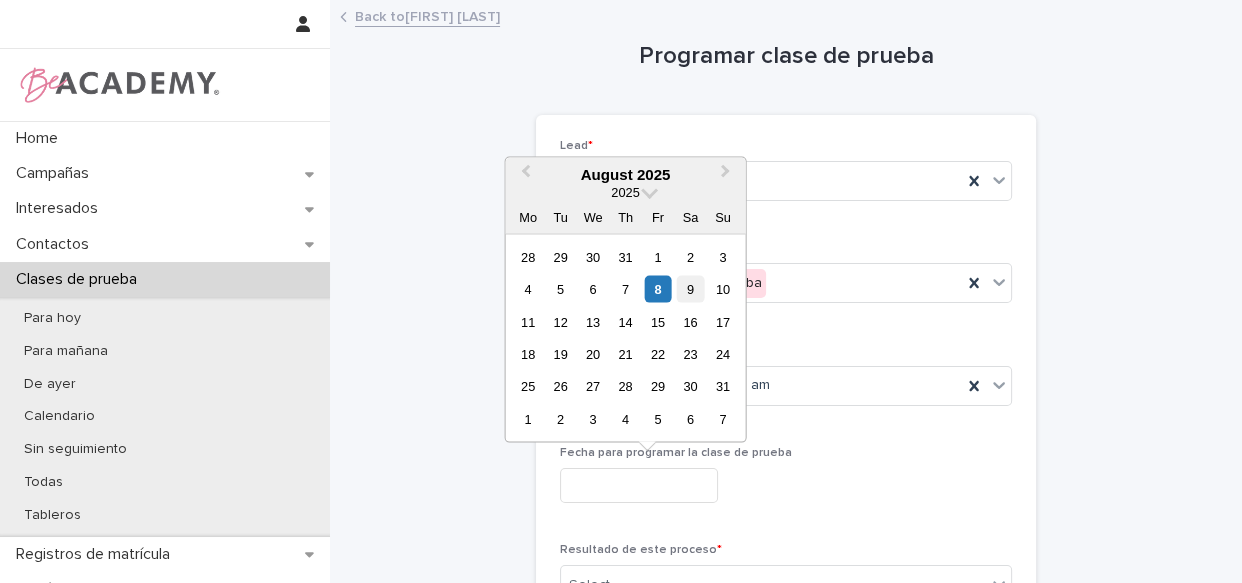 click on "9" at bounding box center [690, 289] 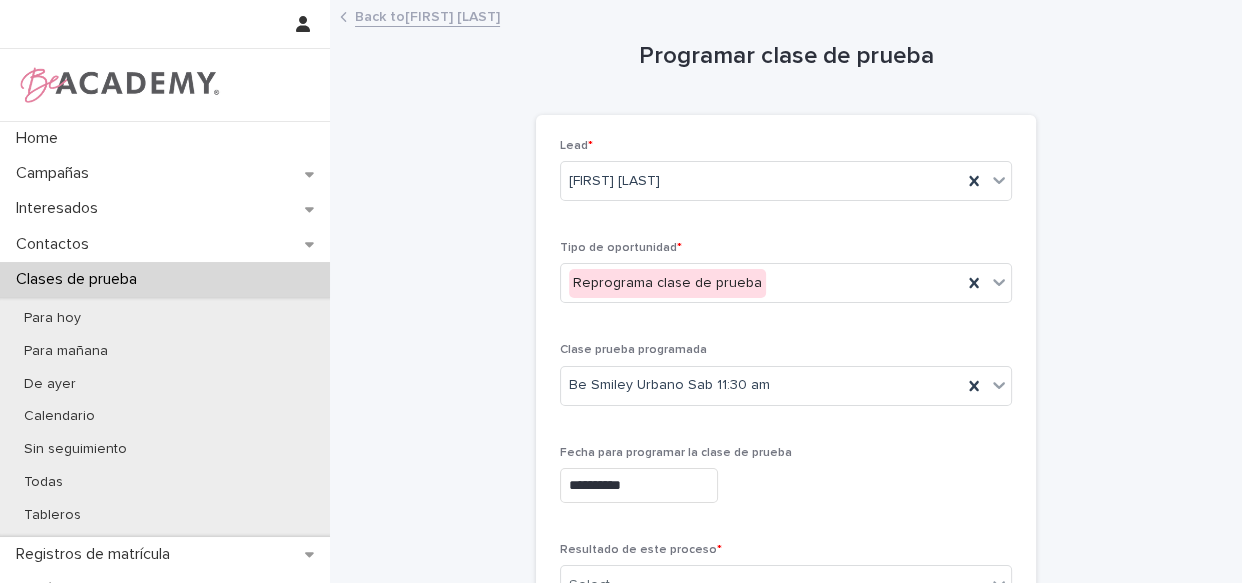 scroll, scrollTop: 181, scrollLeft: 0, axis: vertical 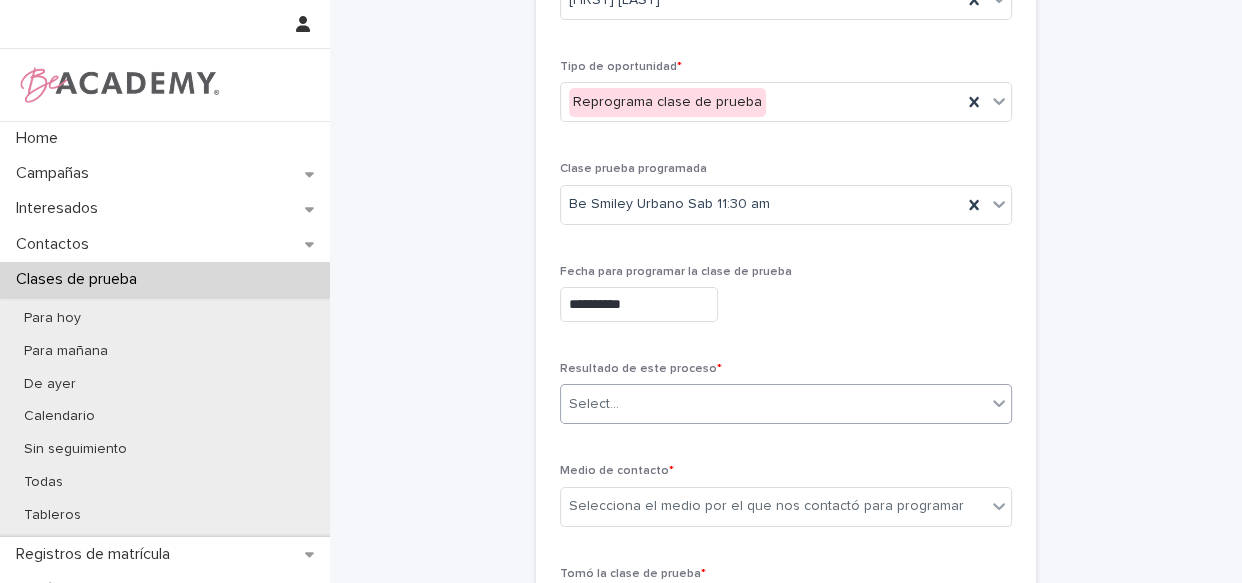 click on "Select..." at bounding box center (773, 404) 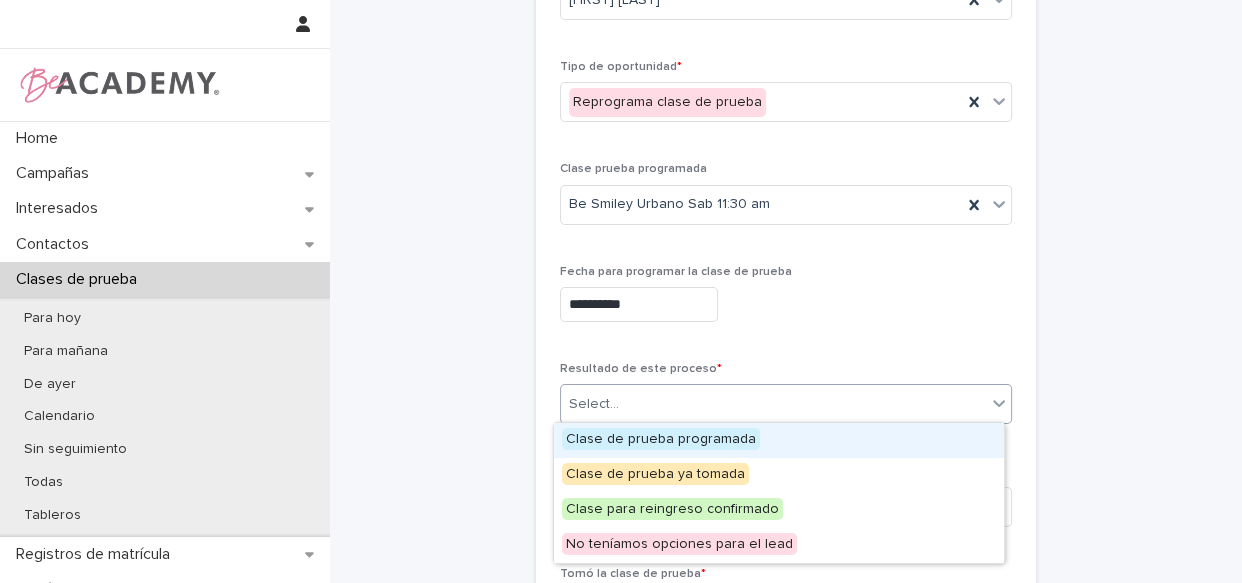 click on "Clase de prueba programada" at bounding box center [661, 439] 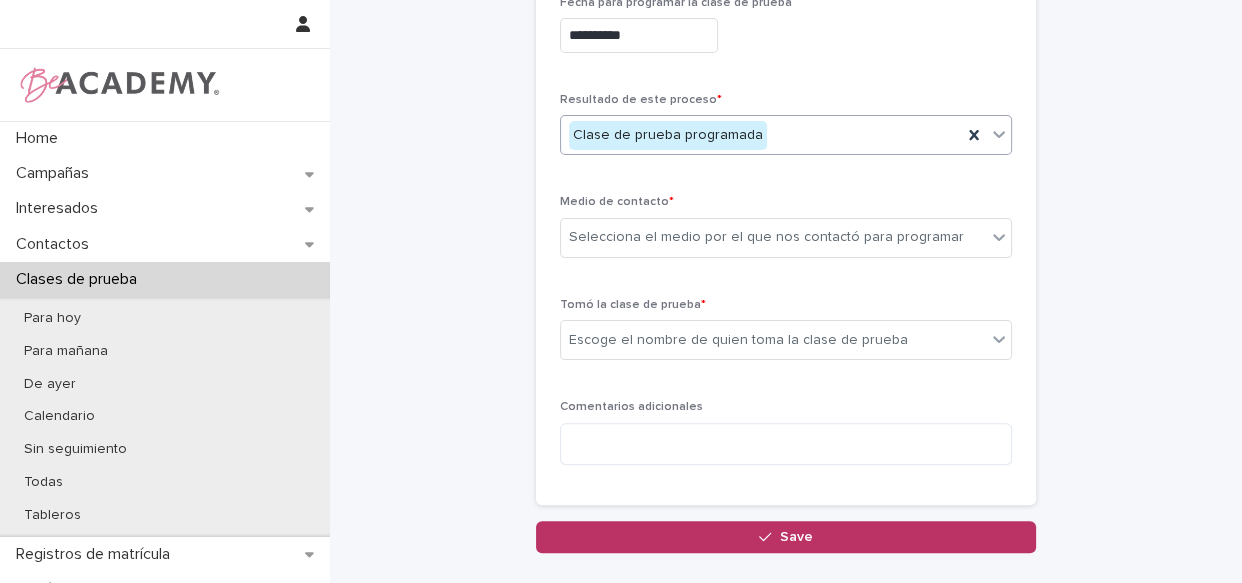 scroll, scrollTop: 454, scrollLeft: 0, axis: vertical 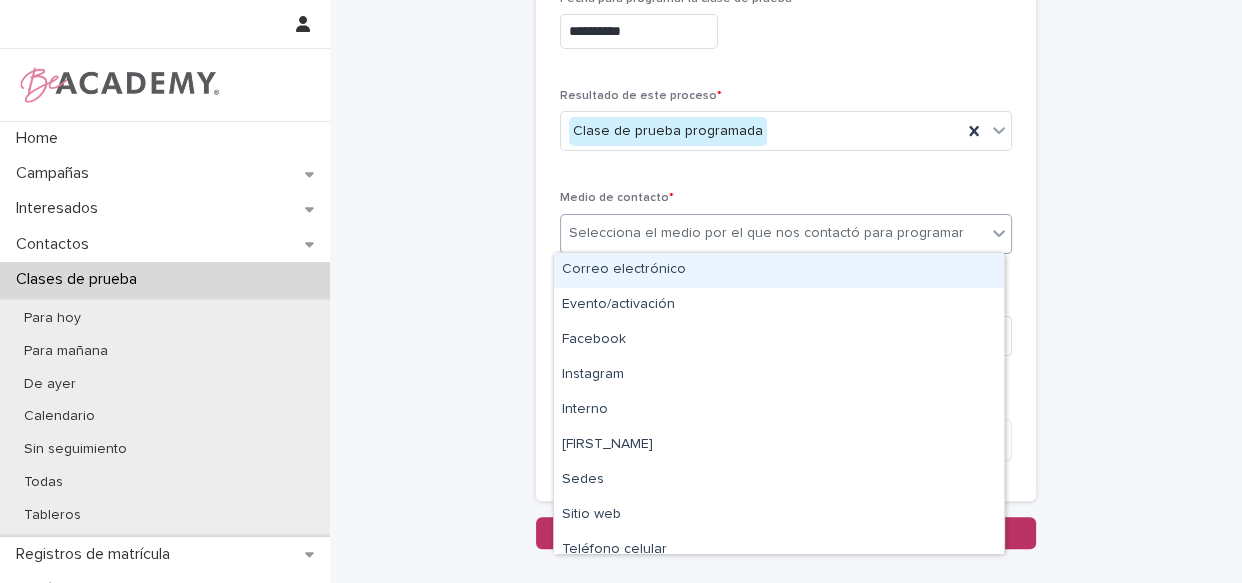 click on "Selecciona el medio por el que nos contactó para programar" at bounding box center [766, 233] 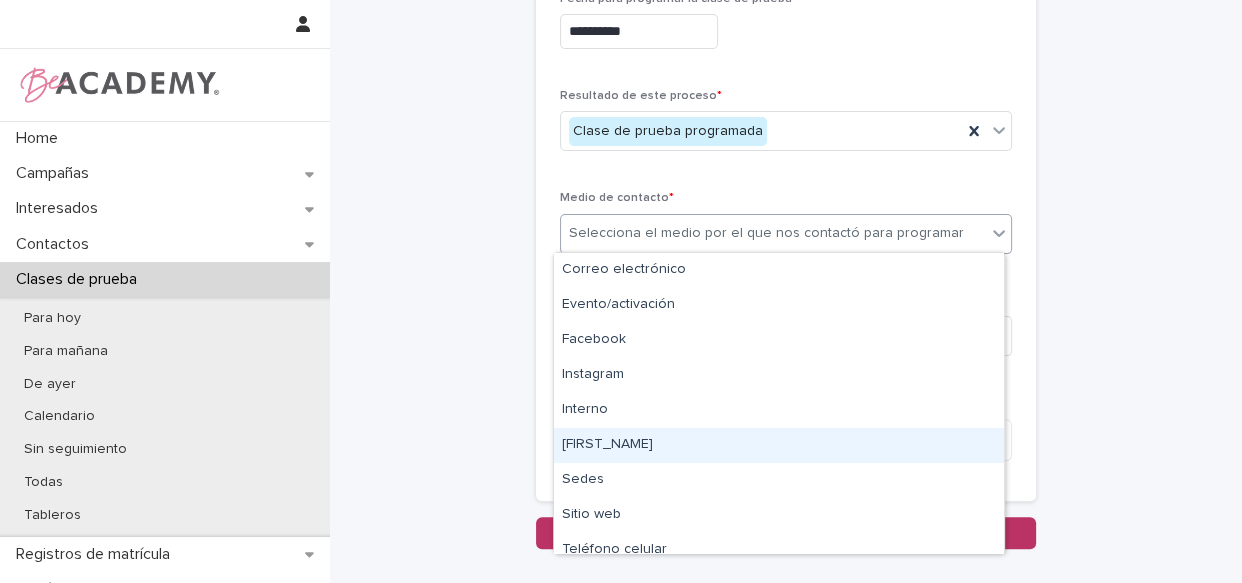 type on "*" 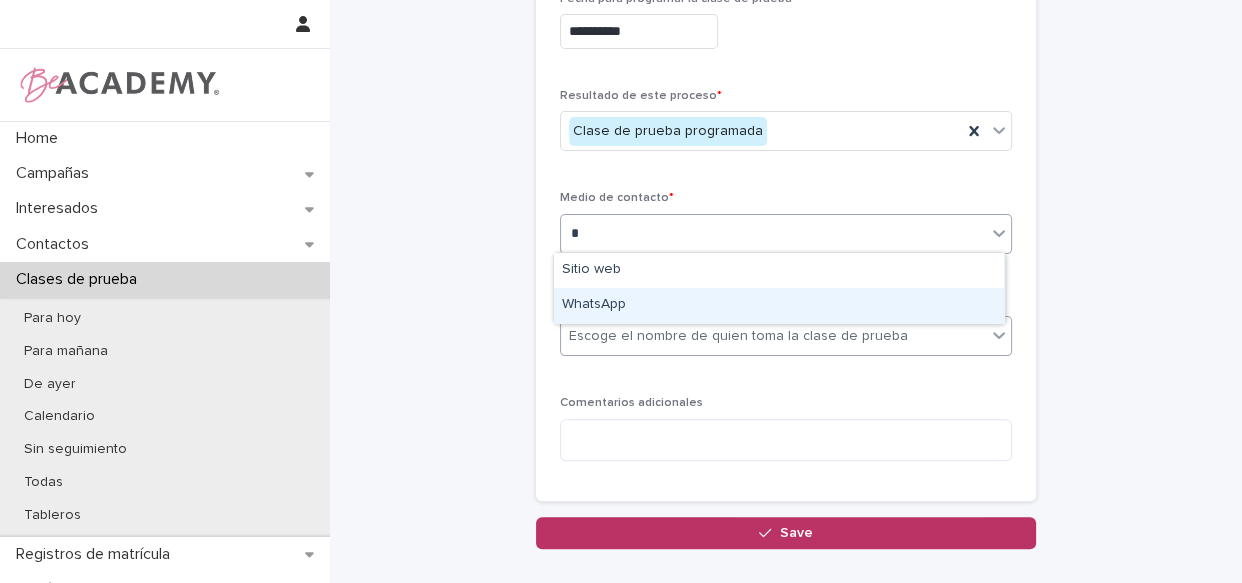 click on "WhatsApp" at bounding box center (779, 305) 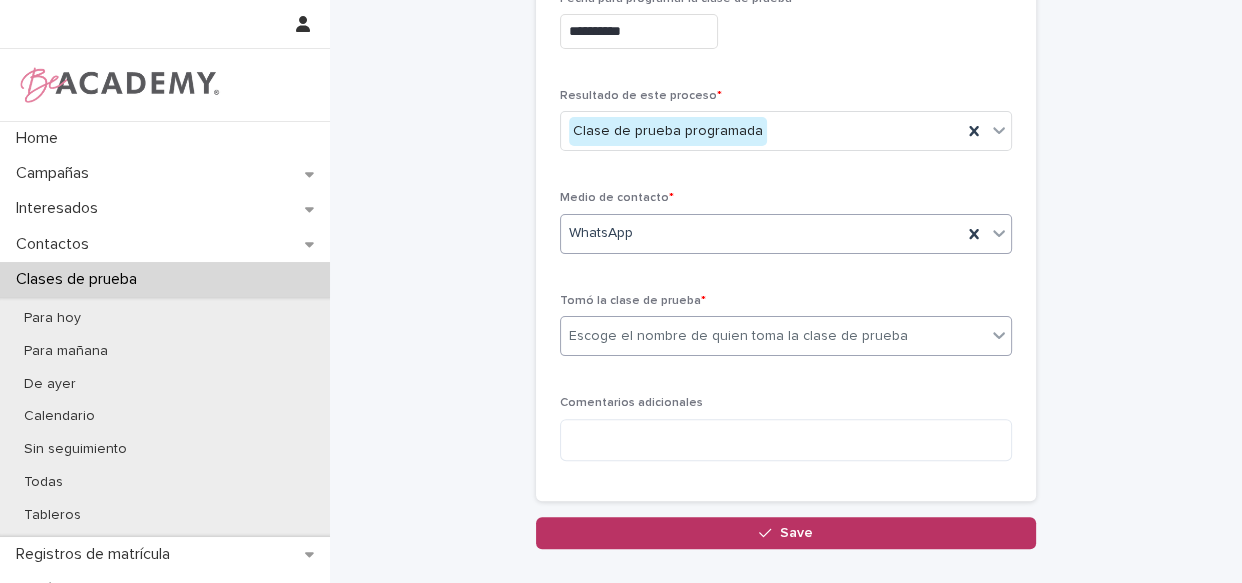 click on "Escoge el nombre de quien toma la clase de prueba" at bounding box center [738, 336] 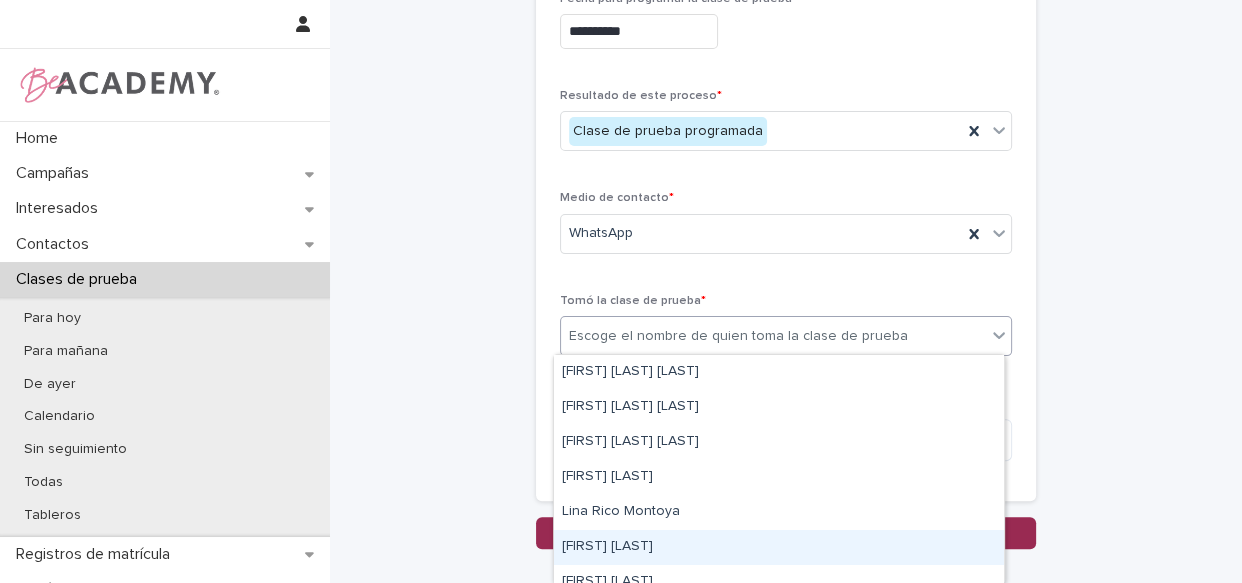 drag, startPoint x: 617, startPoint y: 490, endPoint x: 625, endPoint y: 525, distance: 35.902645 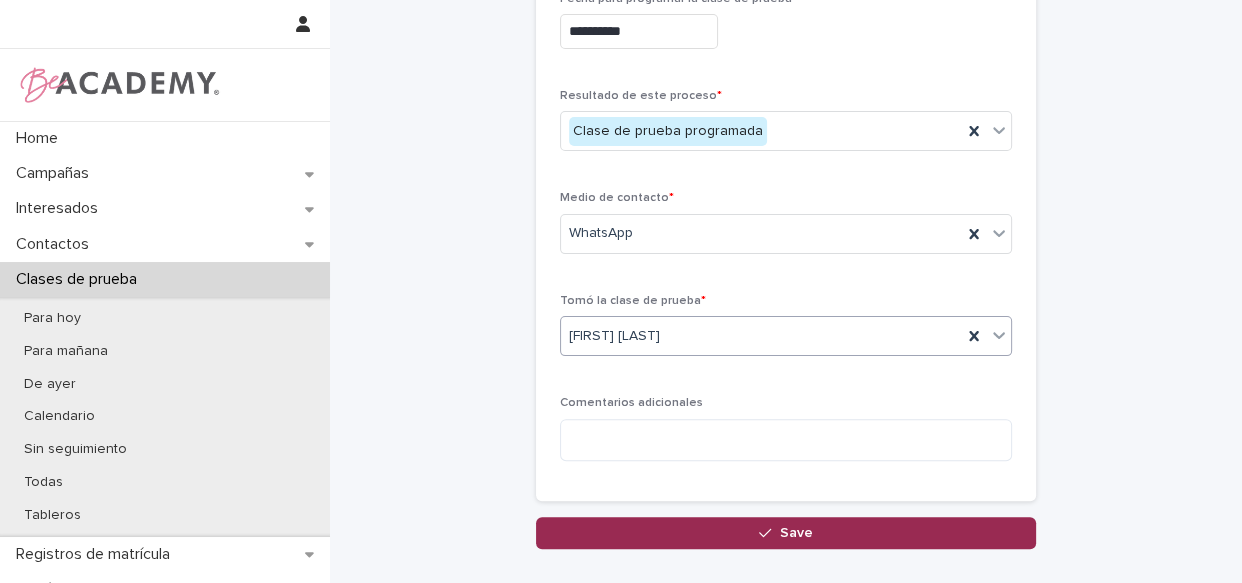 click on "Save" at bounding box center [786, 533] 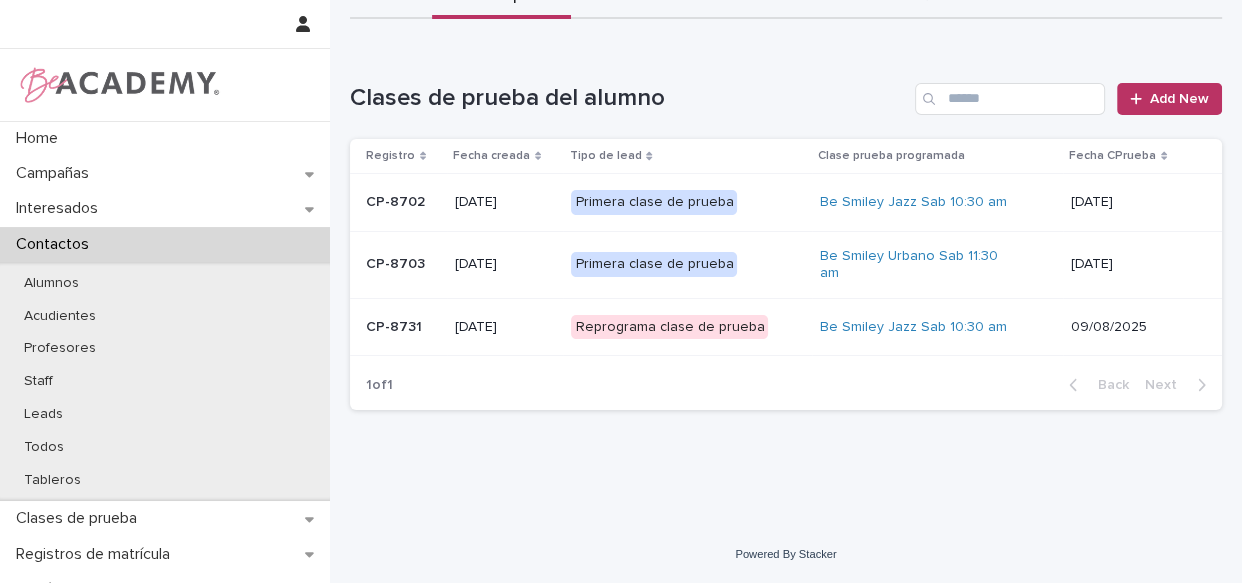 scroll, scrollTop: 0, scrollLeft: 0, axis: both 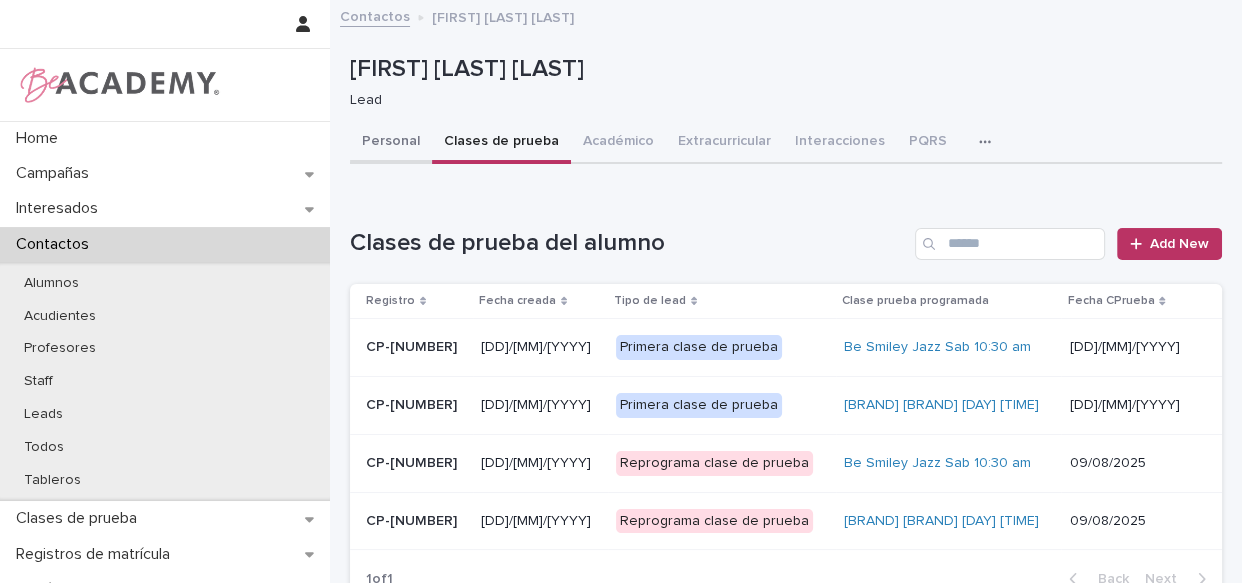 click on "Personal" at bounding box center (391, 143) 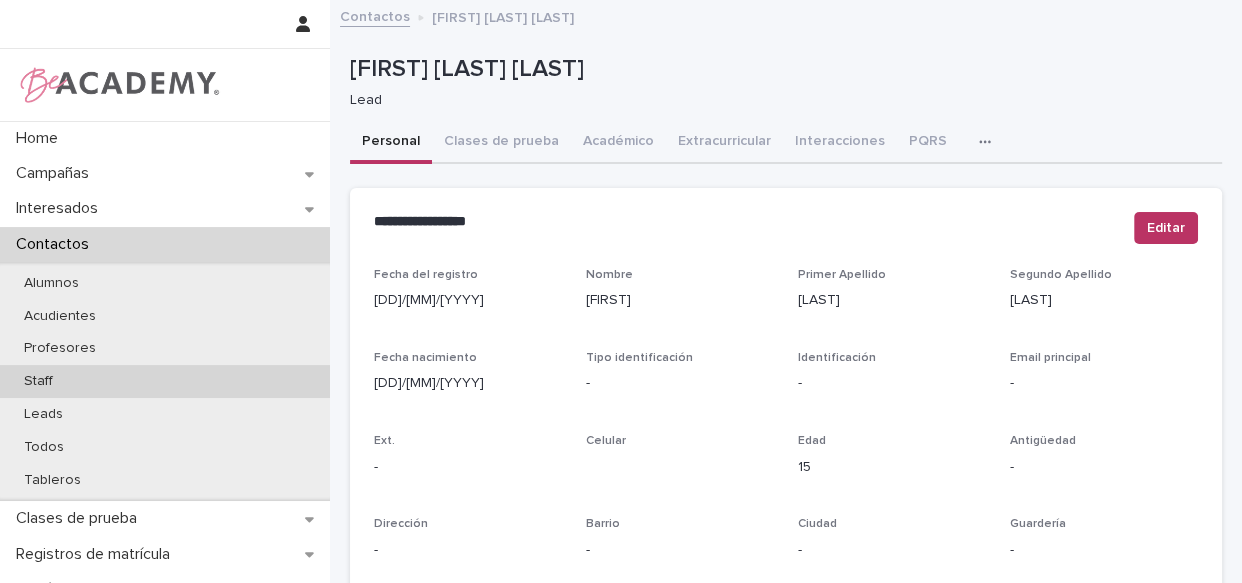click on "Staff" at bounding box center (38, 381) 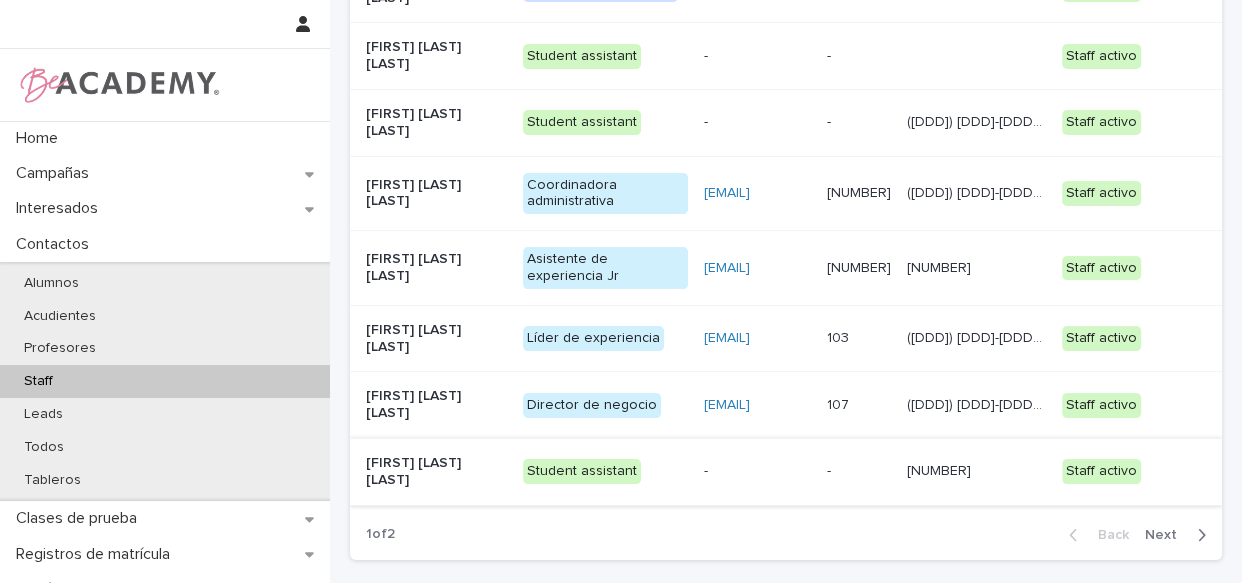 scroll, scrollTop: 475, scrollLeft: 0, axis: vertical 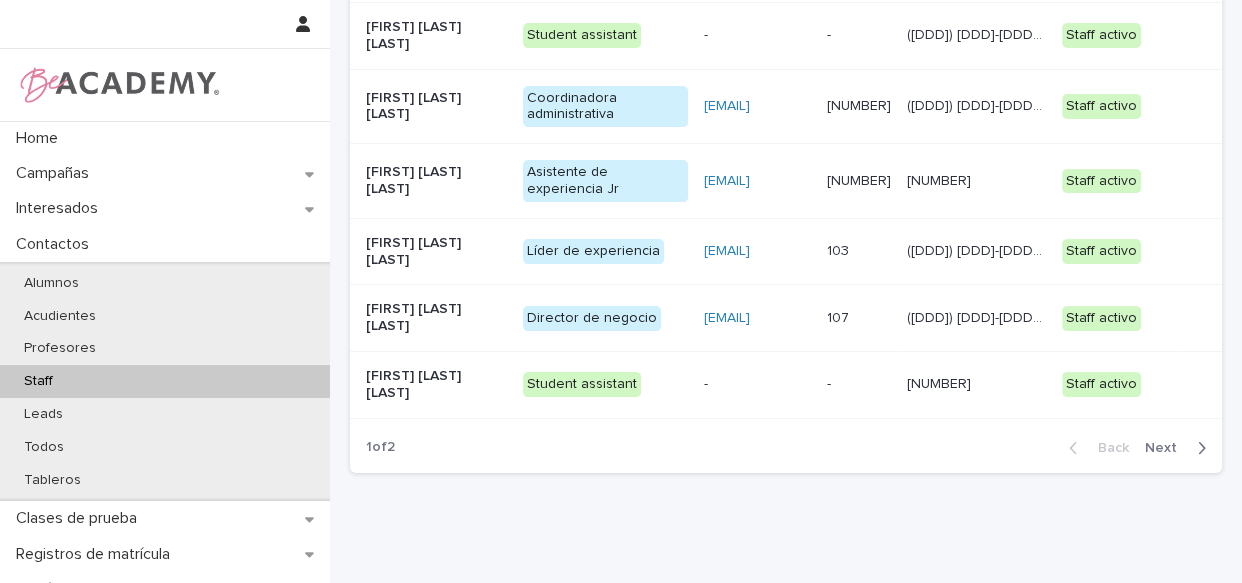 click on "Líder de experiencia" at bounding box center (606, 251) 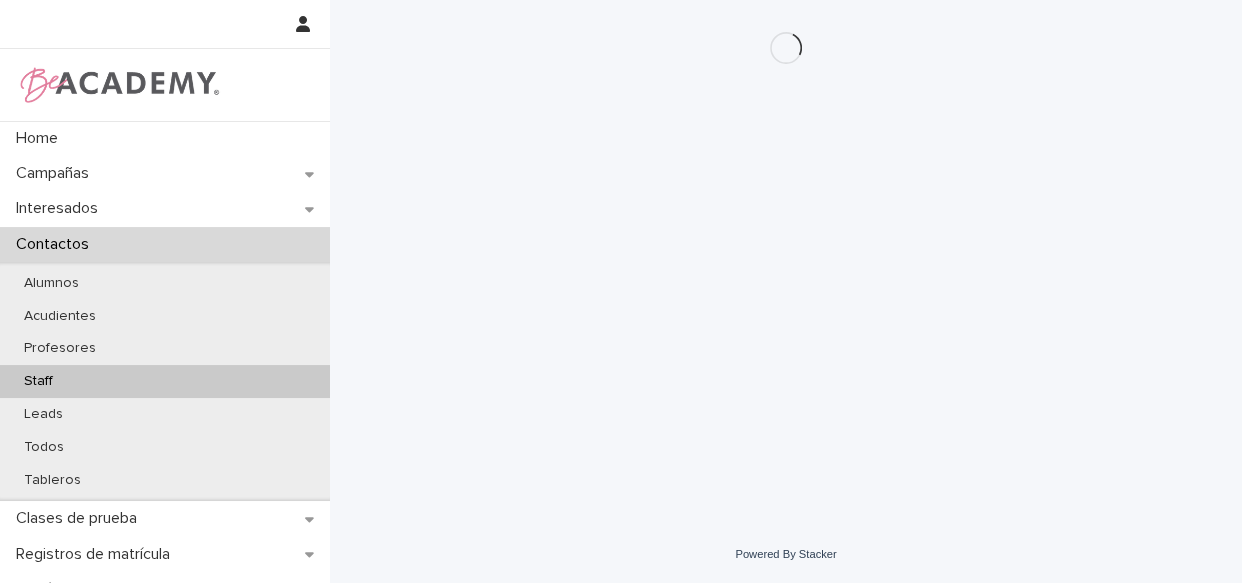 scroll, scrollTop: 0, scrollLeft: 0, axis: both 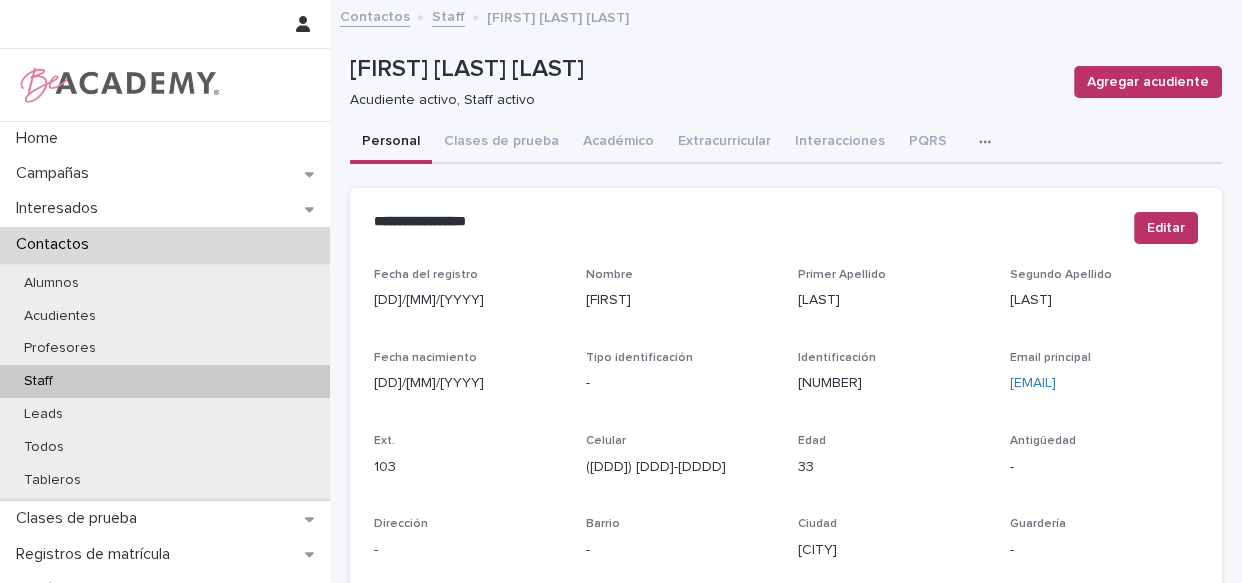 click 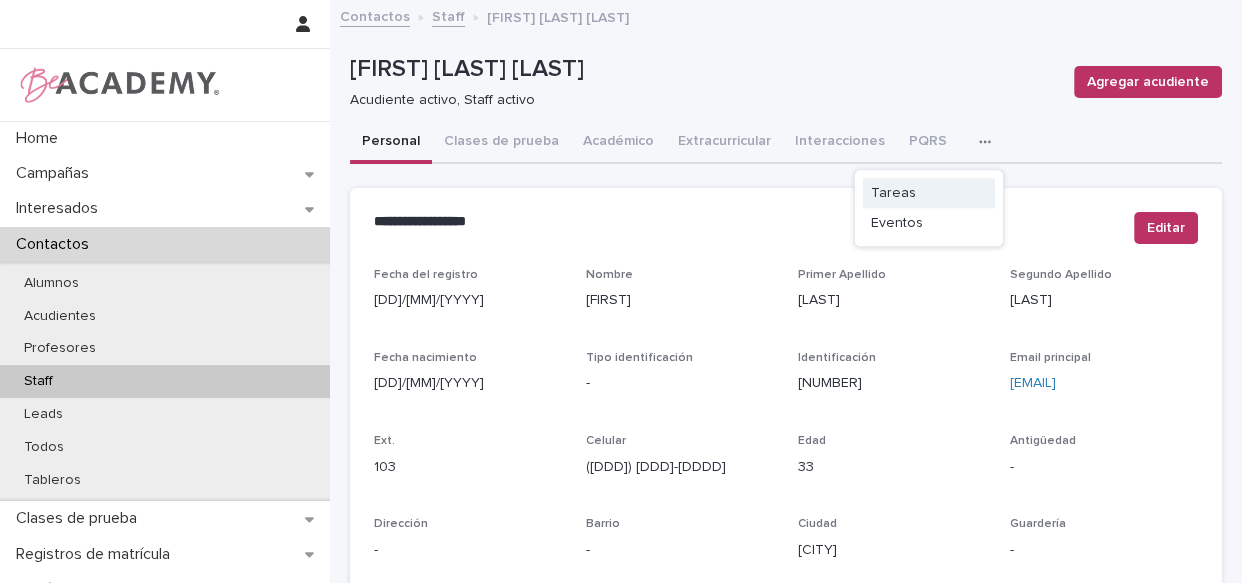 click on "Tareas" at bounding box center (893, 193) 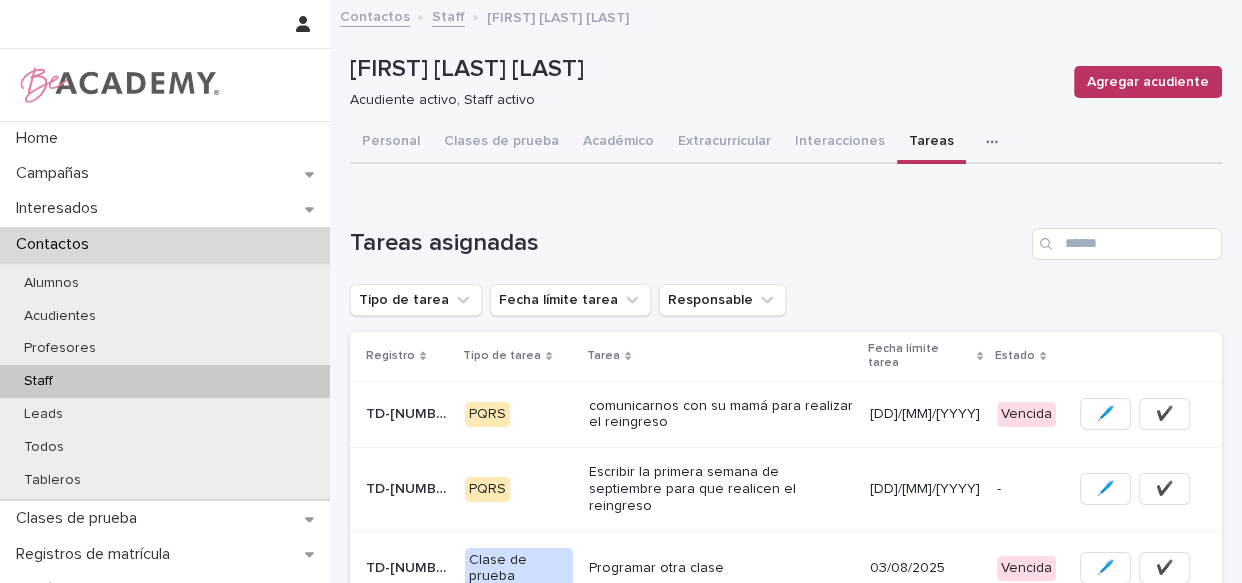 scroll, scrollTop: 172, scrollLeft: 0, axis: vertical 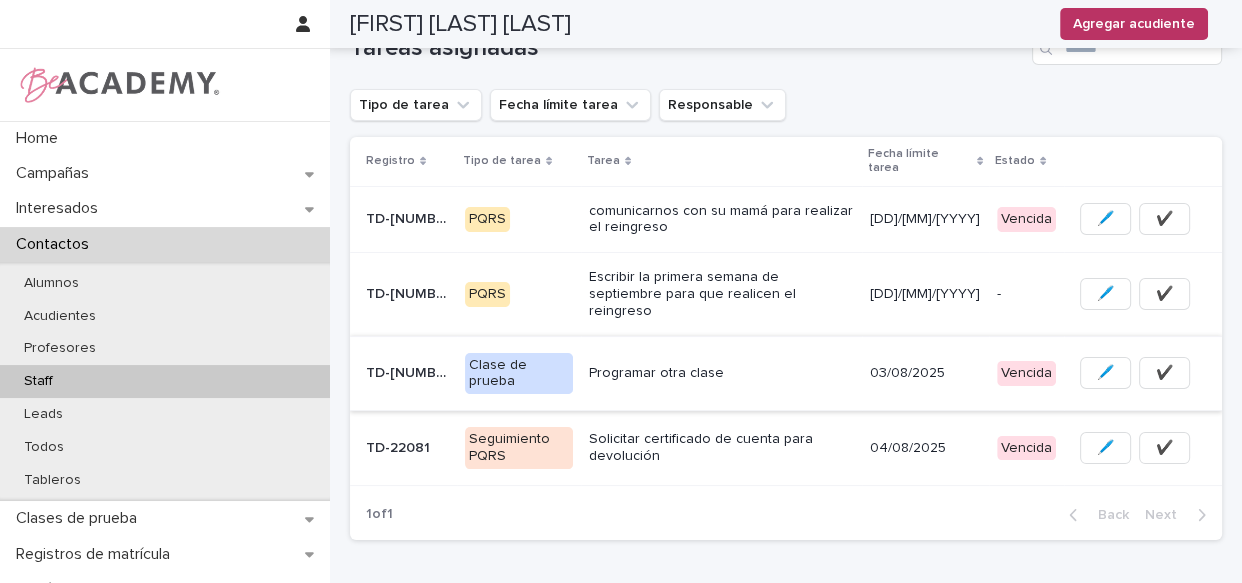 click on "✔️" at bounding box center [1164, 373] 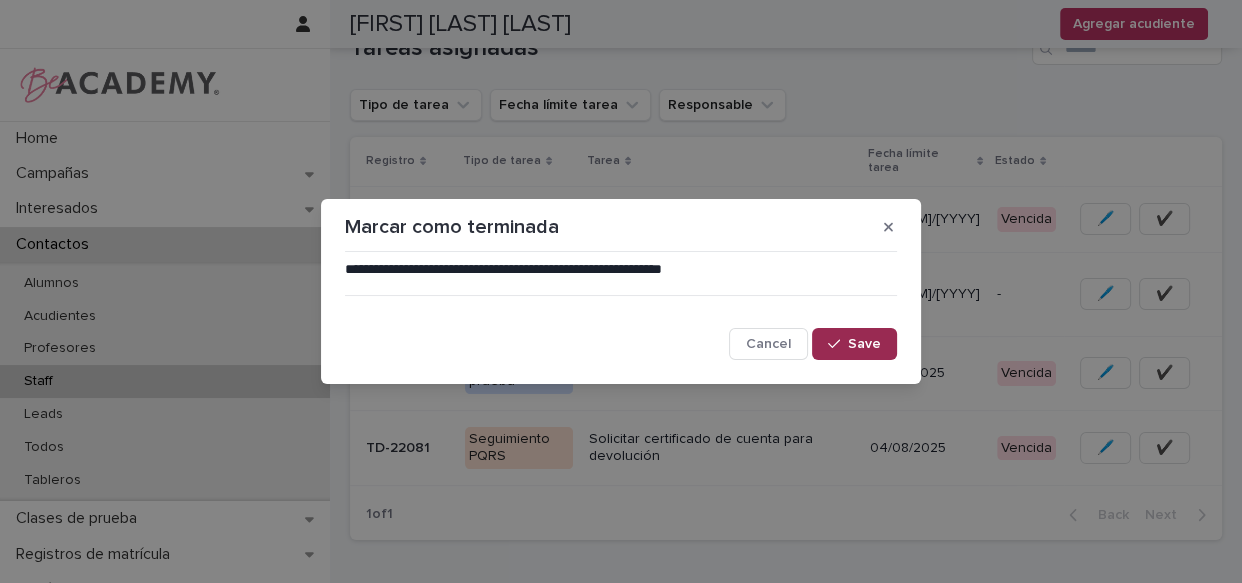 click on "Save" at bounding box center (864, 344) 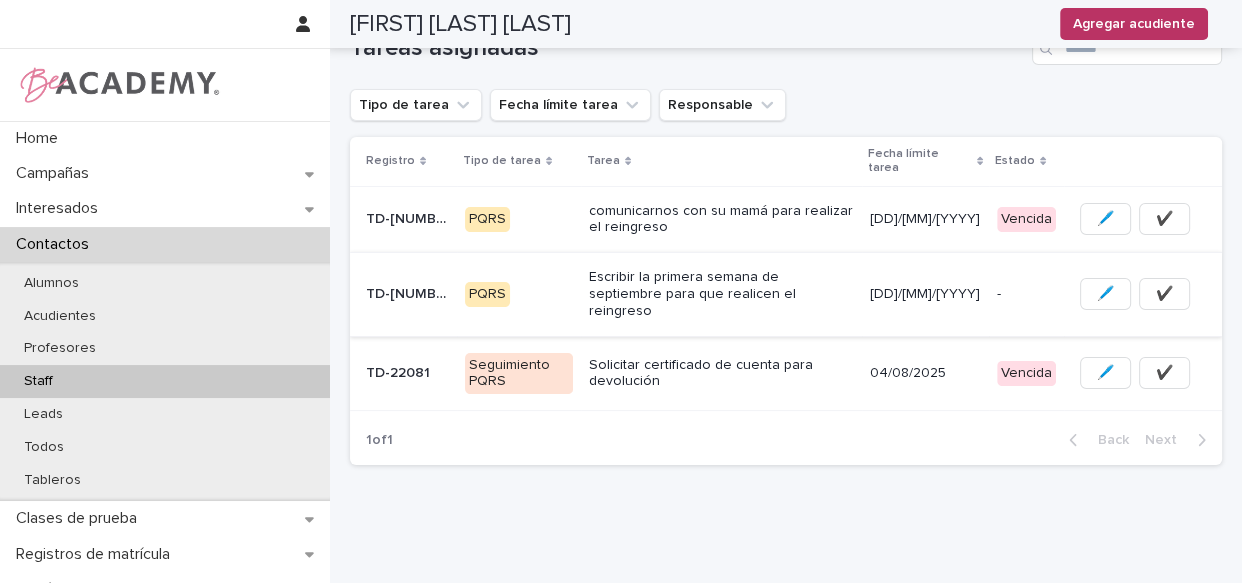 scroll, scrollTop: 158, scrollLeft: 0, axis: vertical 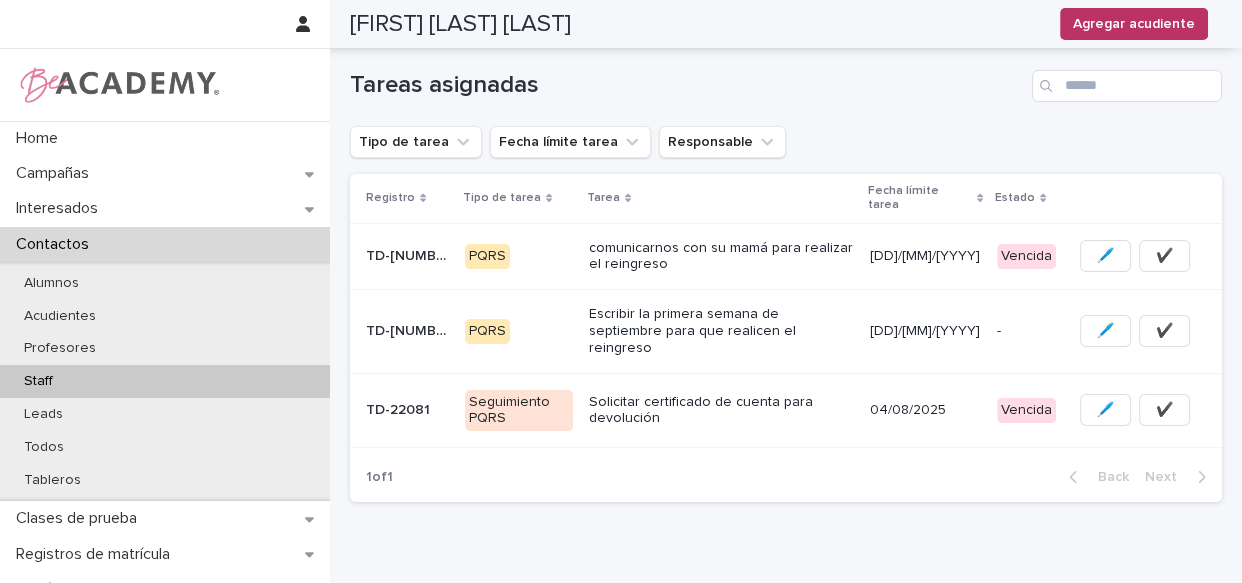 click on "comunicarnos con su mamá para realizar el reingreso" at bounding box center [721, 257] 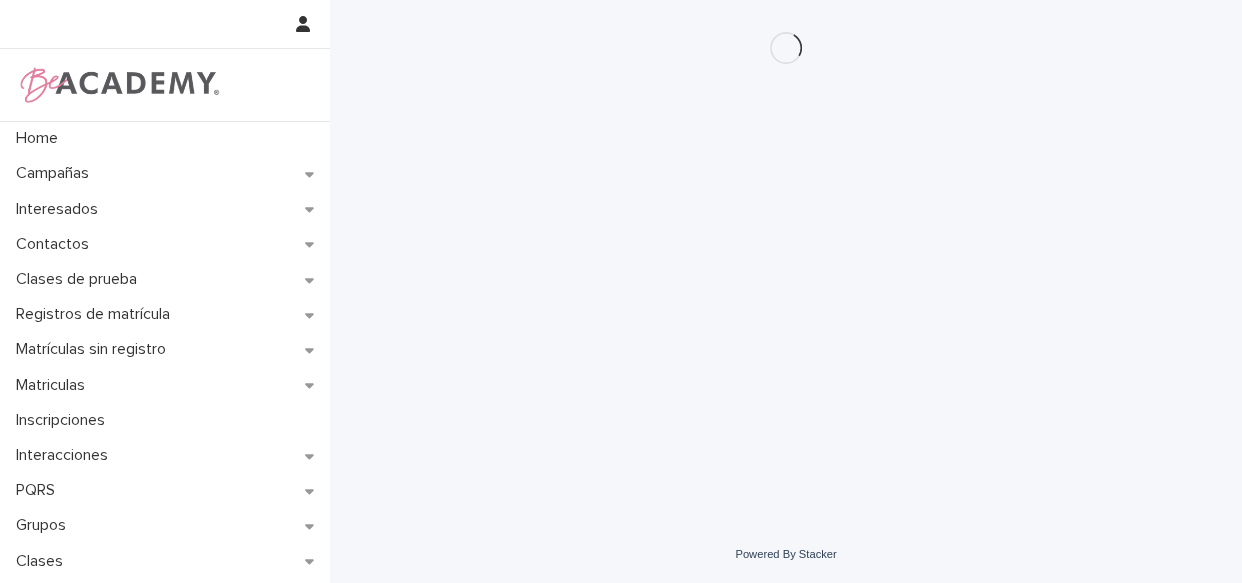 scroll, scrollTop: 0, scrollLeft: 0, axis: both 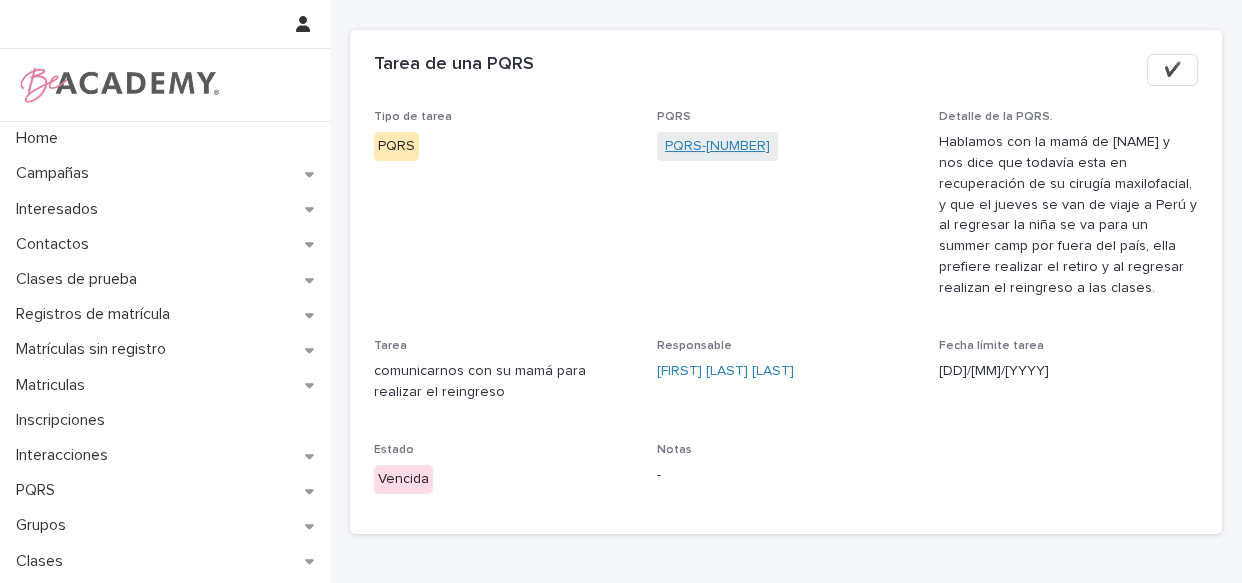 click on "PQRS-5081" at bounding box center (717, 146) 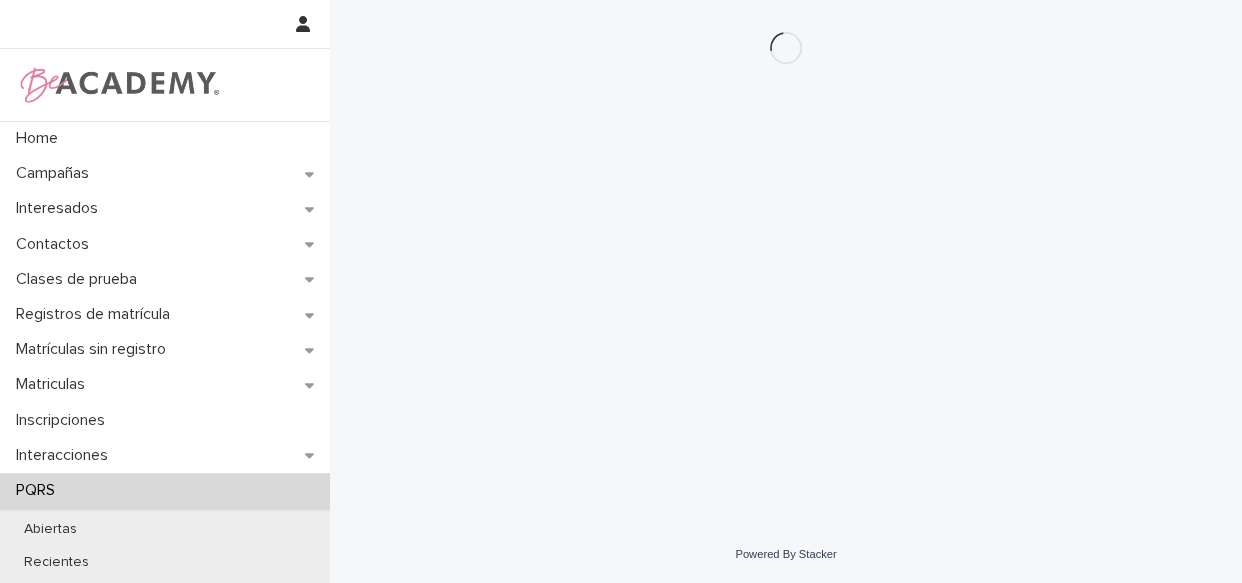 scroll, scrollTop: 0, scrollLeft: 0, axis: both 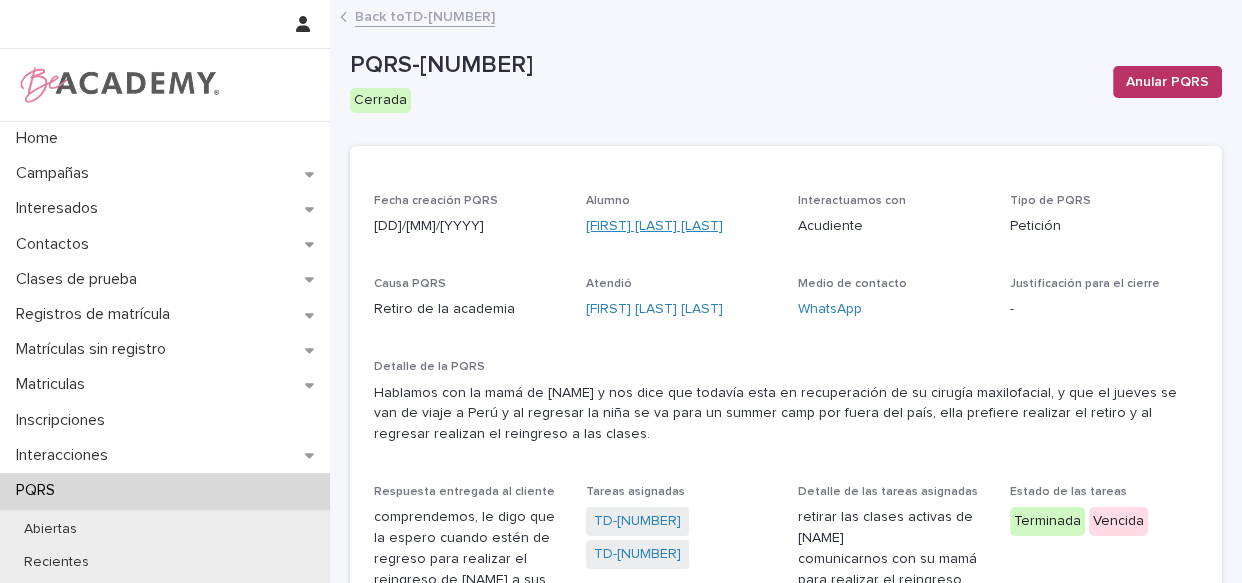 click on "Sofia Schwartz Gaviria" at bounding box center (654, 226) 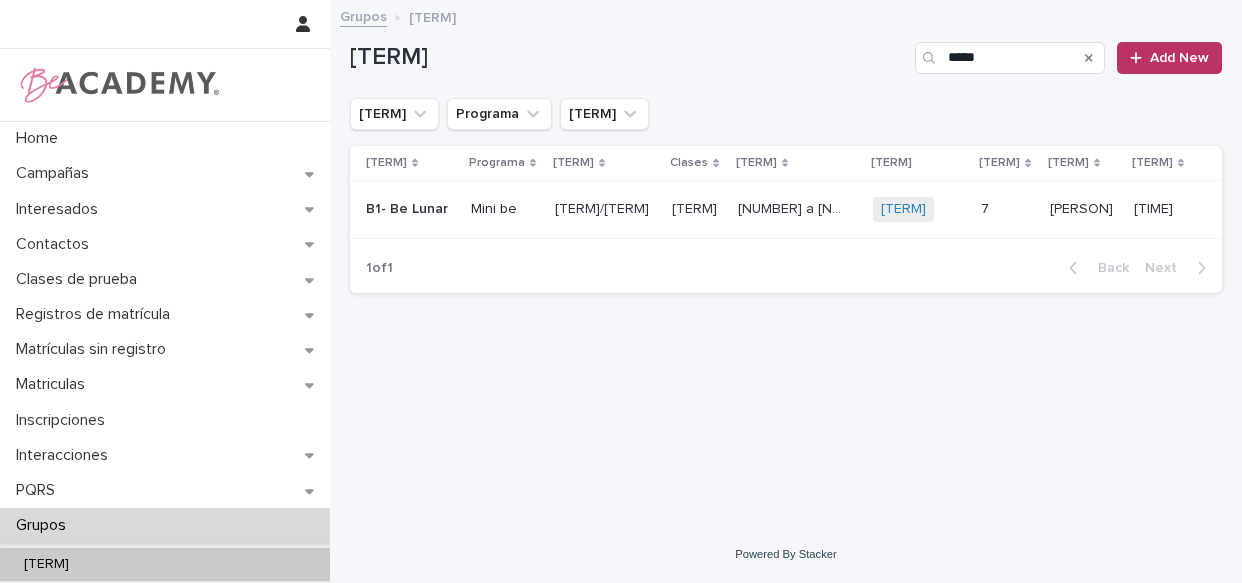 scroll, scrollTop: 0, scrollLeft: 0, axis: both 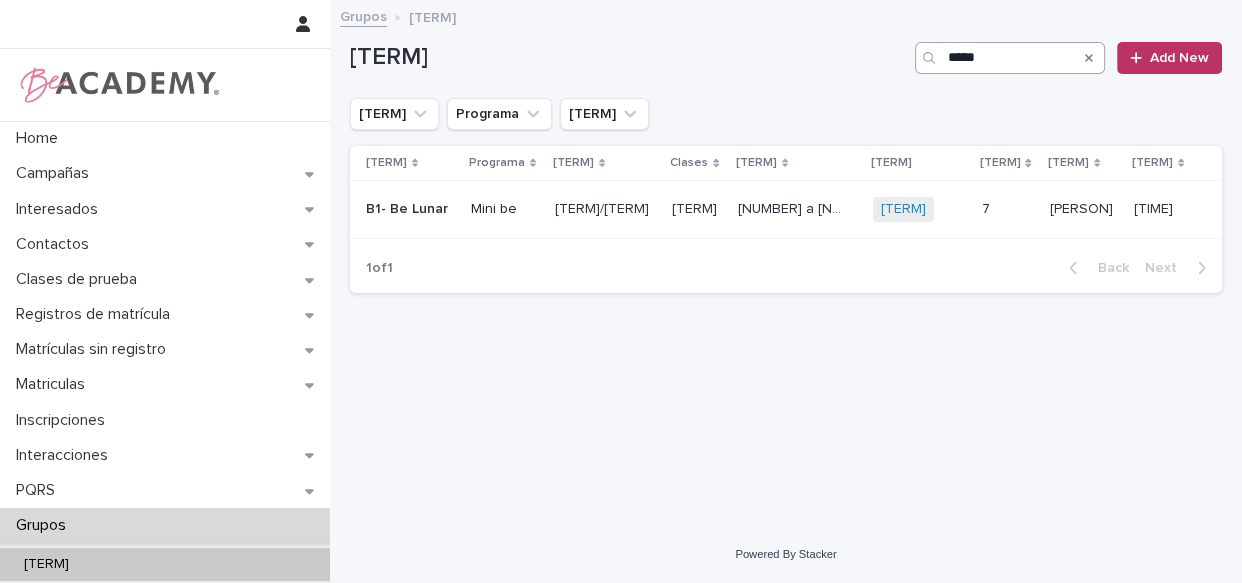 click on "*****" at bounding box center (1010, 58) 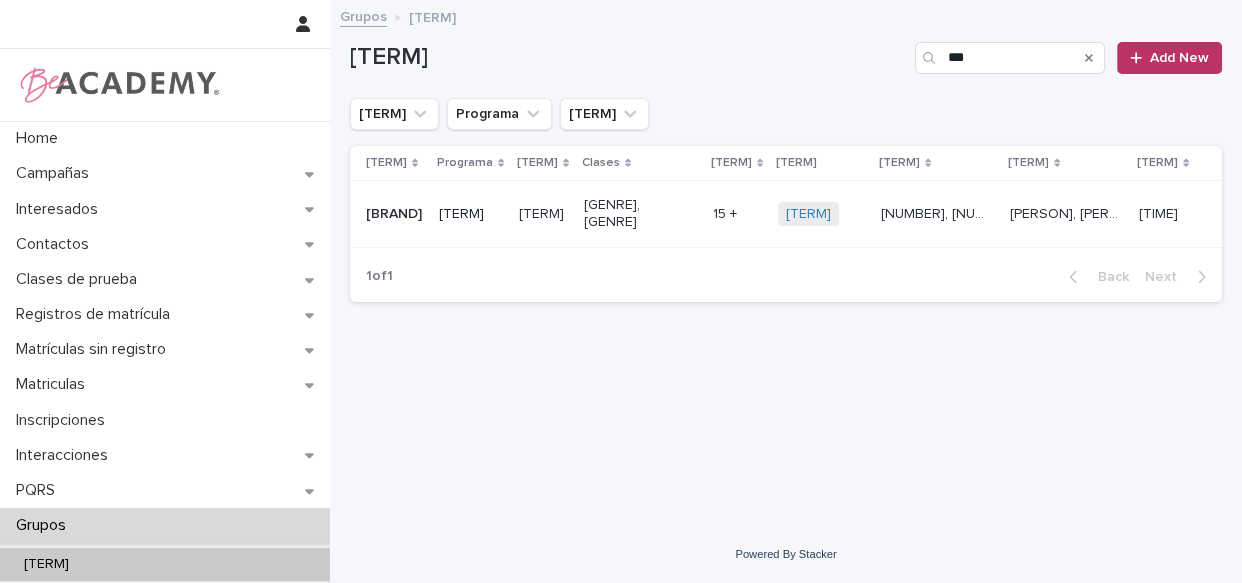 type on "***" 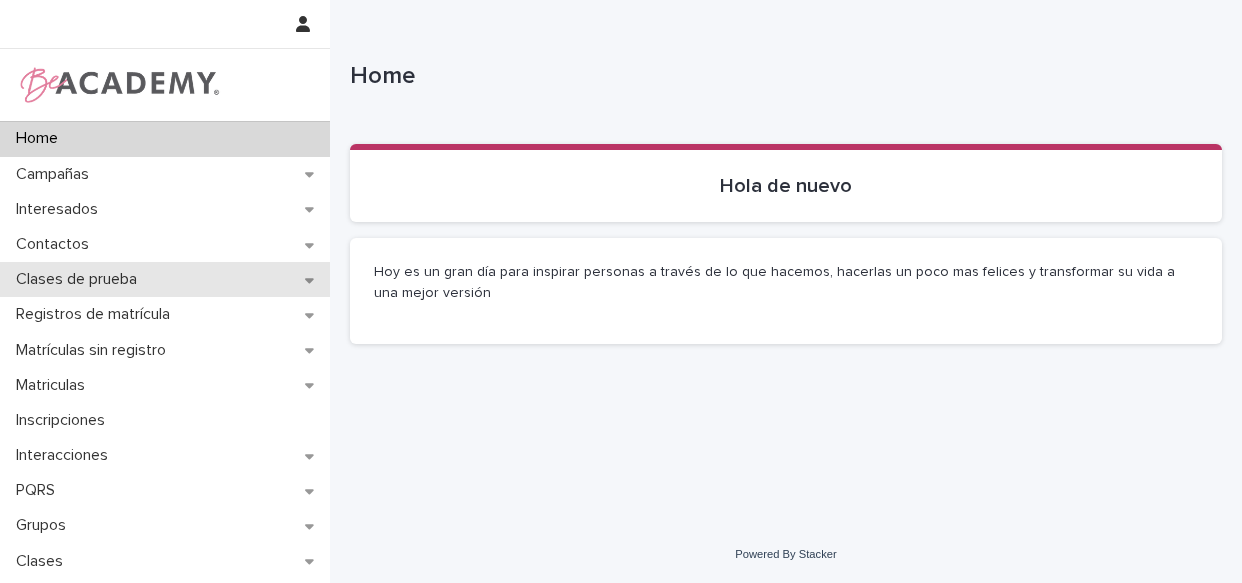 scroll, scrollTop: 0, scrollLeft: 0, axis: both 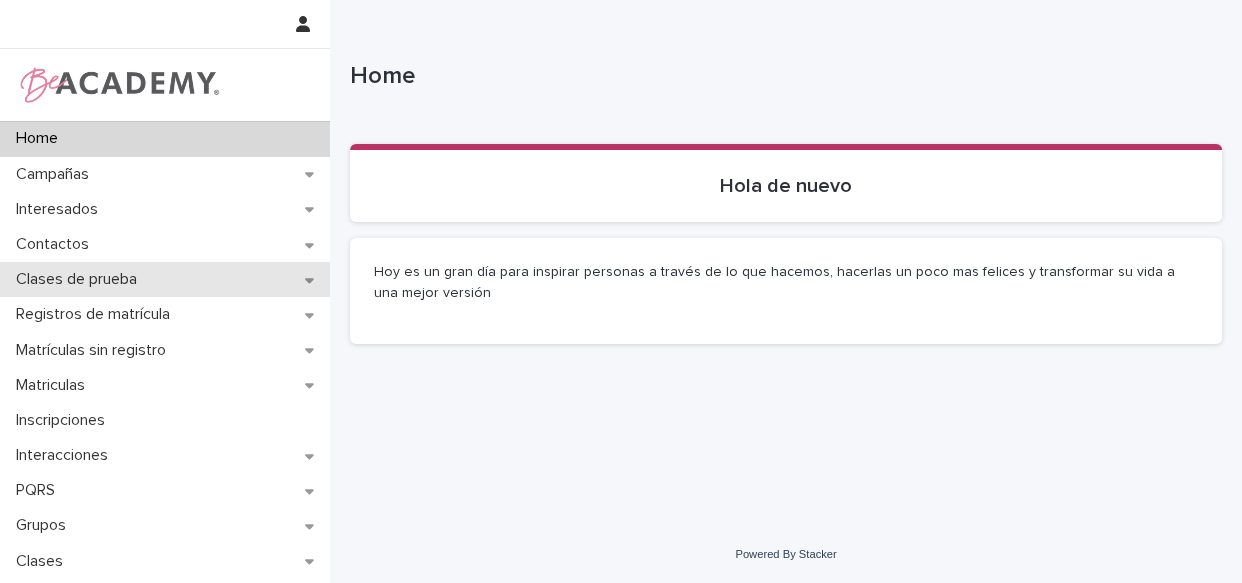 click on "Clases de prueba" at bounding box center [165, 279] 